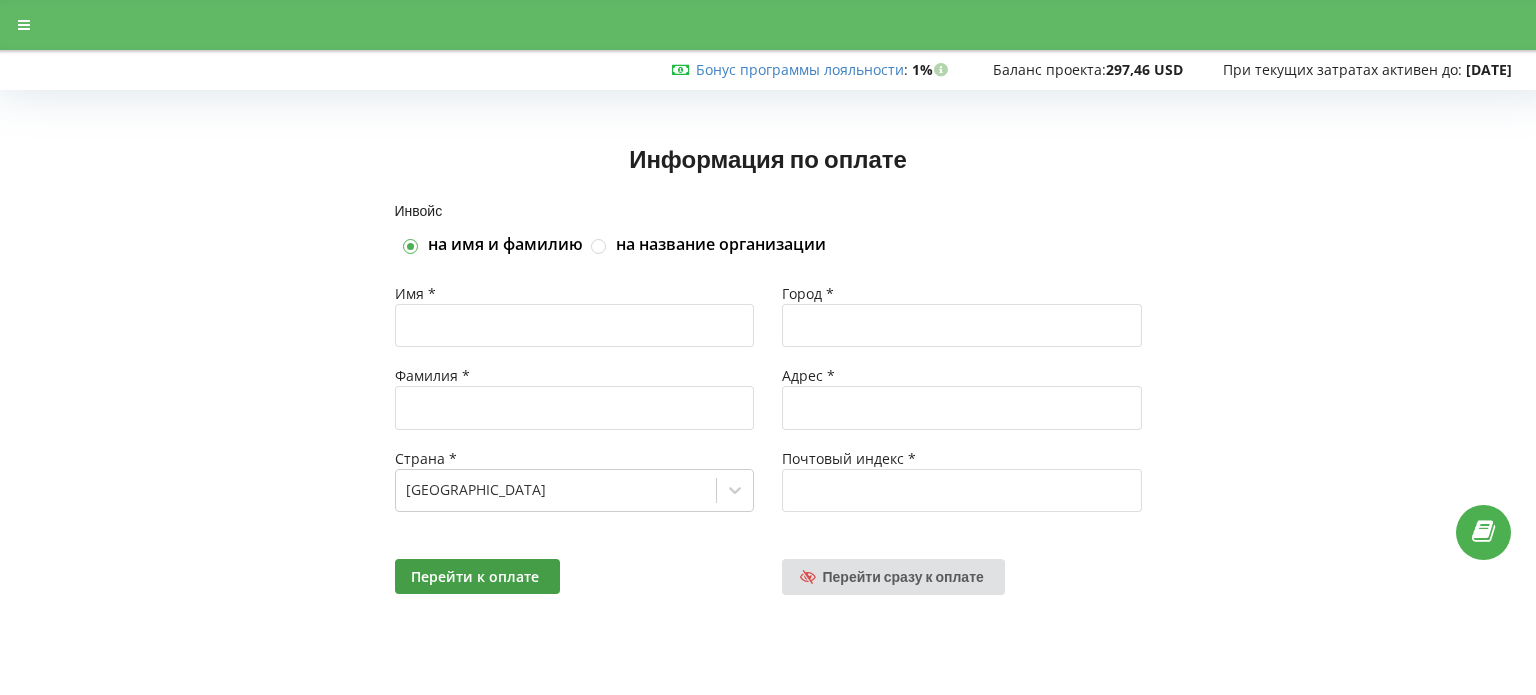 scroll, scrollTop: 0, scrollLeft: 0, axis: both 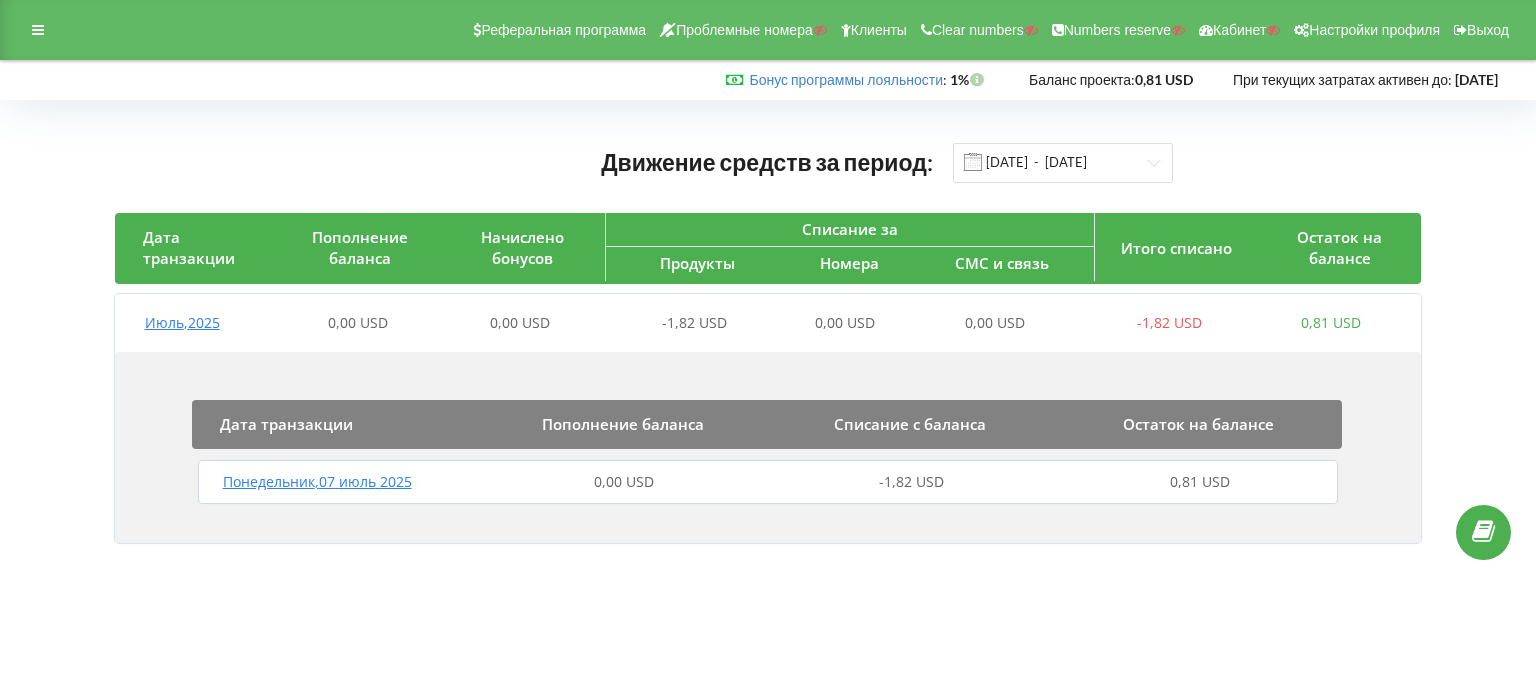 click on "[DATE]" at bounding box center [317, 481] 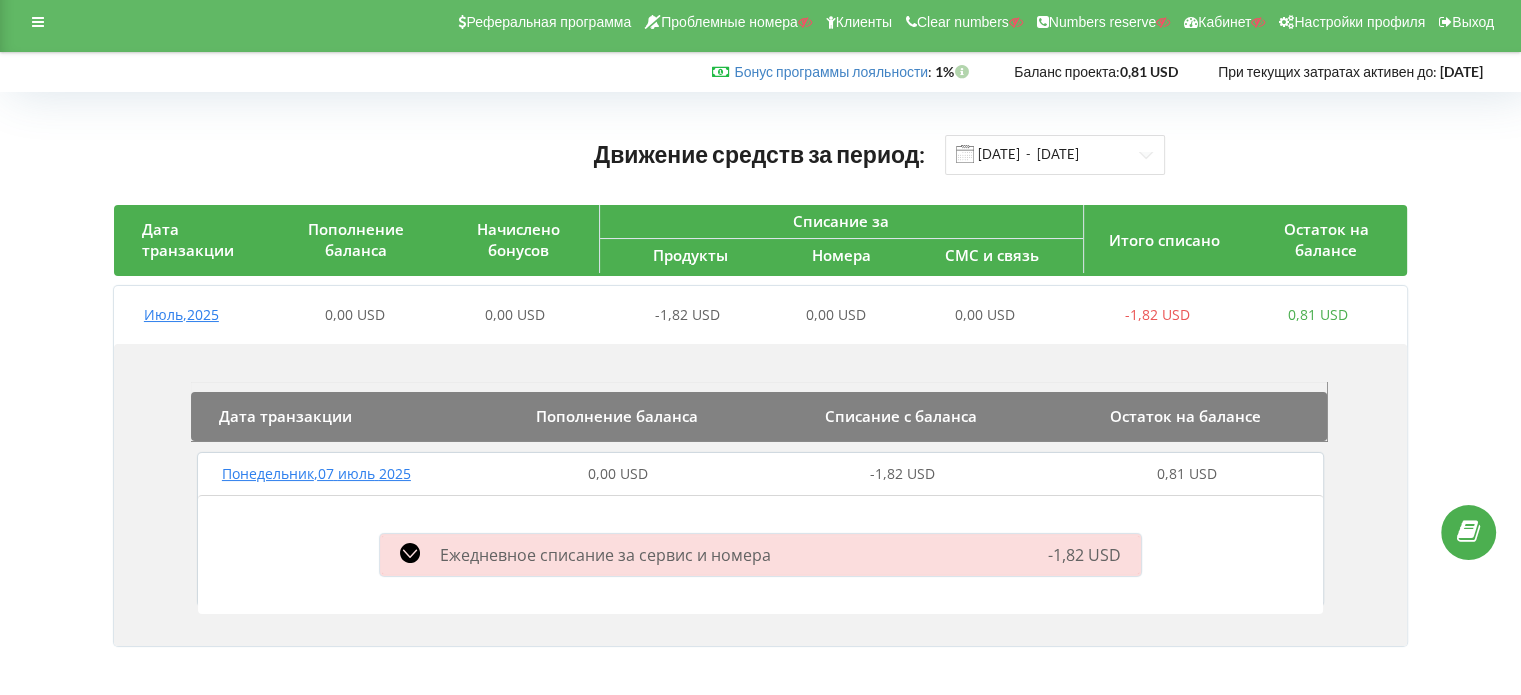 scroll, scrollTop: 10, scrollLeft: 0, axis: vertical 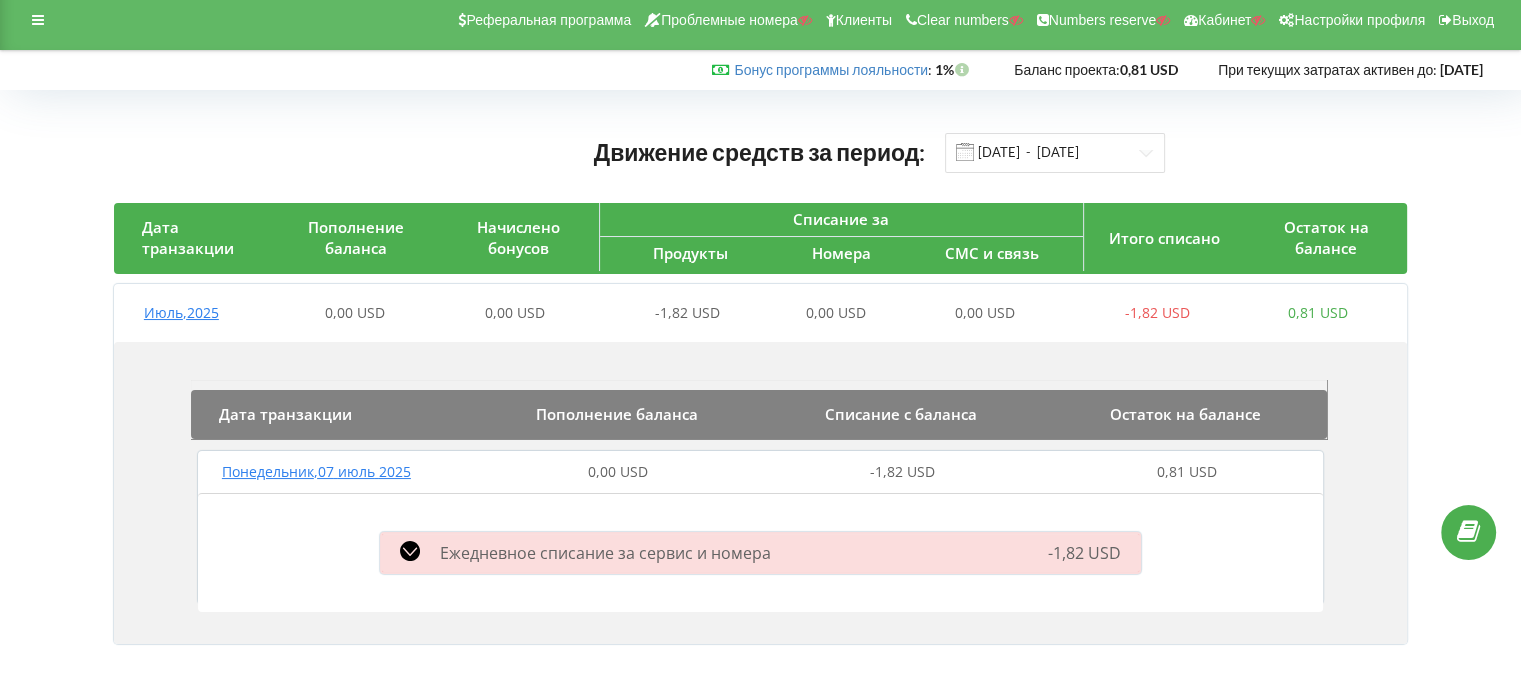 click on "Движение средств за период:  01.02.2025  -  10.07.2025" at bounding box center (760, 152) 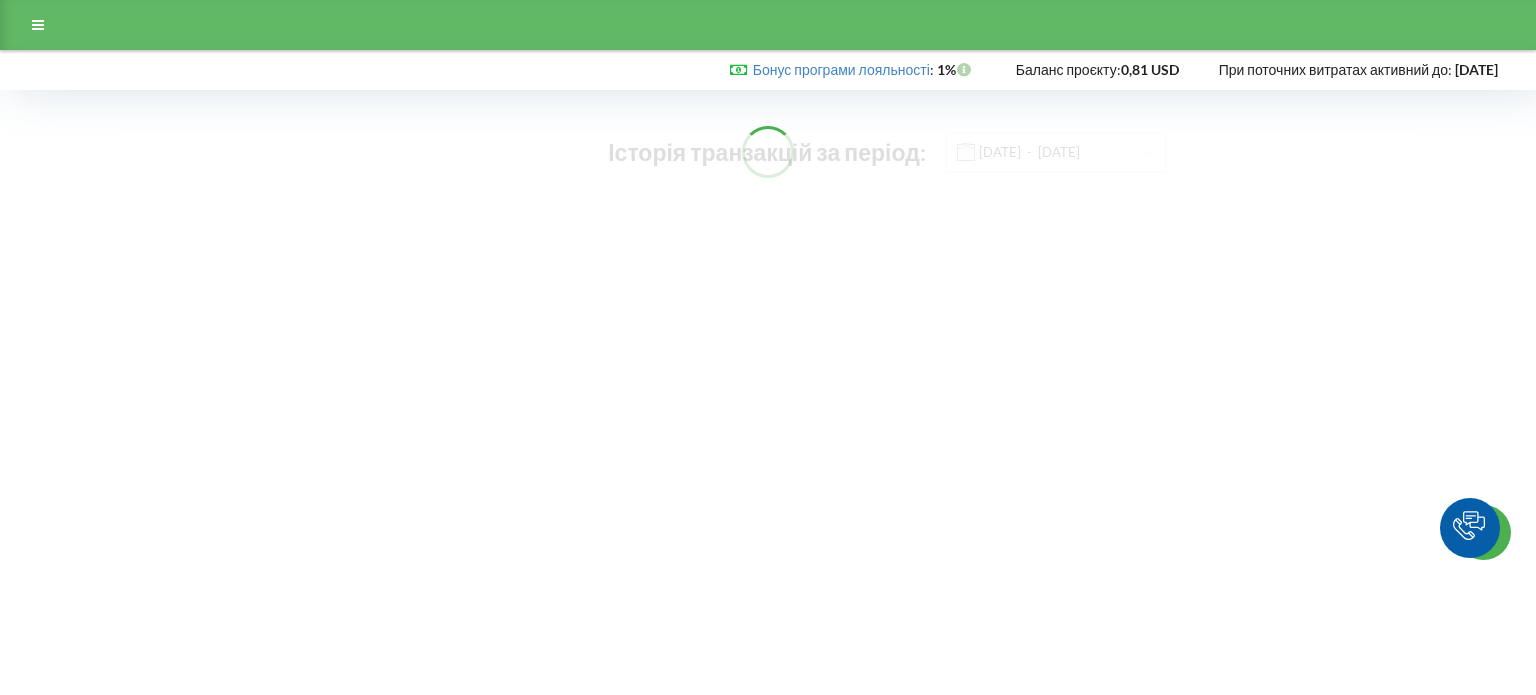 scroll, scrollTop: 0, scrollLeft: 0, axis: both 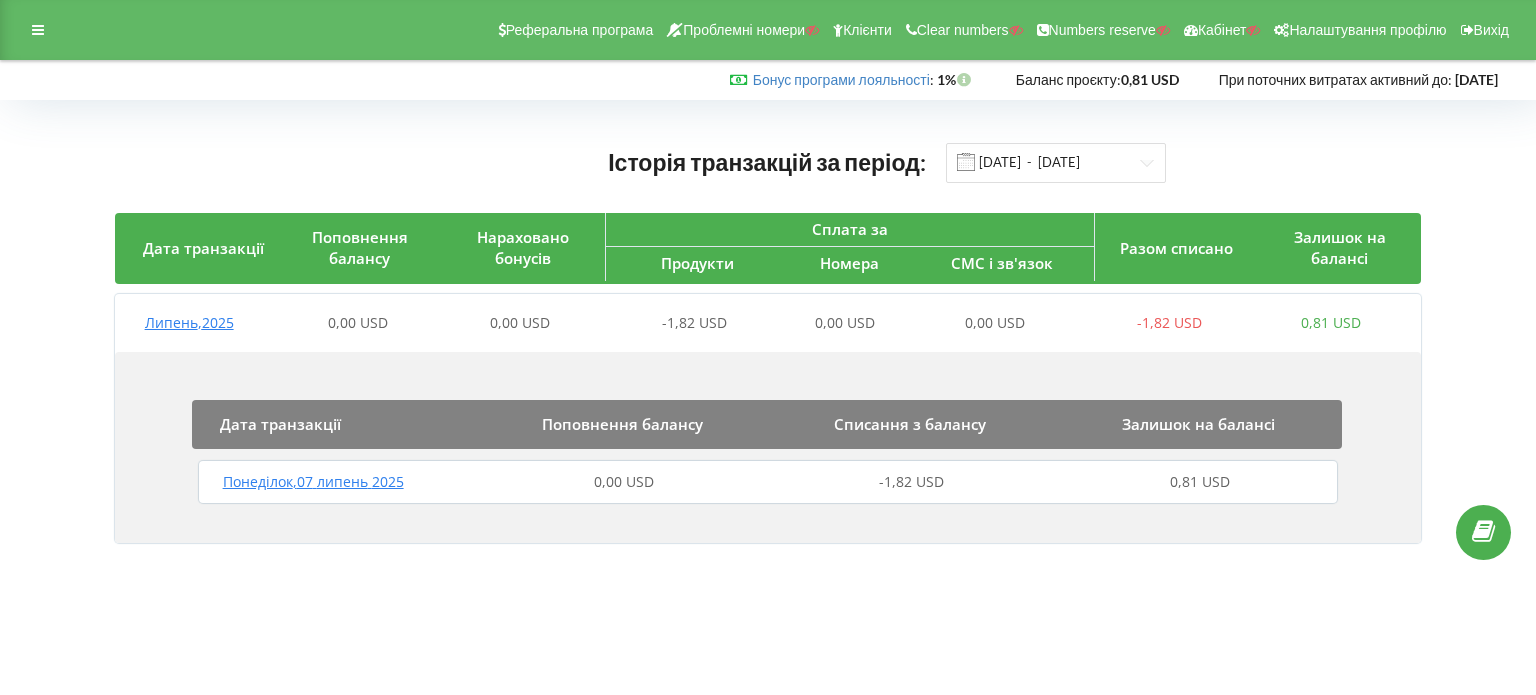 click on "Понеділок ,  07   липень   2025" at bounding box center [313, 481] 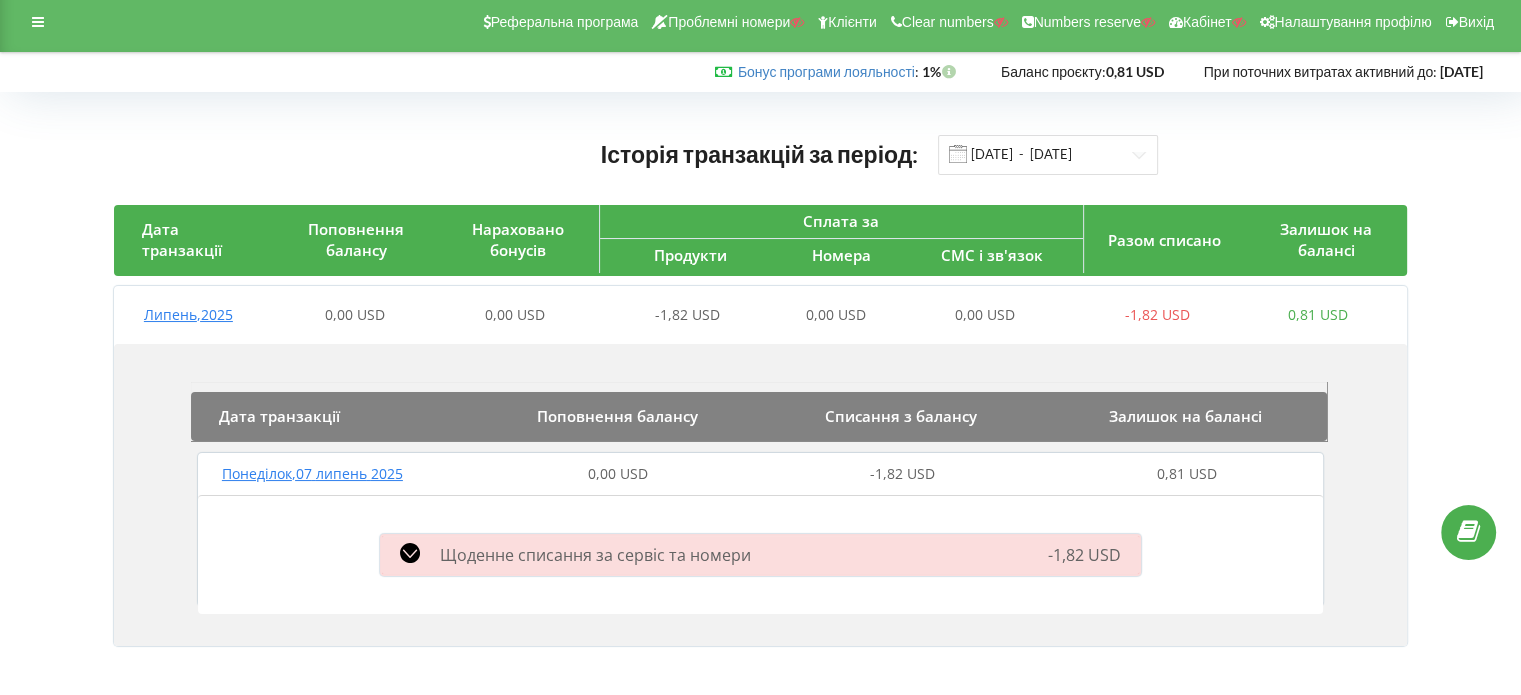 scroll, scrollTop: 10, scrollLeft: 0, axis: vertical 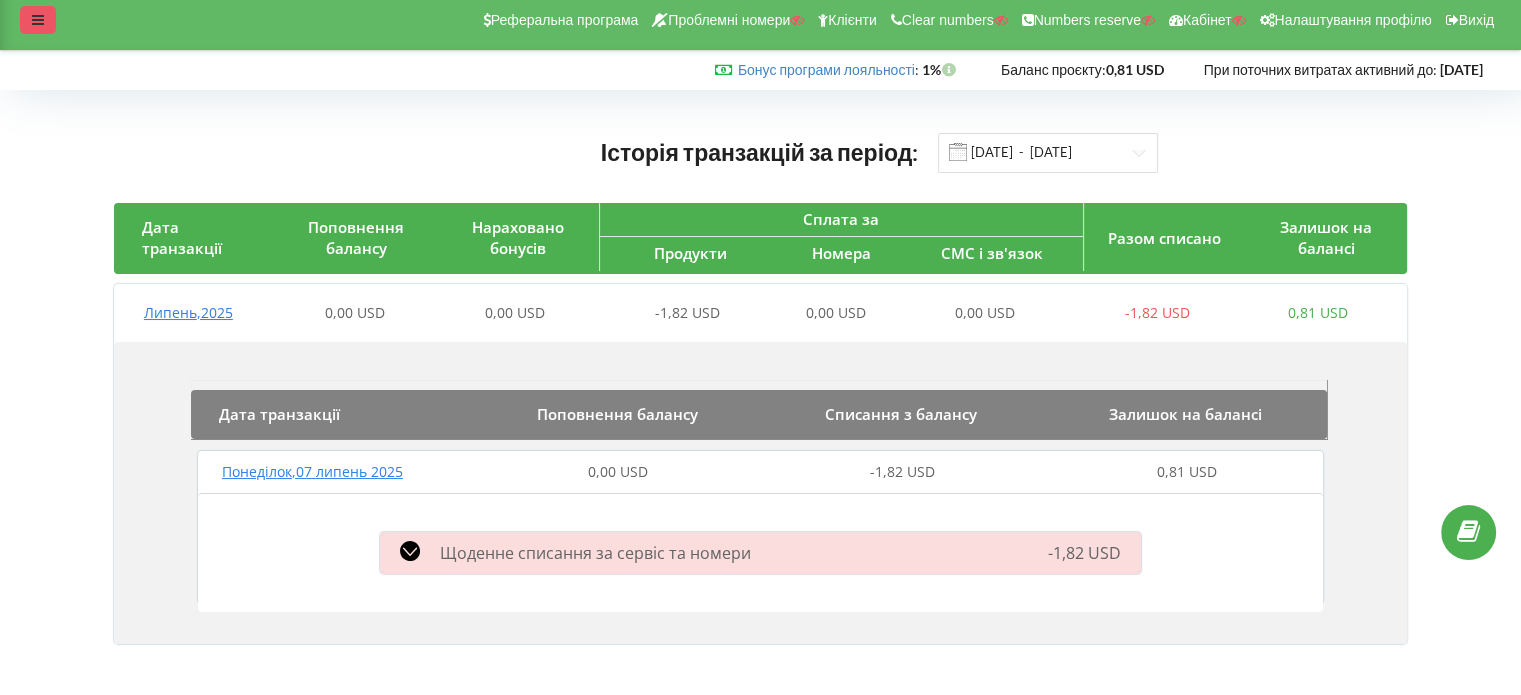 click at bounding box center [38, 20] 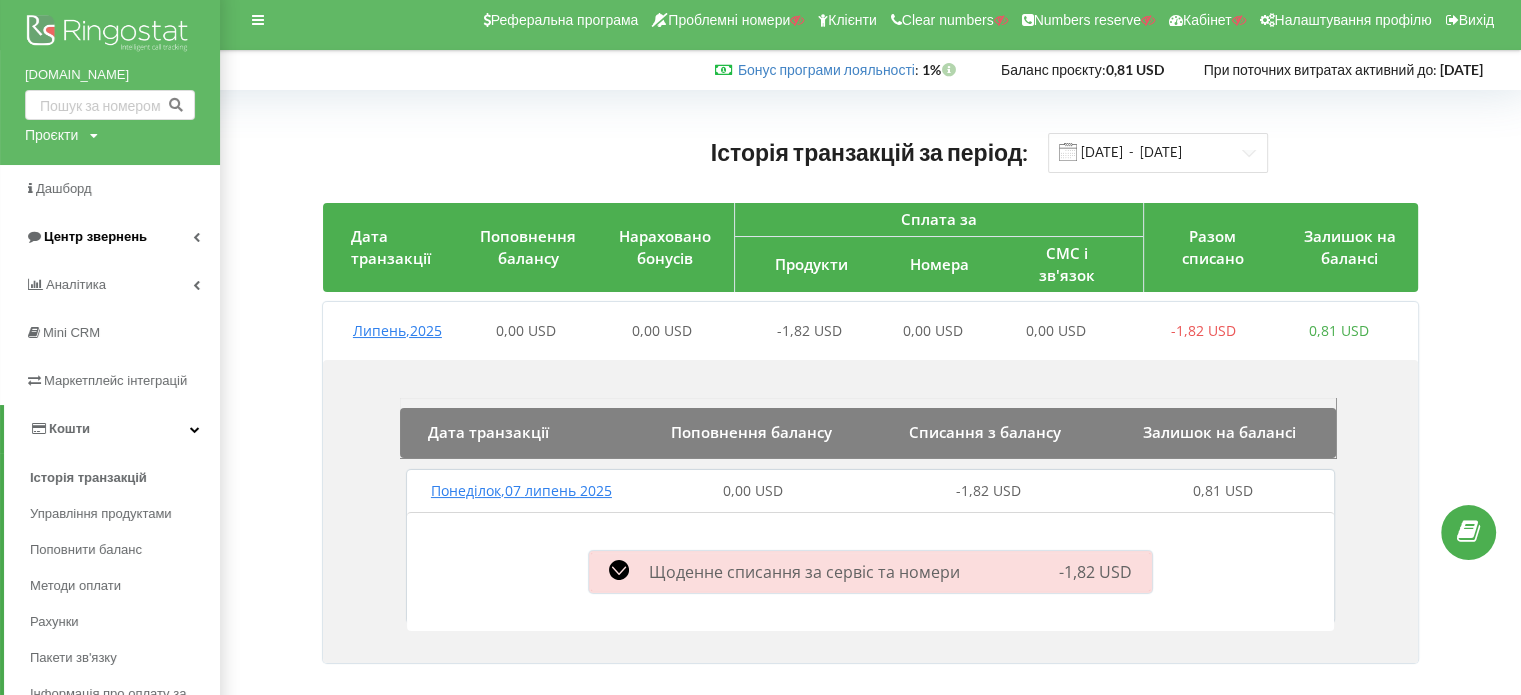 click on "Центр звернень" at bounding box center [95, 236] 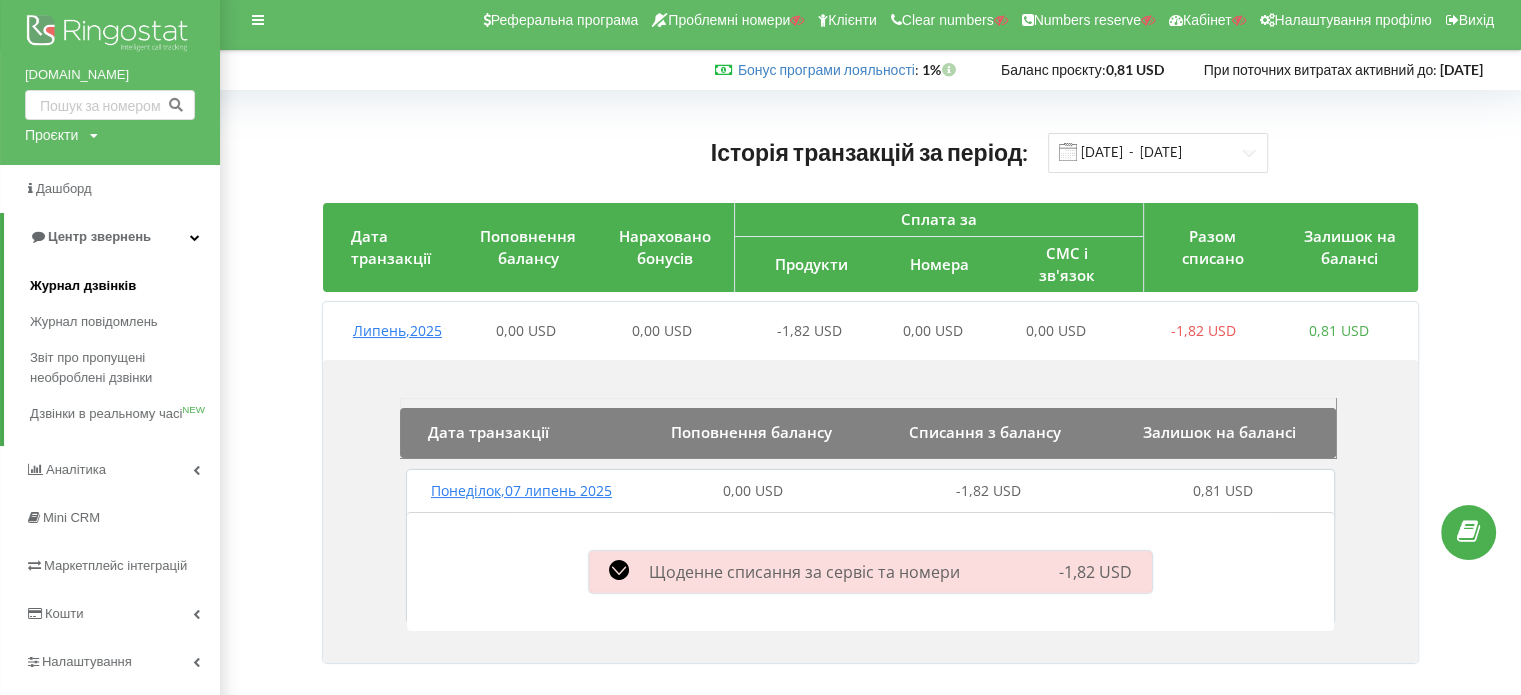 click on "Журнал дзвінків" at bounding box center [125, 286] 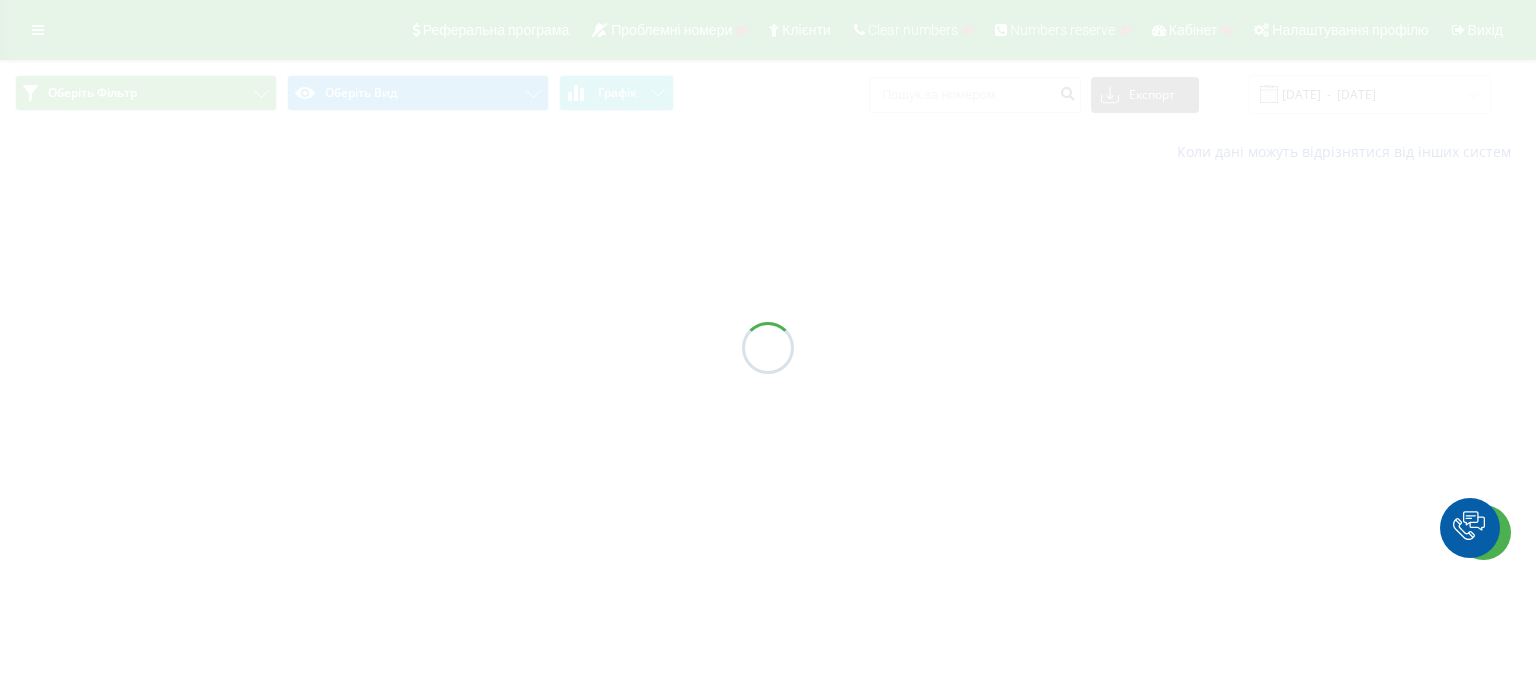 scroll, scrollTop: 0, scrollLeft: 0, axis: both 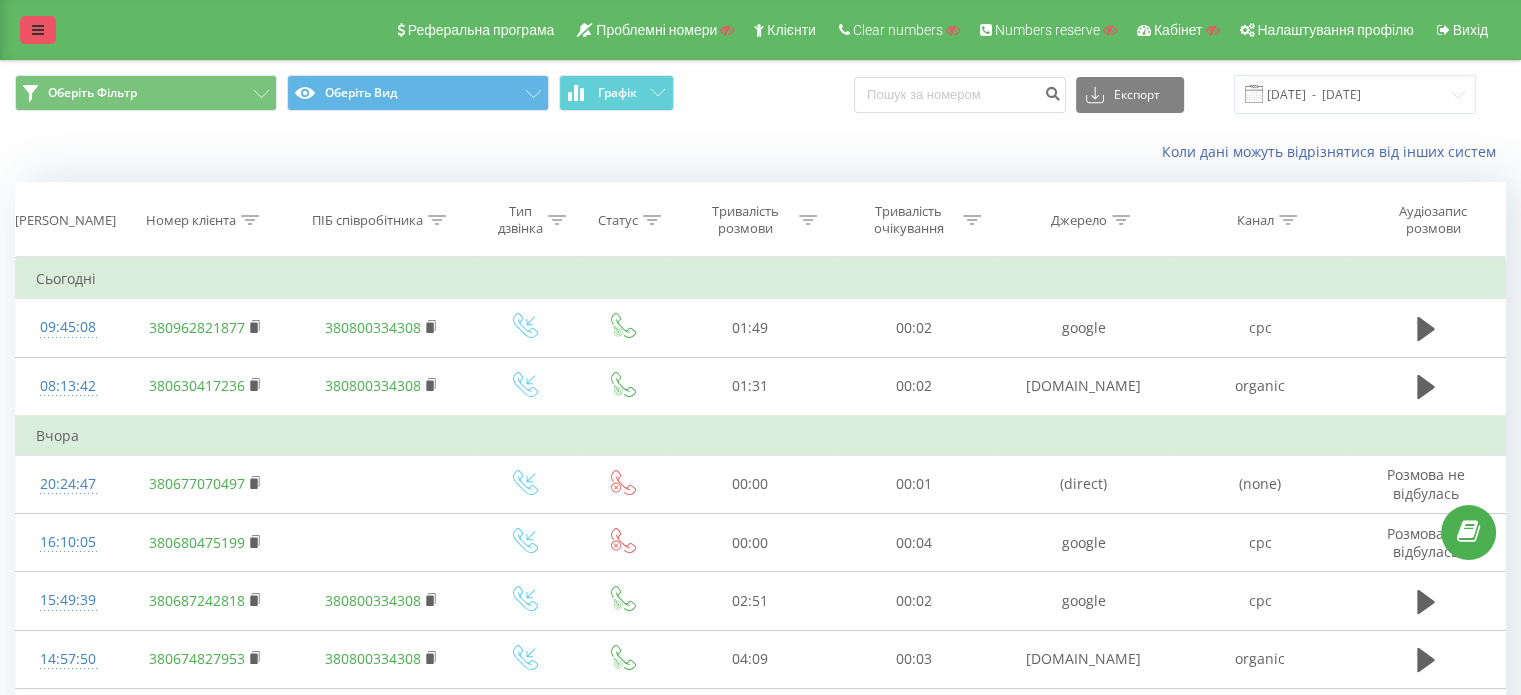 click at bounding box center (38, 30) 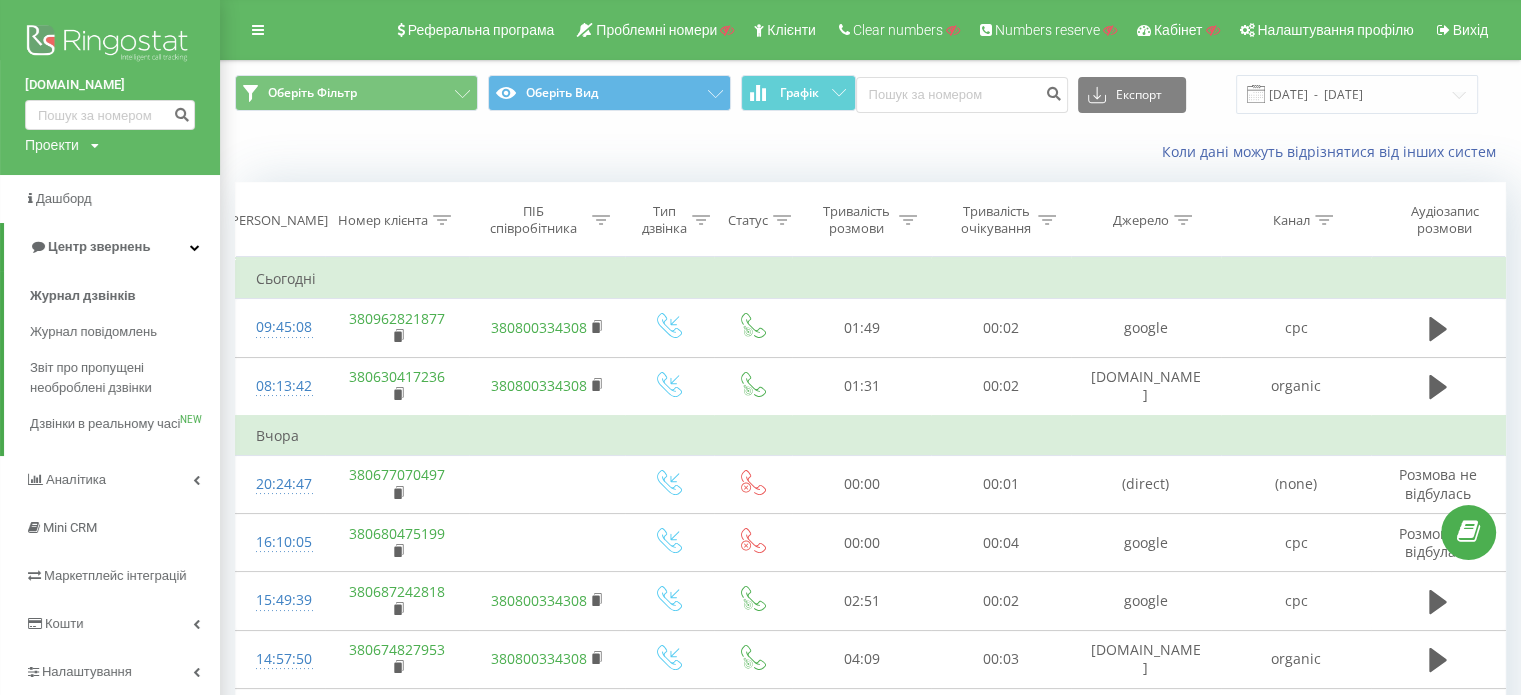 click on "Кошти" at bounding box center (110, 624) 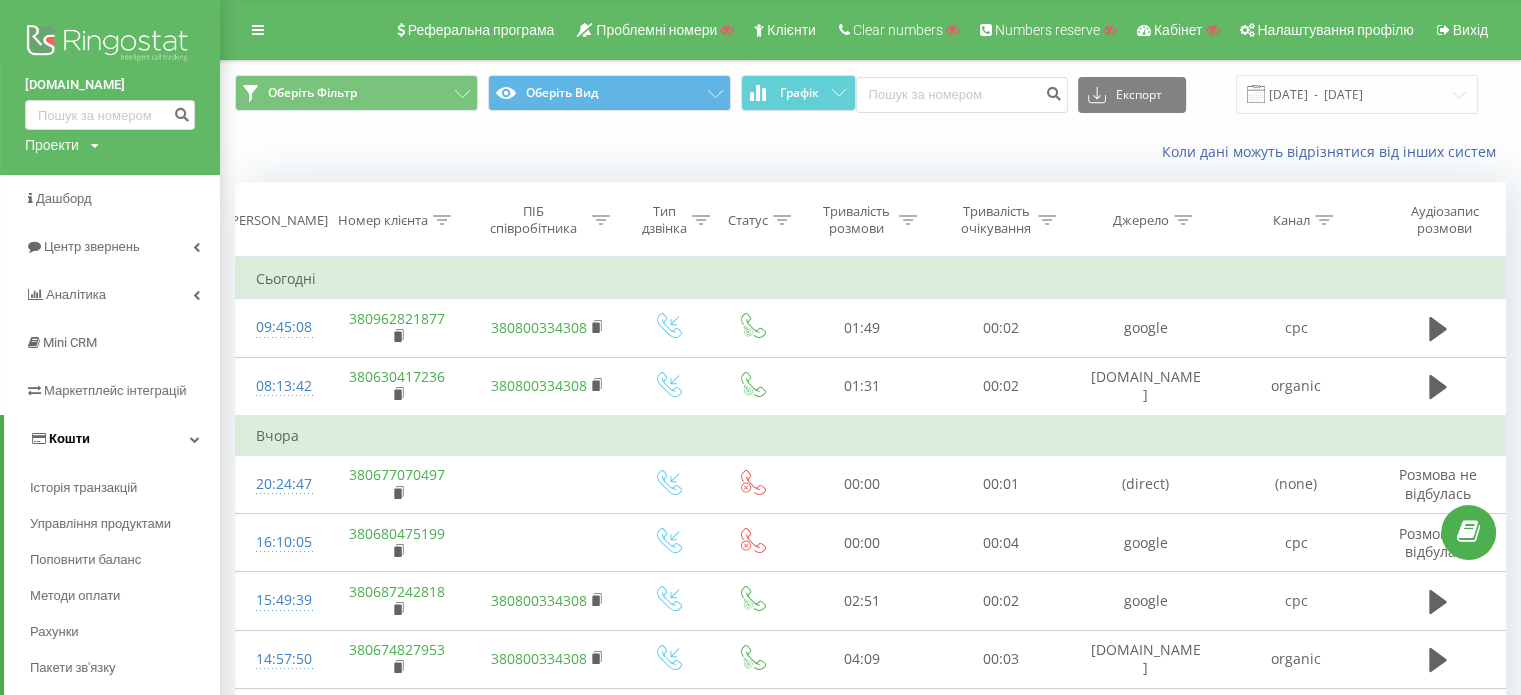 click on "Кошти" at bounding box center [69, 438] 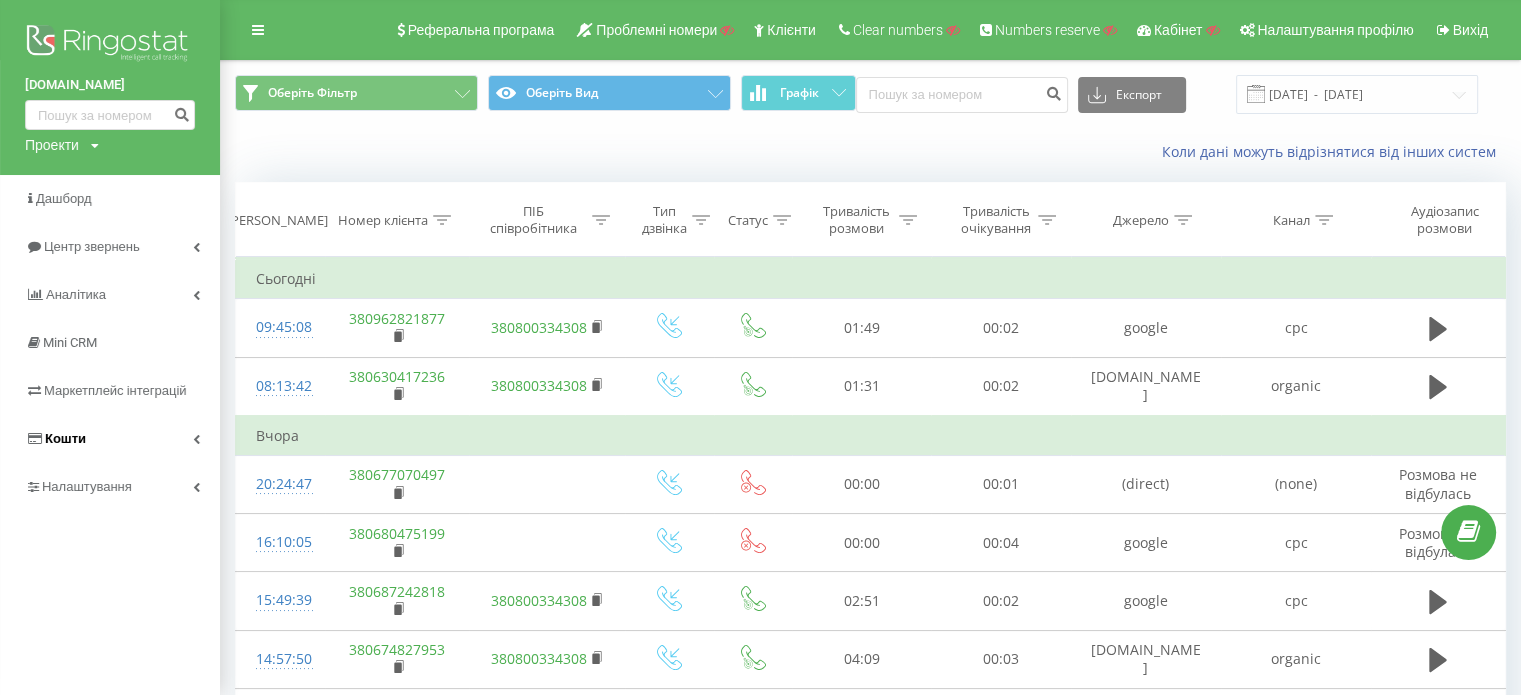 click on "Кошти" at bounding box center [65, 438] 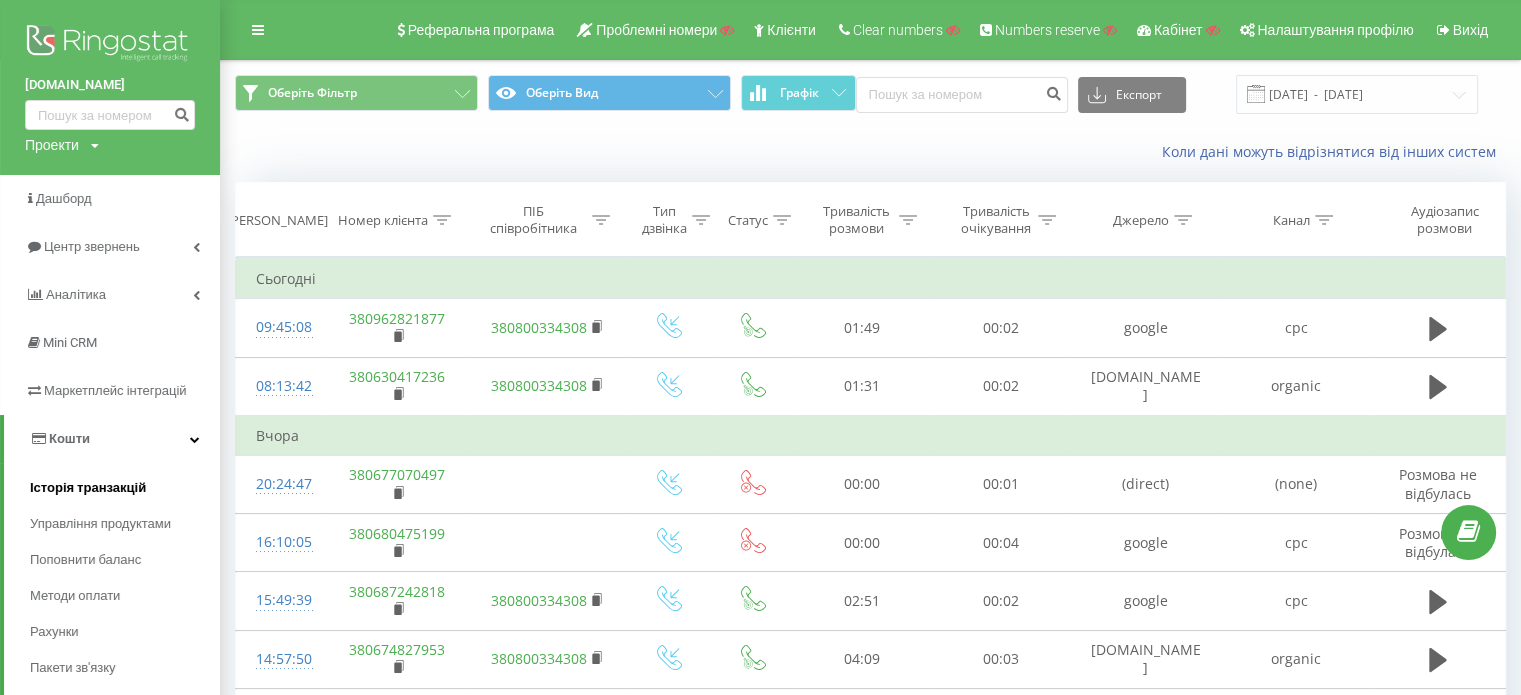 click on "Історія транзакцій" at bounding box center (88, 488) 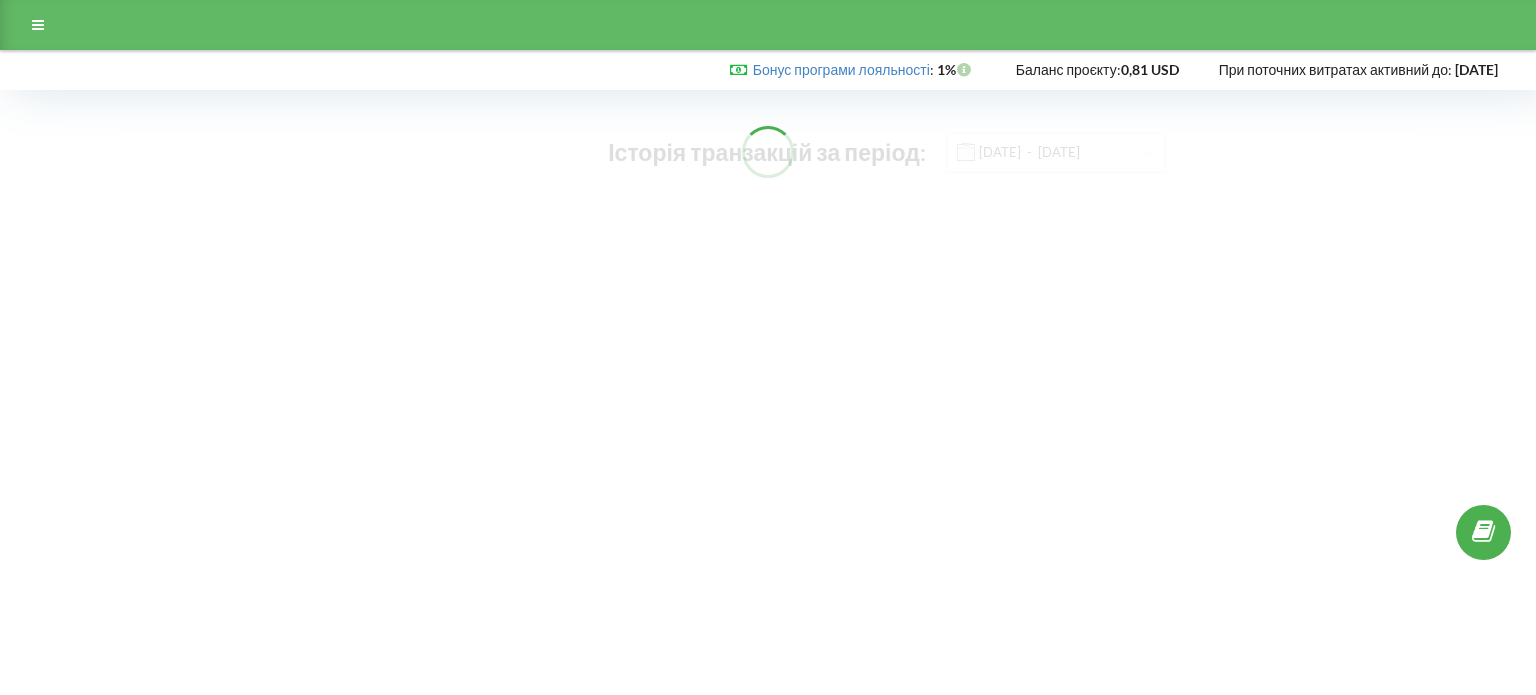 scroll, scrollTop: 0, scrollLeft: 0, axis: both 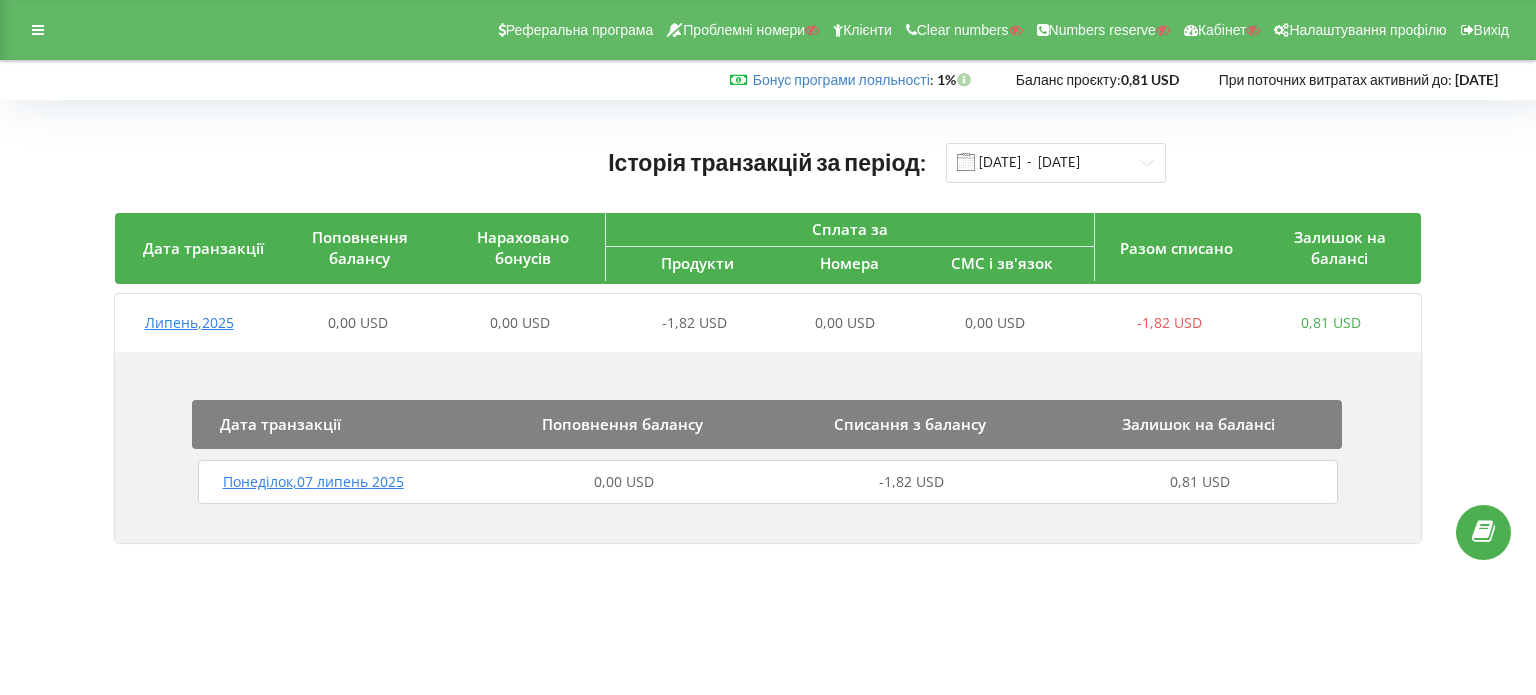 click on "Липень ,  2025" at bounding box center (189, 322) 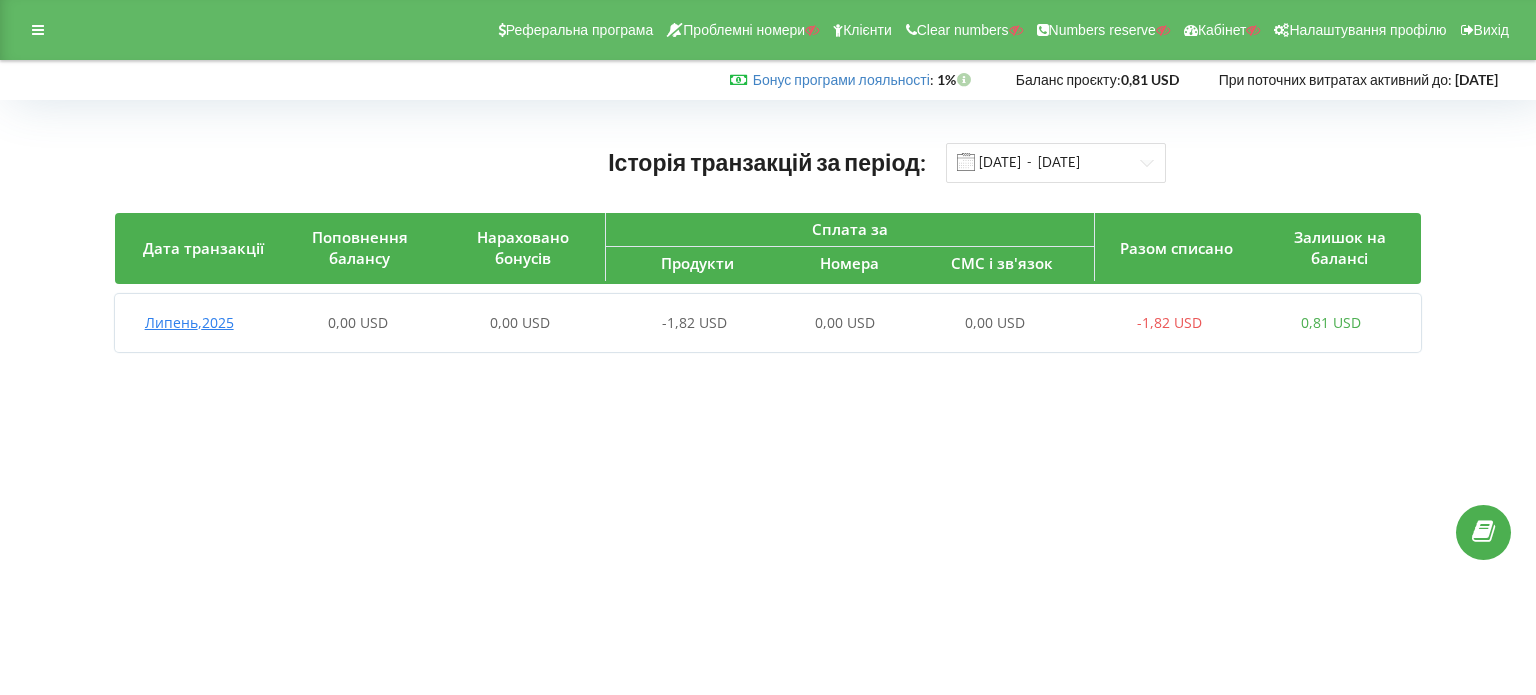 click on "Липень ,  2025" at bounding box center [189, 322] 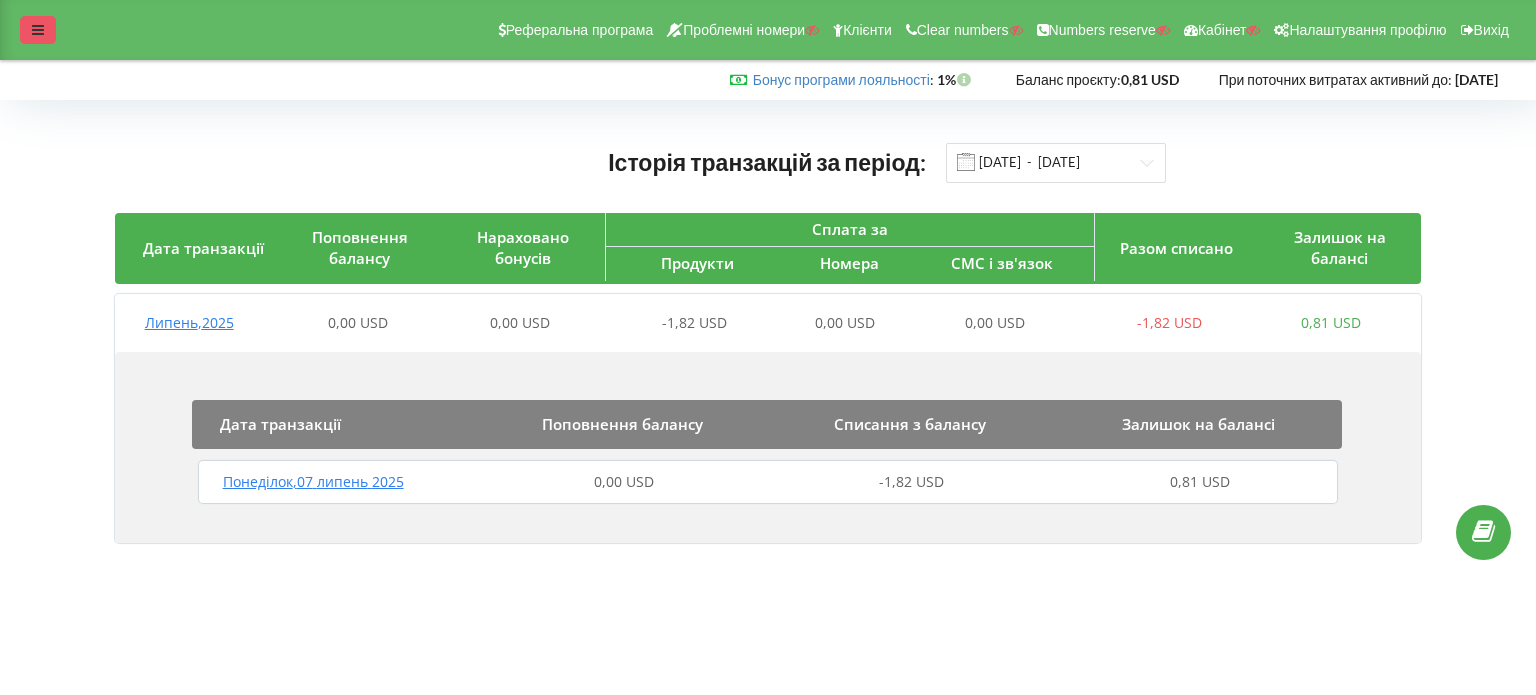 click at bounding box center (38, 30) 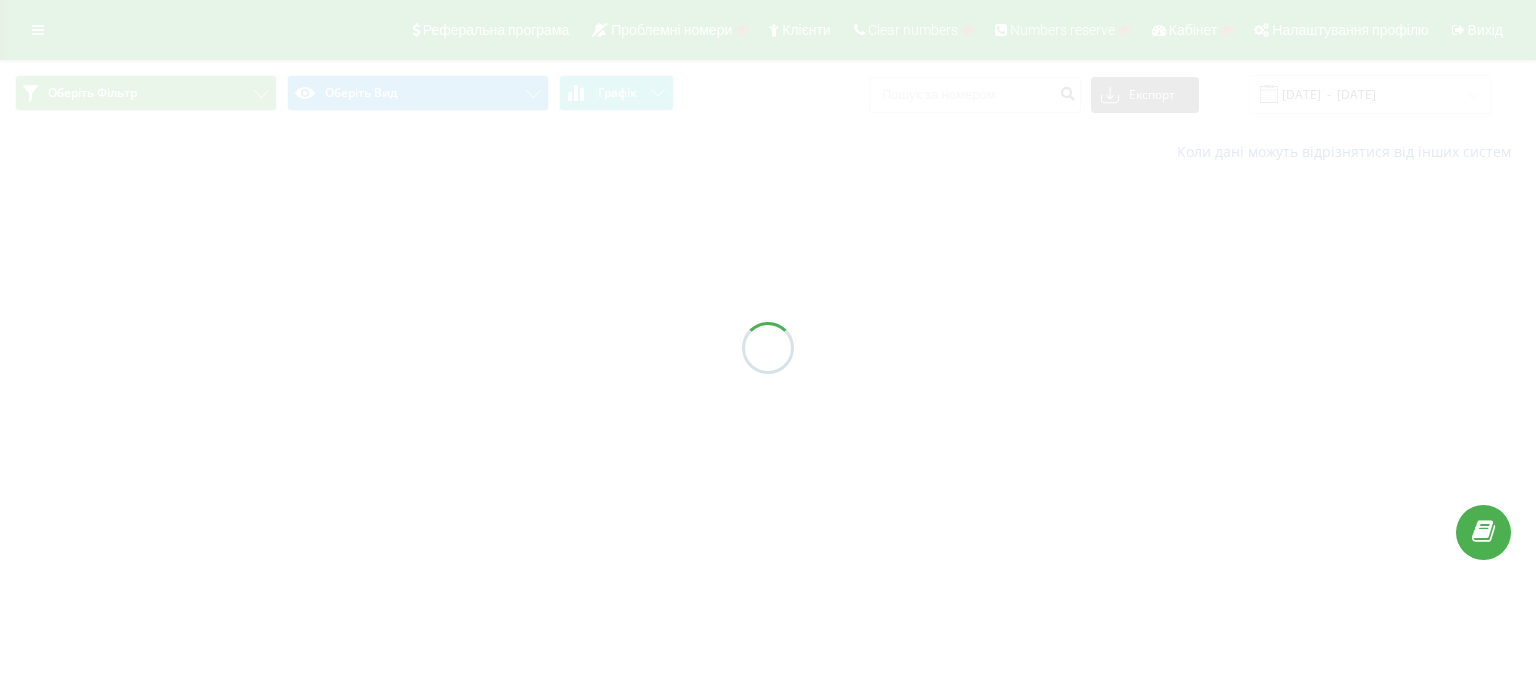 scroll, scrollTop: 0, scrollLeft: 0, axis: both 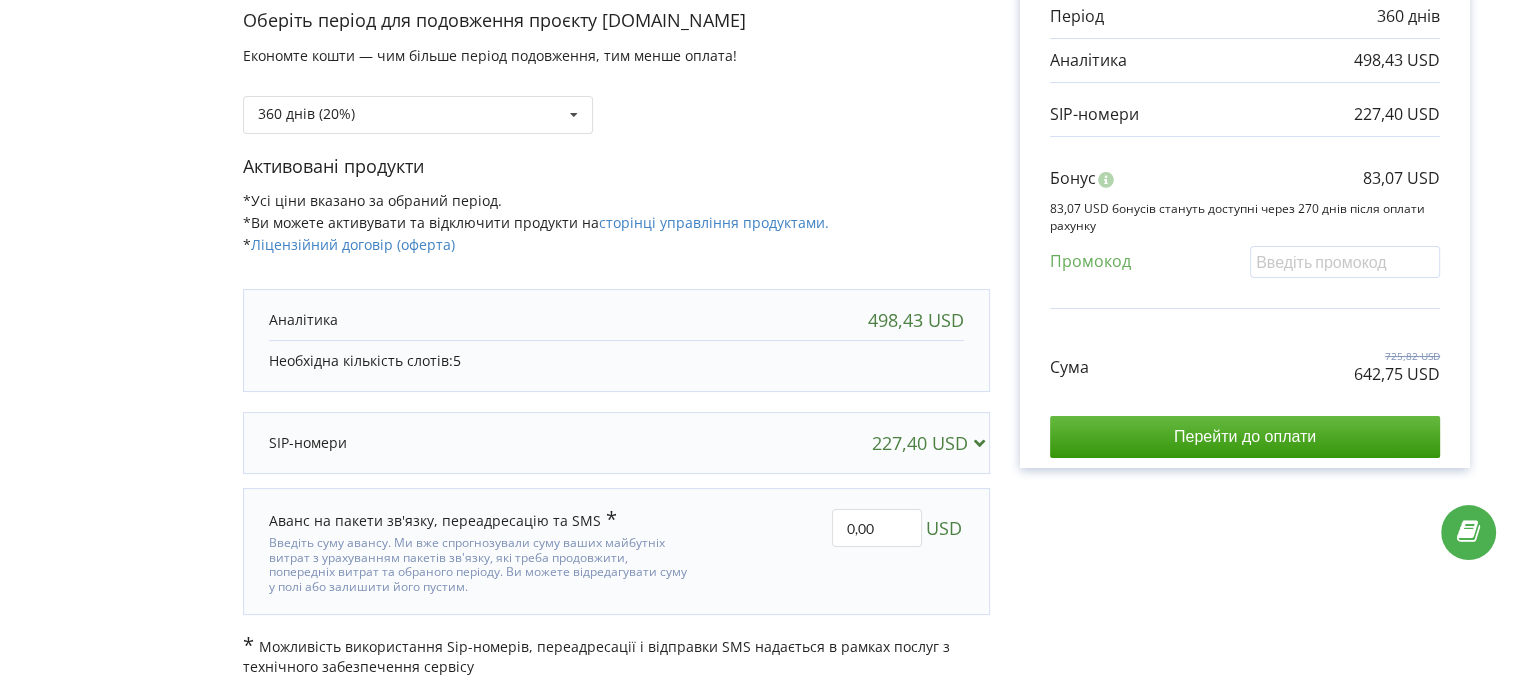 click at bounding box center (512, 443) 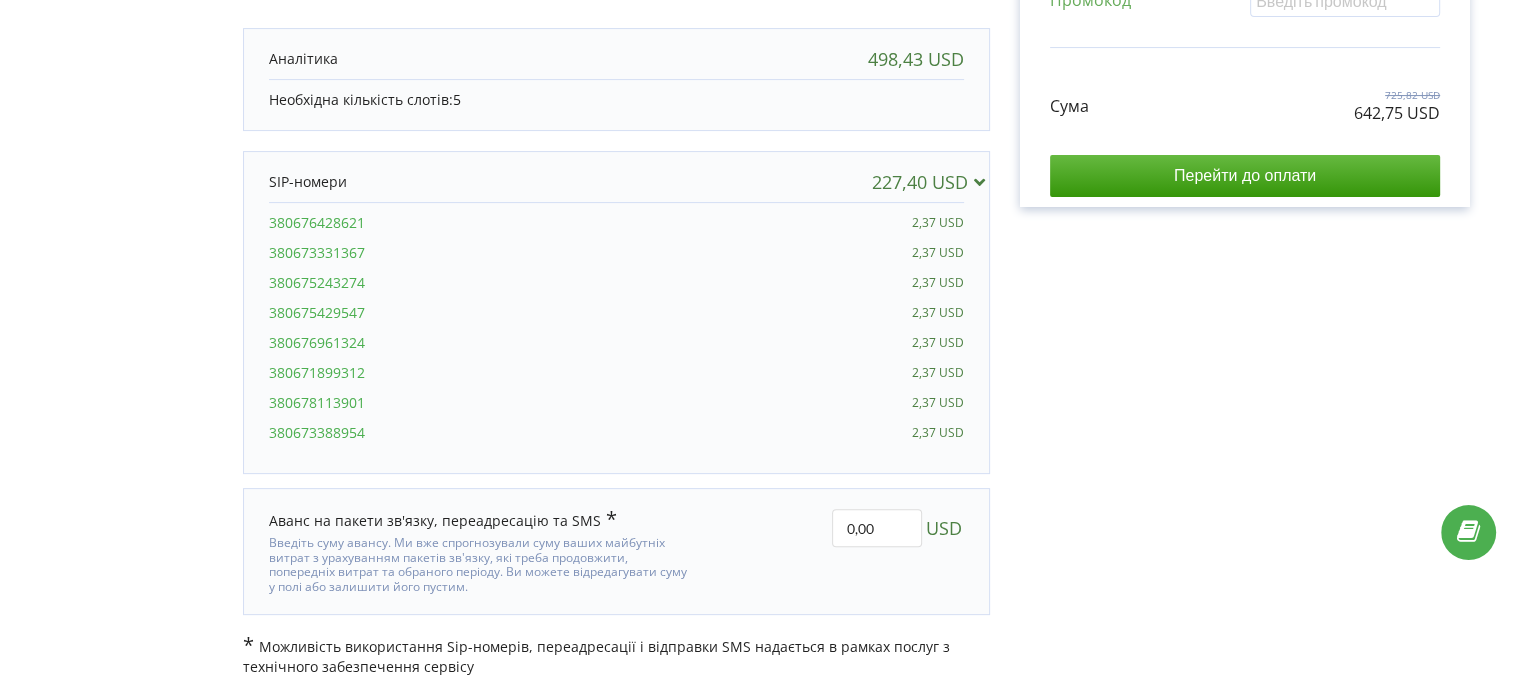 click at bounding box center [512, 182] 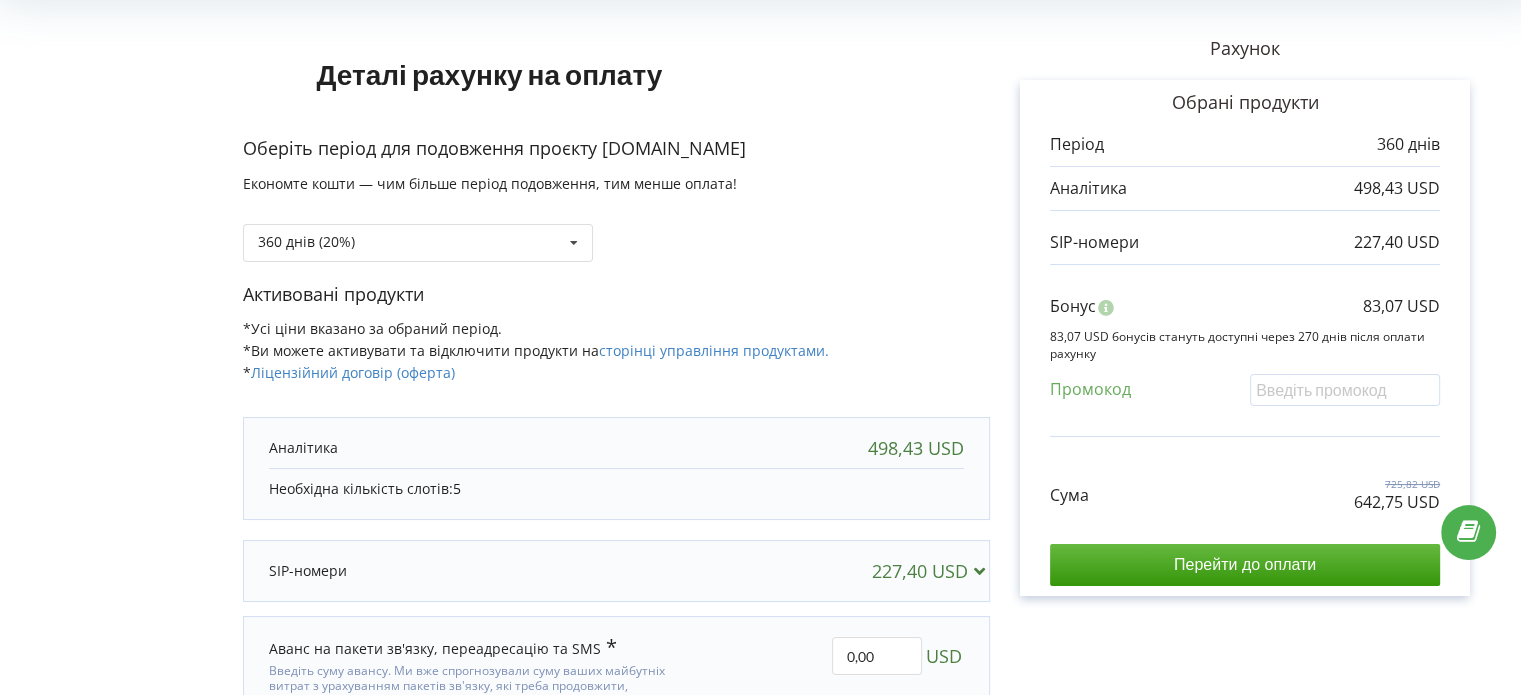 scroll, scrollTop: 0, scrollLeft: 0, axis: both 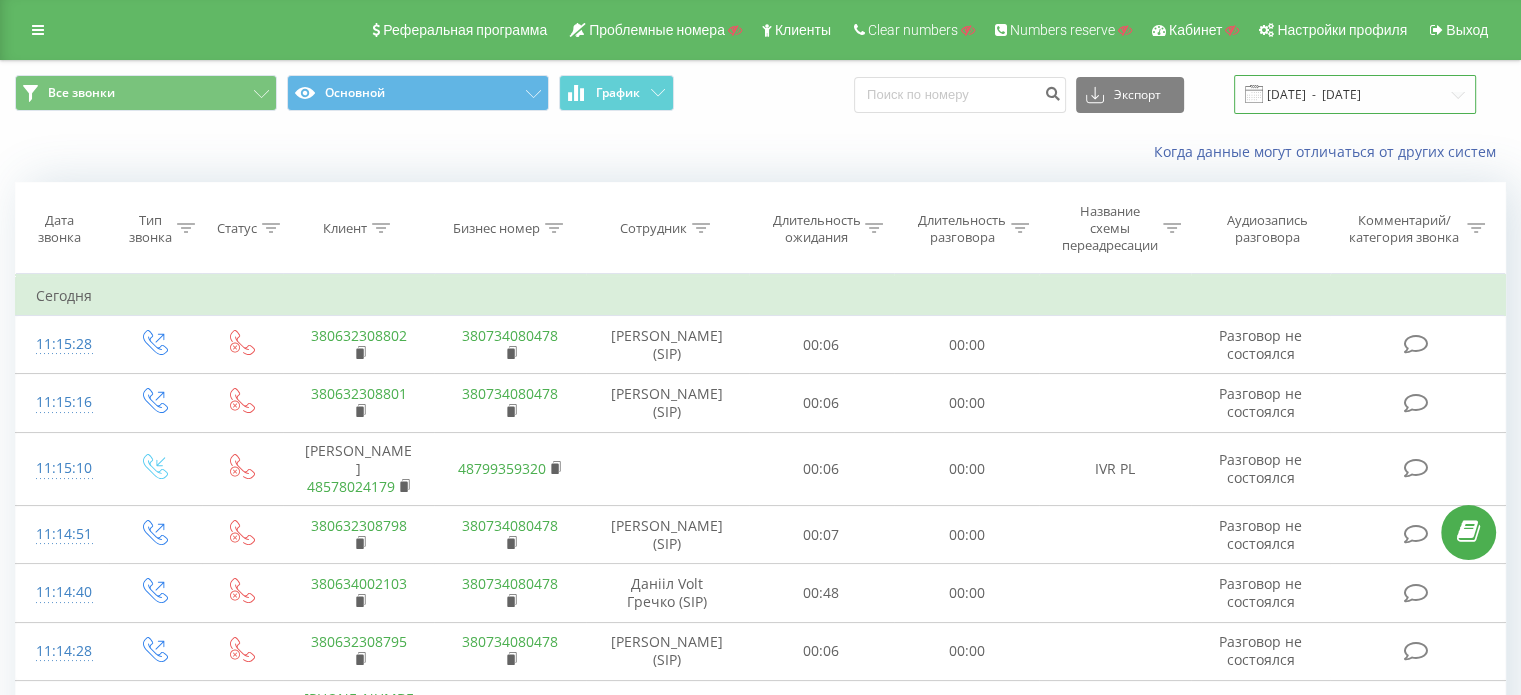 click on "10.06.2025  -  10.07.2025" at bounding box center (1355, 94) 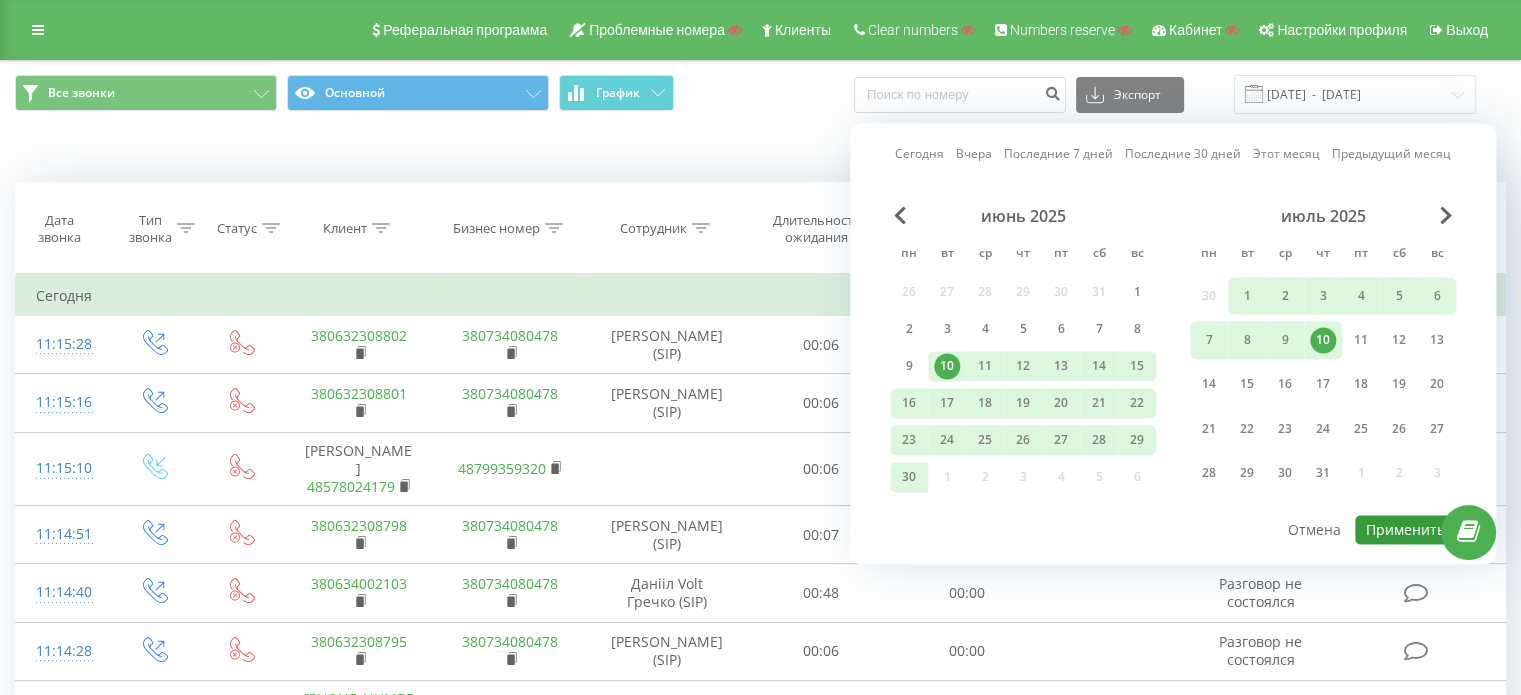 click on "Применить" at bounding box center (1405, 529) 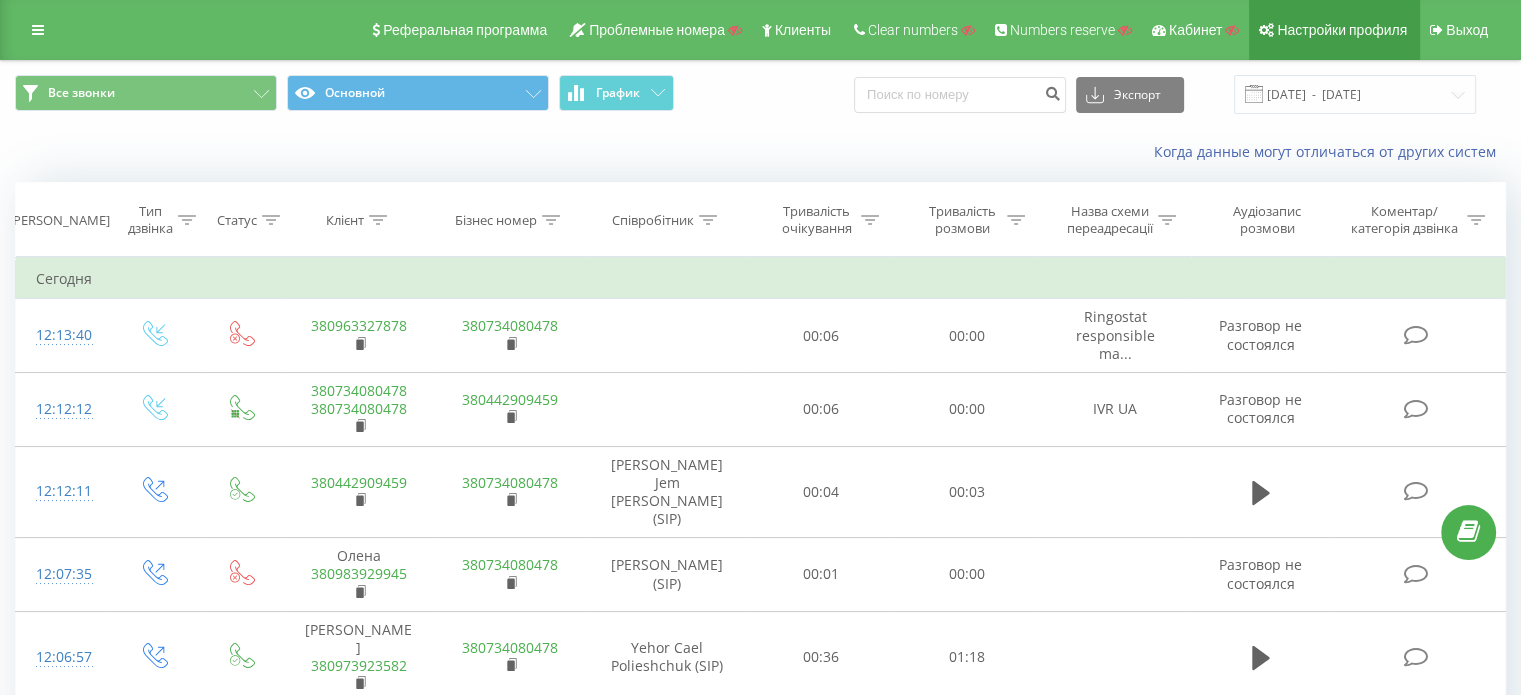 click on "Настройки профиля" at bounding box center (1334, 30) 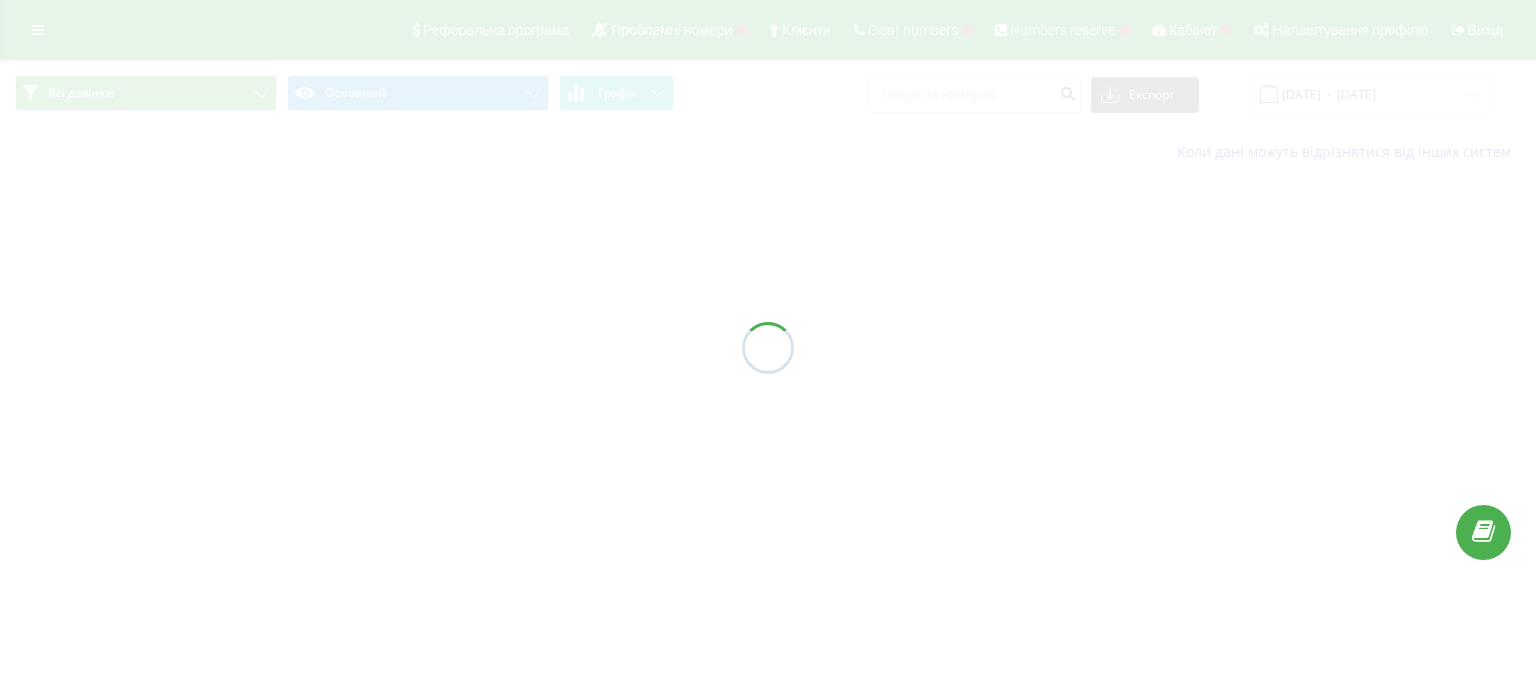 scroll, scrollTop: 0, scrollLeft: 0, axis: both 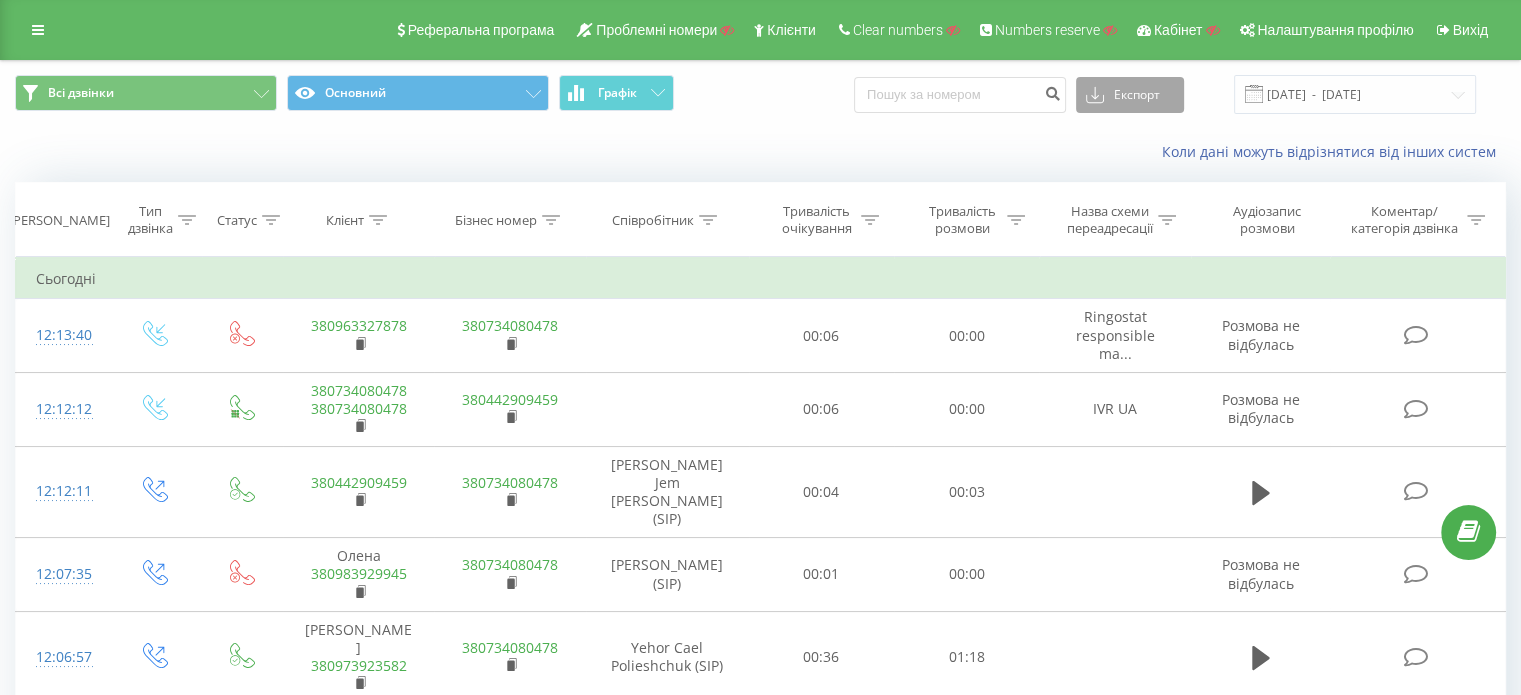 click on "Експорт" at bounding box center [1130, 95] 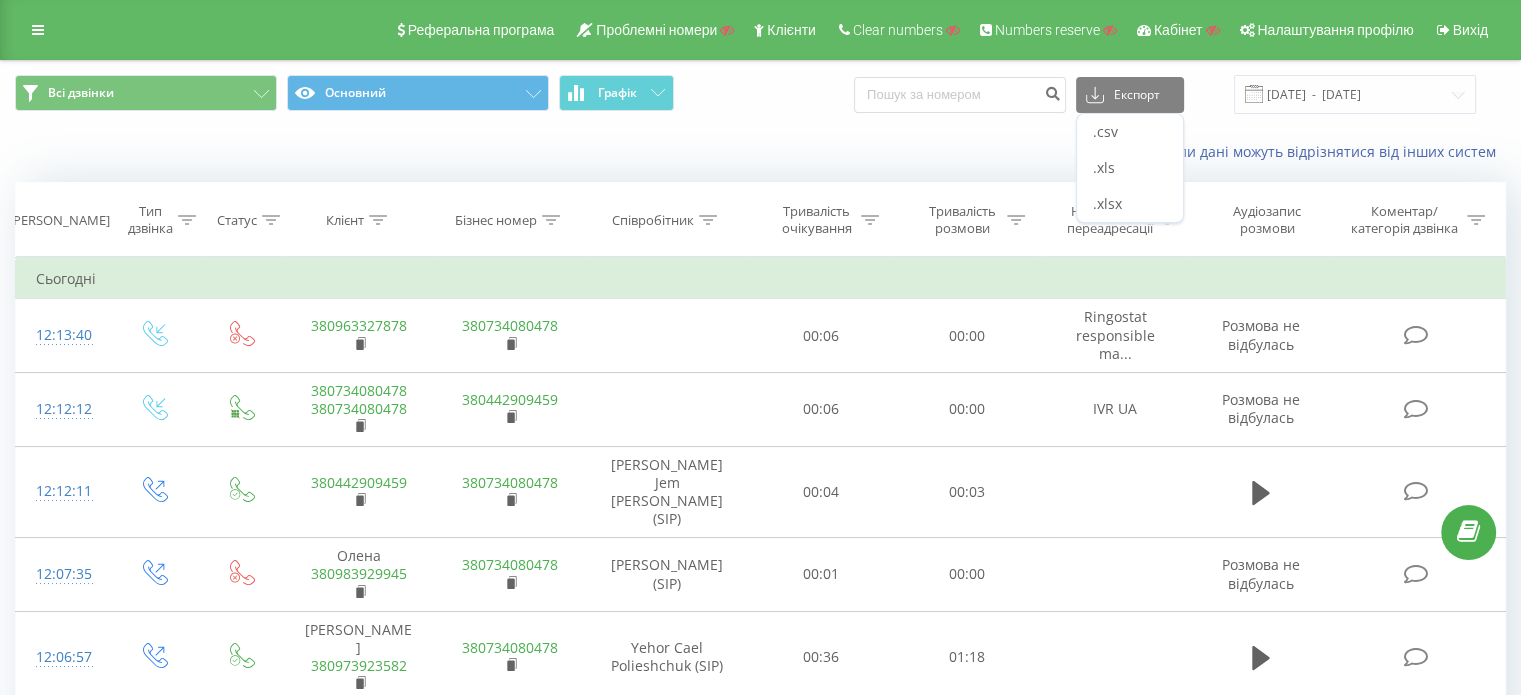 click on "Коли дані можуть відрізнятися вiд інших систем" at bounding box center [1045, 152] 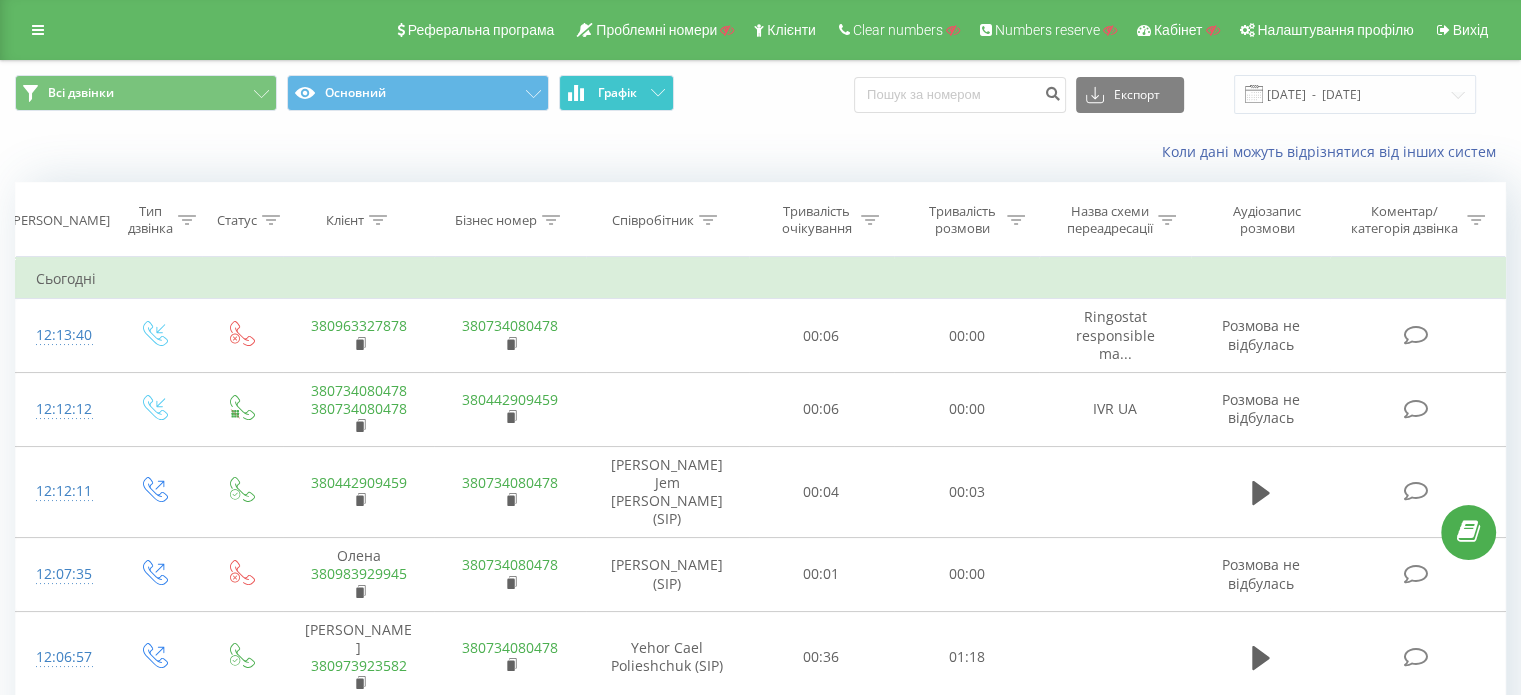 click on "Графік" at bounding box center [617, 93] 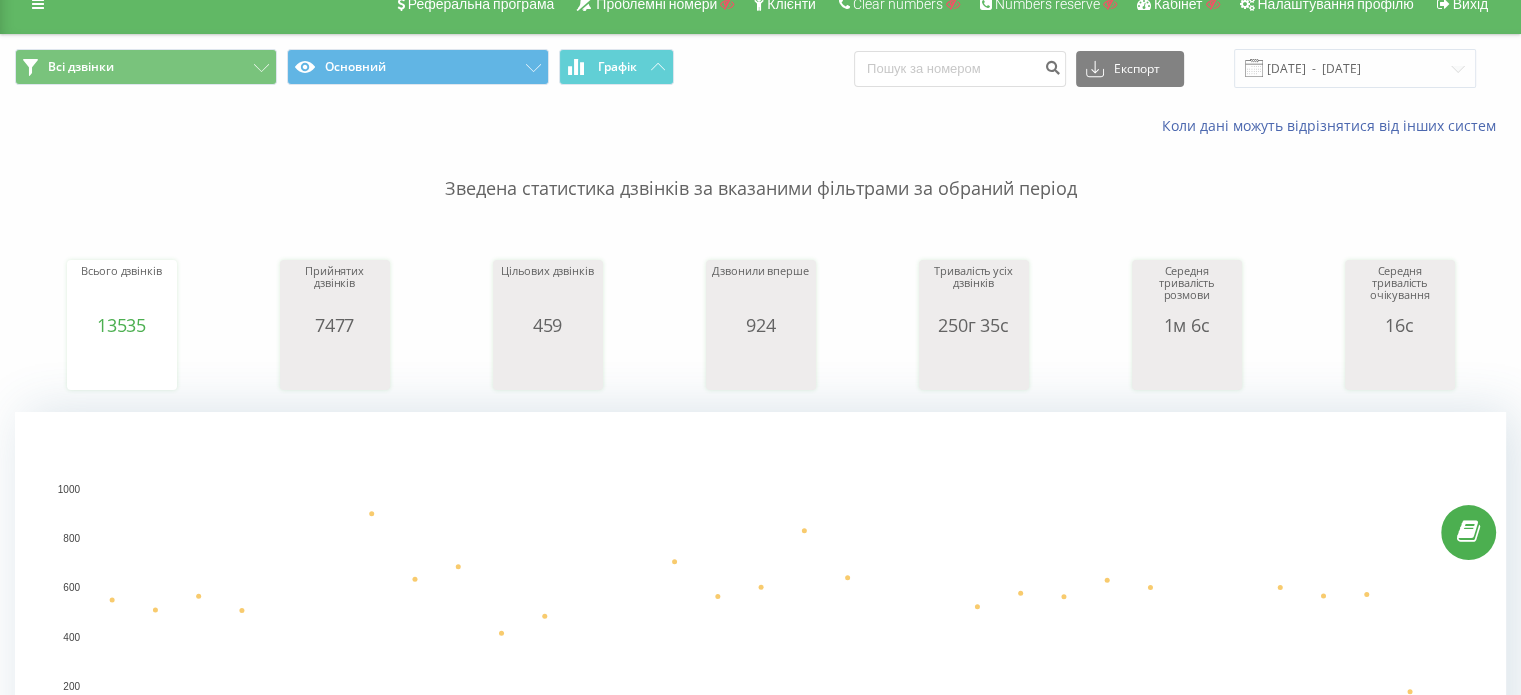 scroll, scrollTop: 0, scrollLeft: 0, axis: both 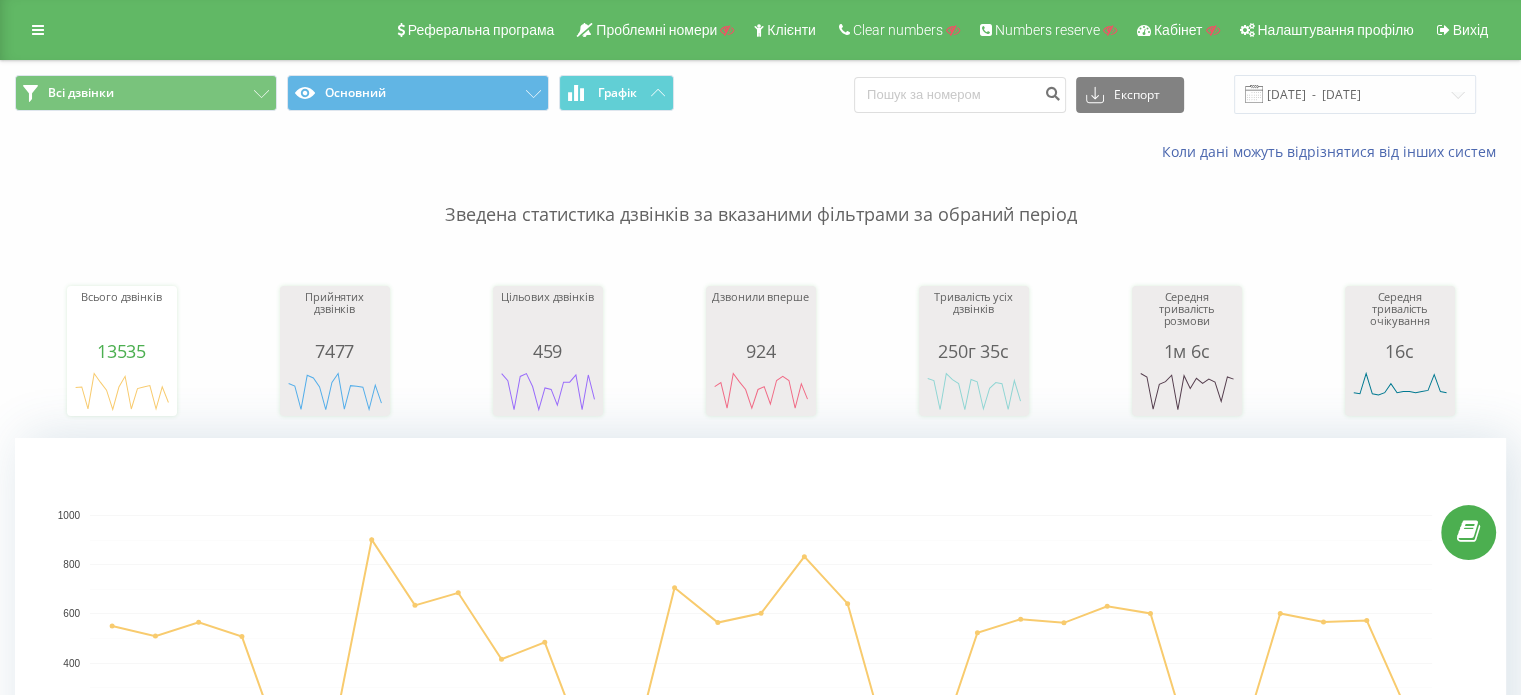 click on "Всі дзвінки Основний Графік" at bounding box center (380, 94) 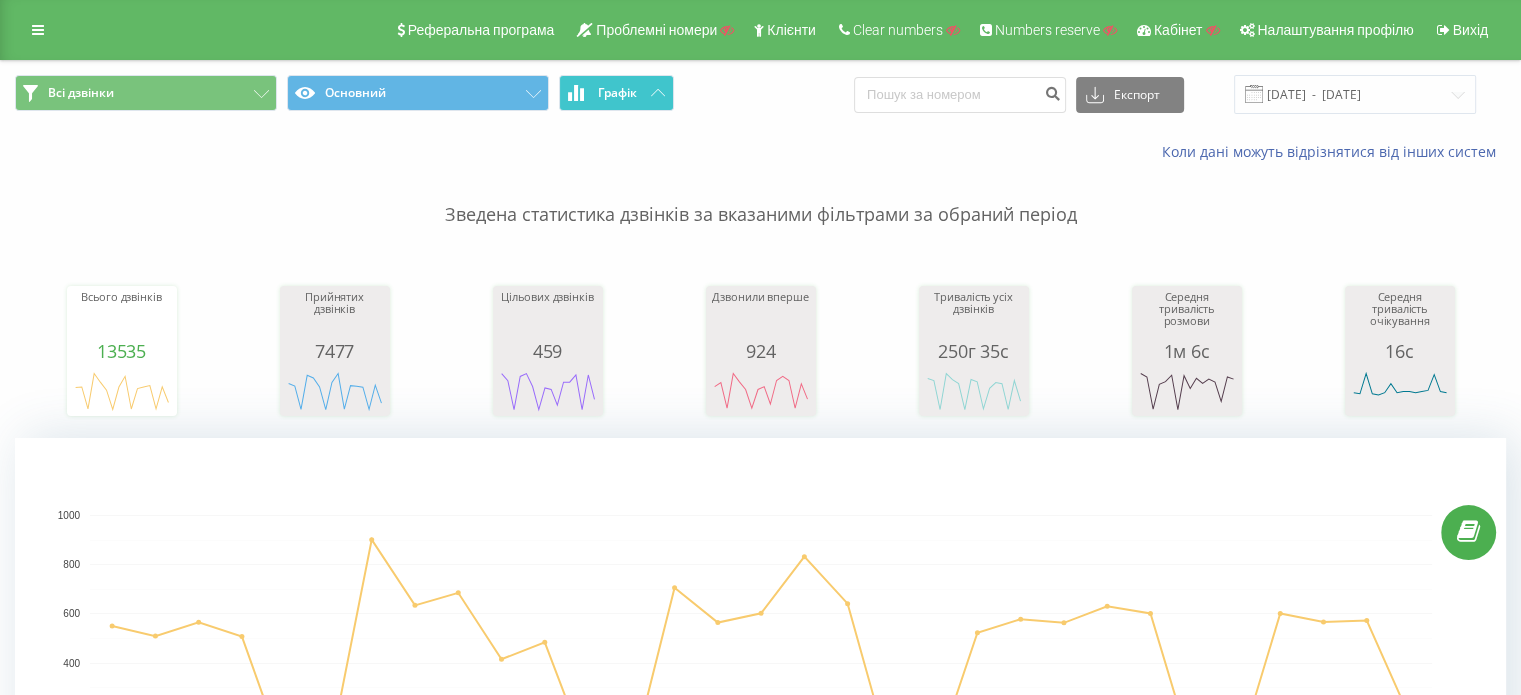 click 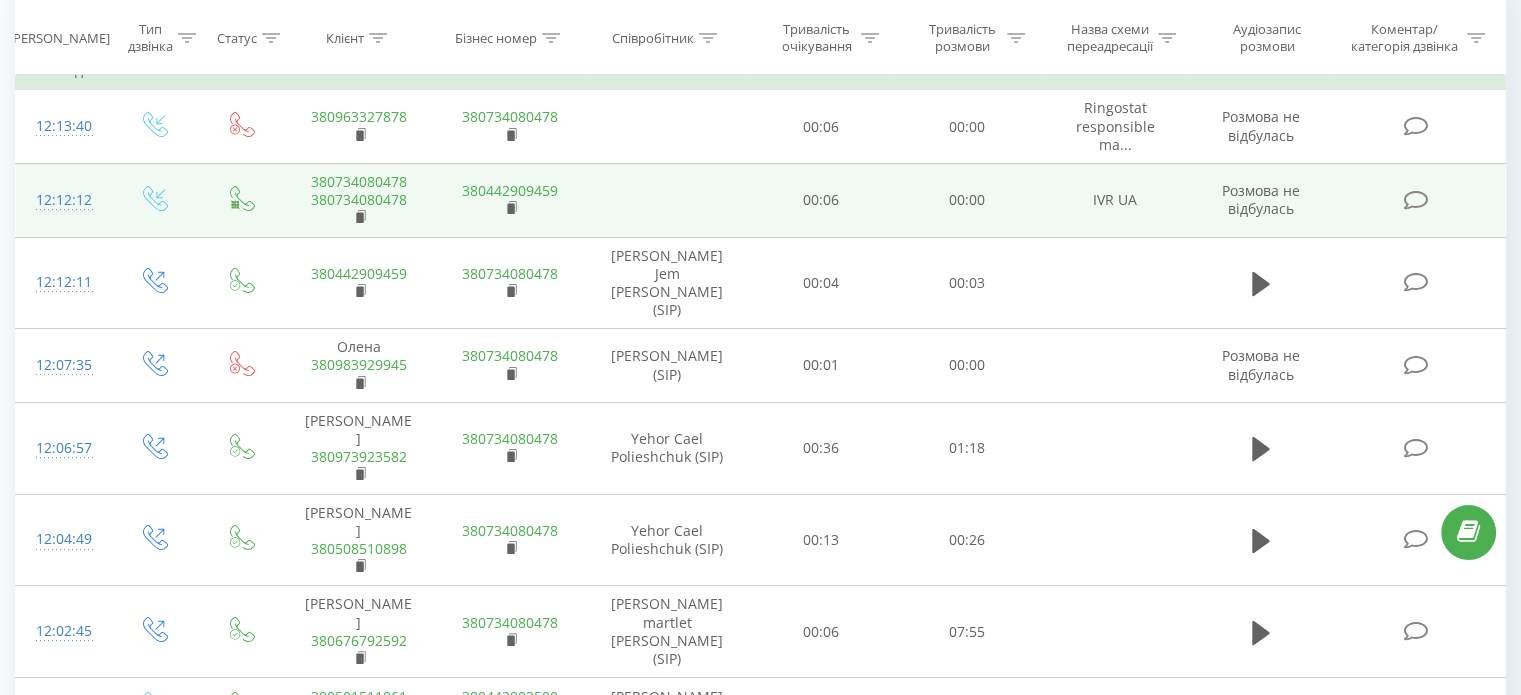 scroll, scrollTop: 200, scrollLeft: 0, axis: vertical 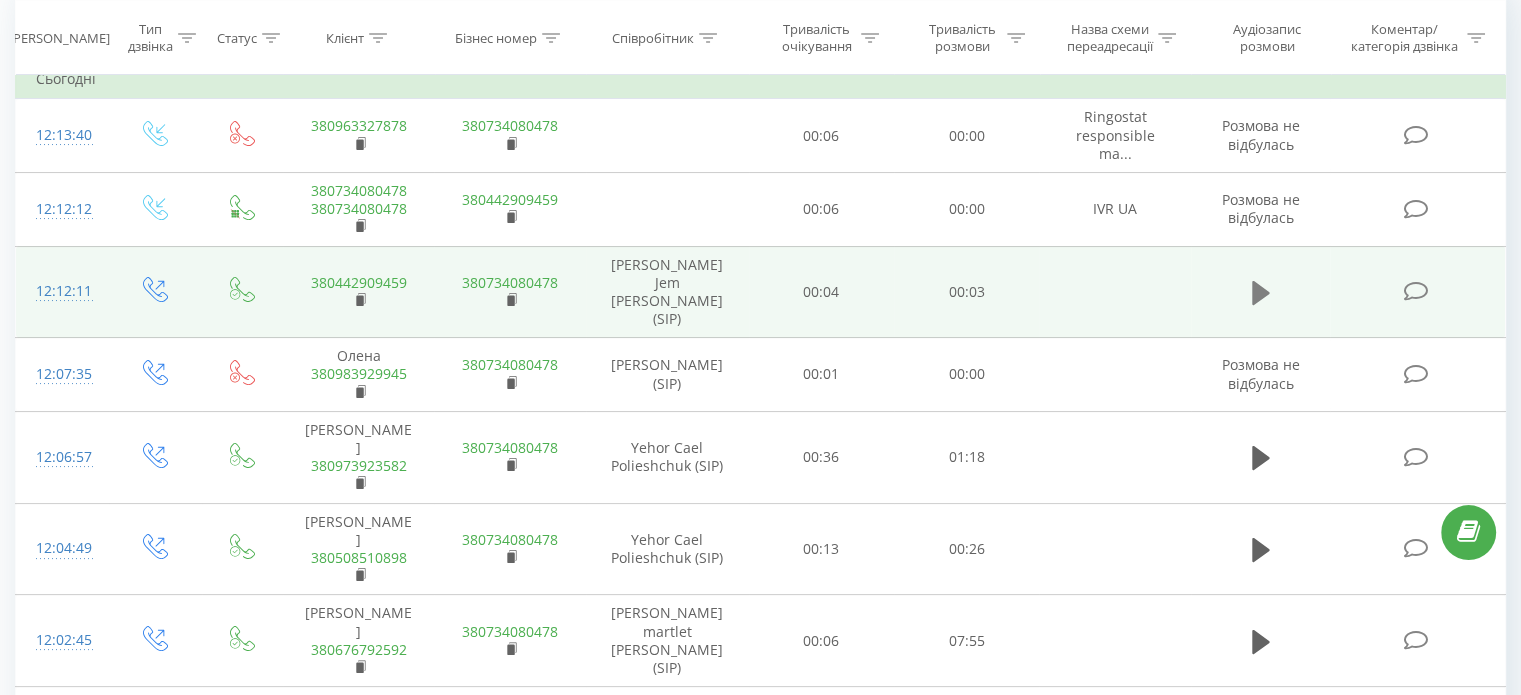click 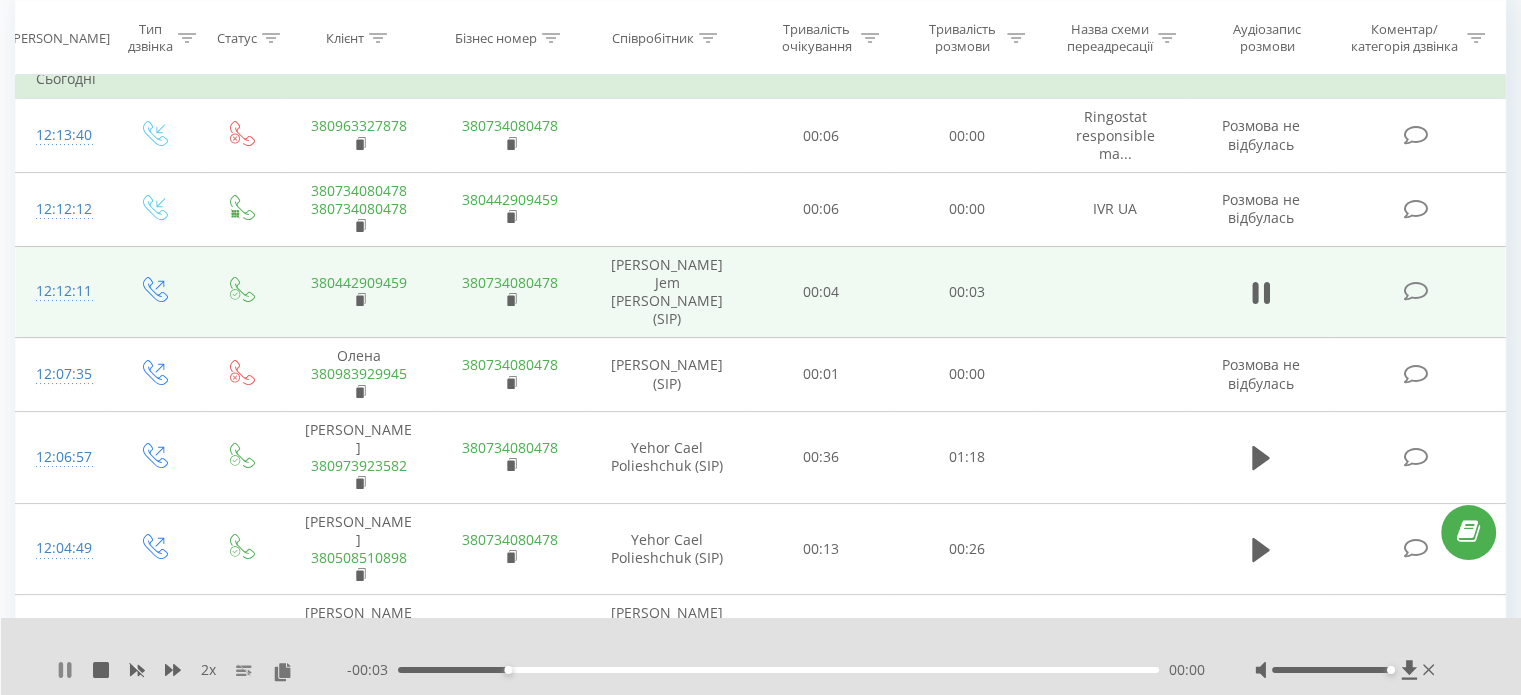 click 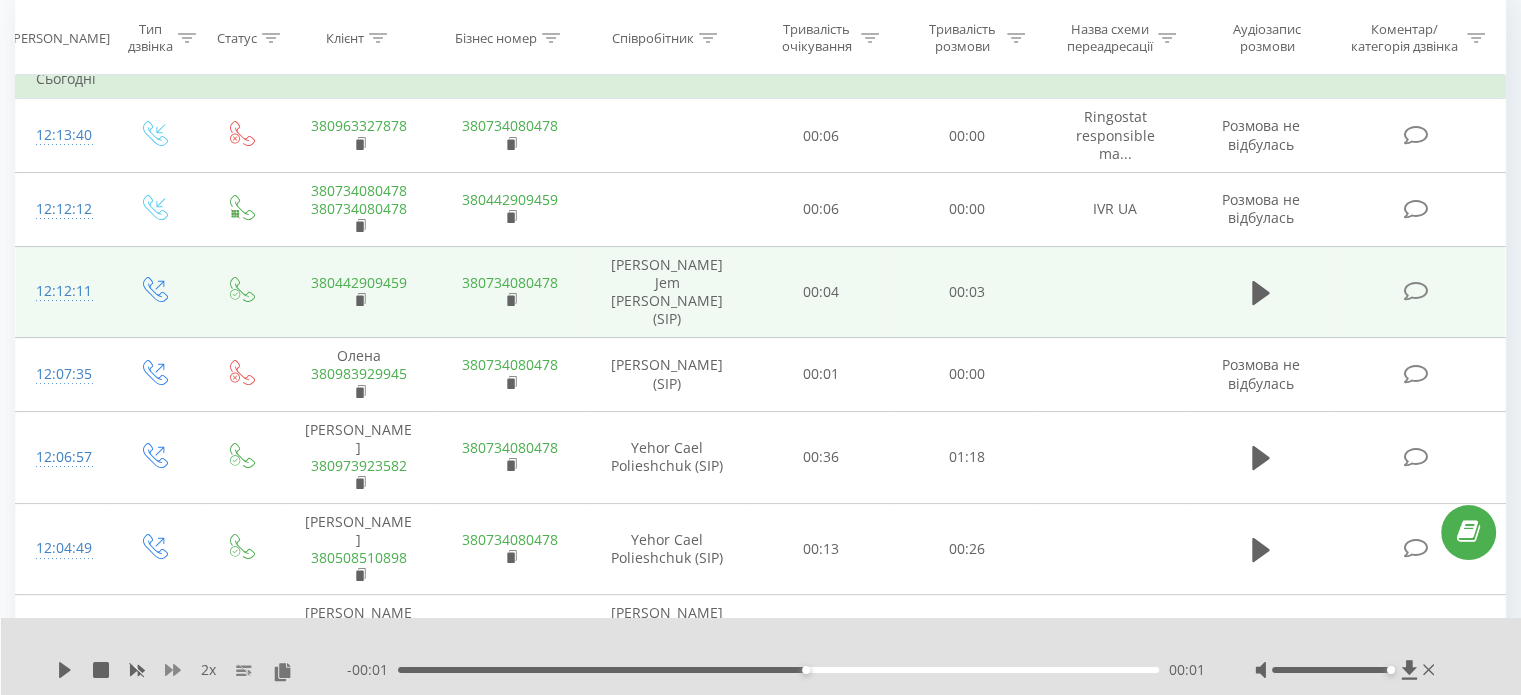 click 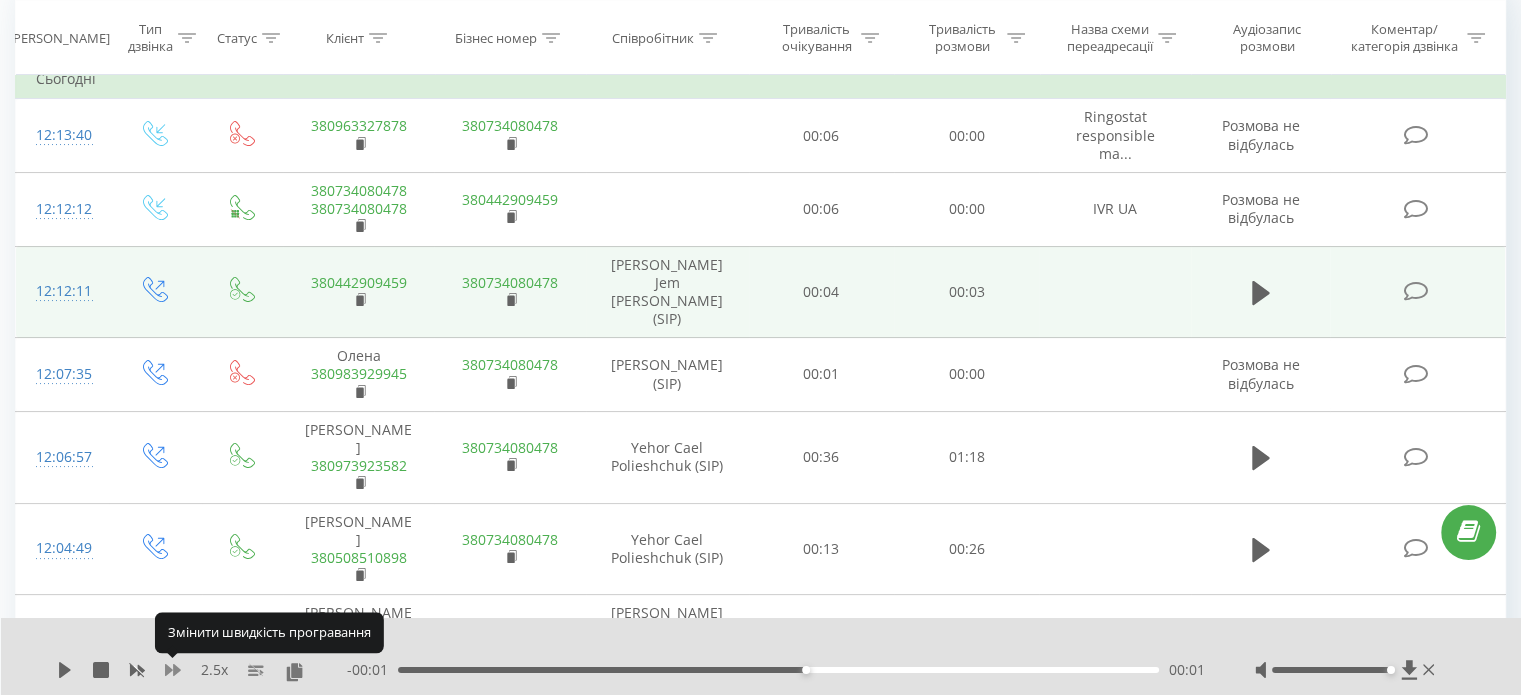 click 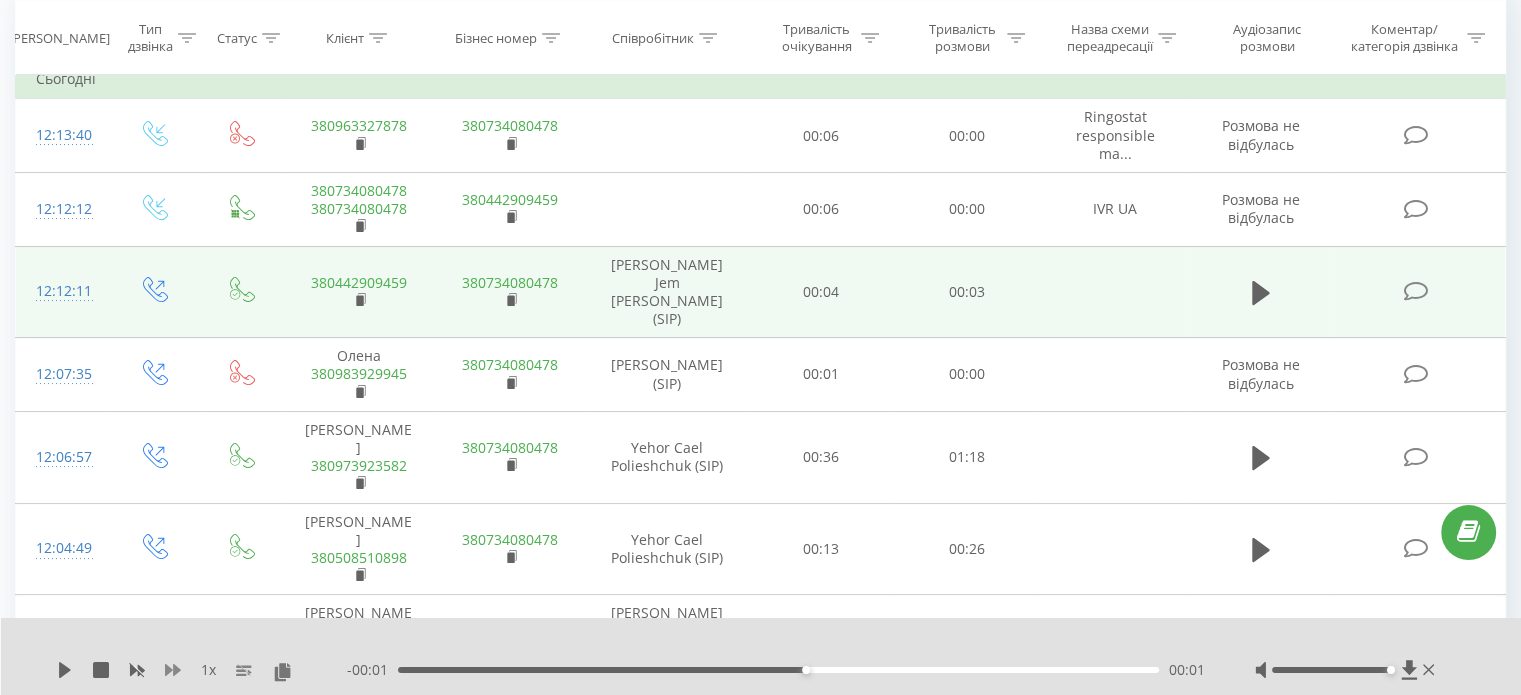 click 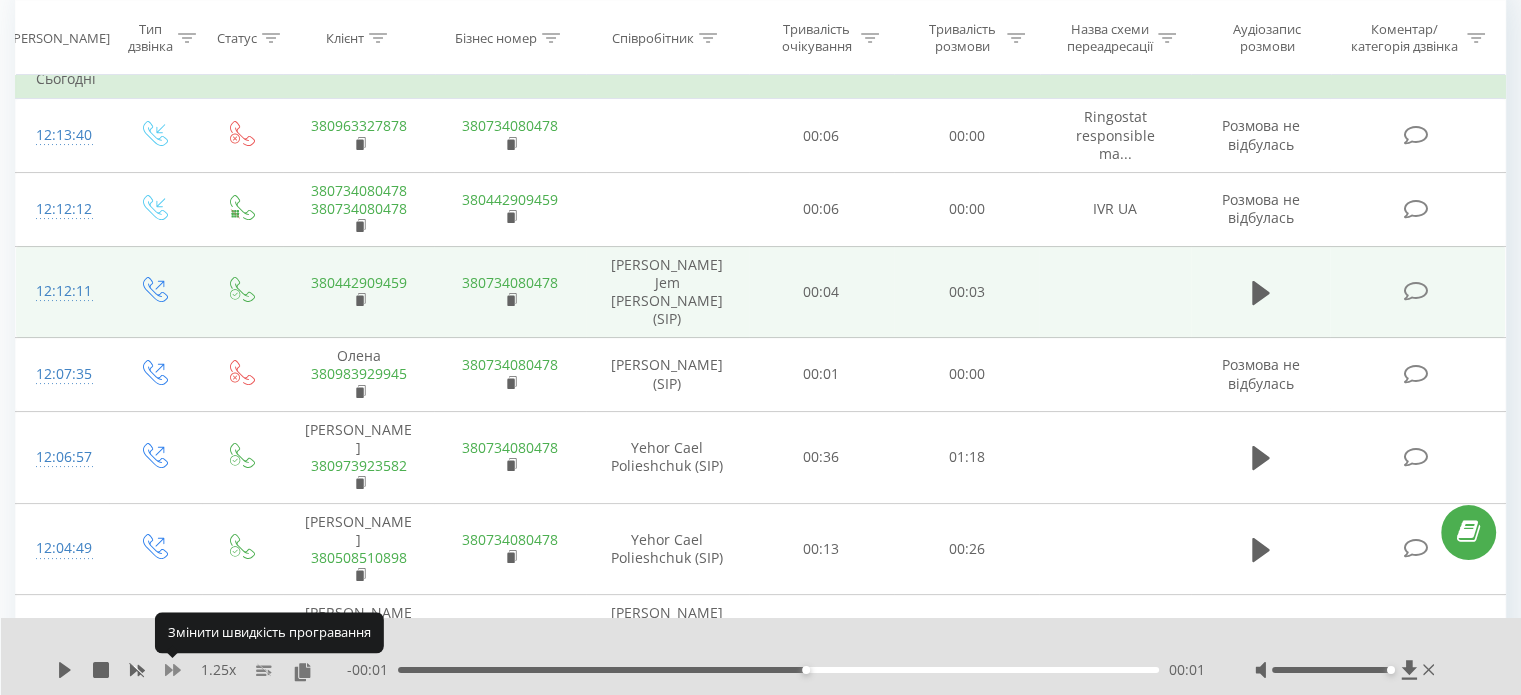 click 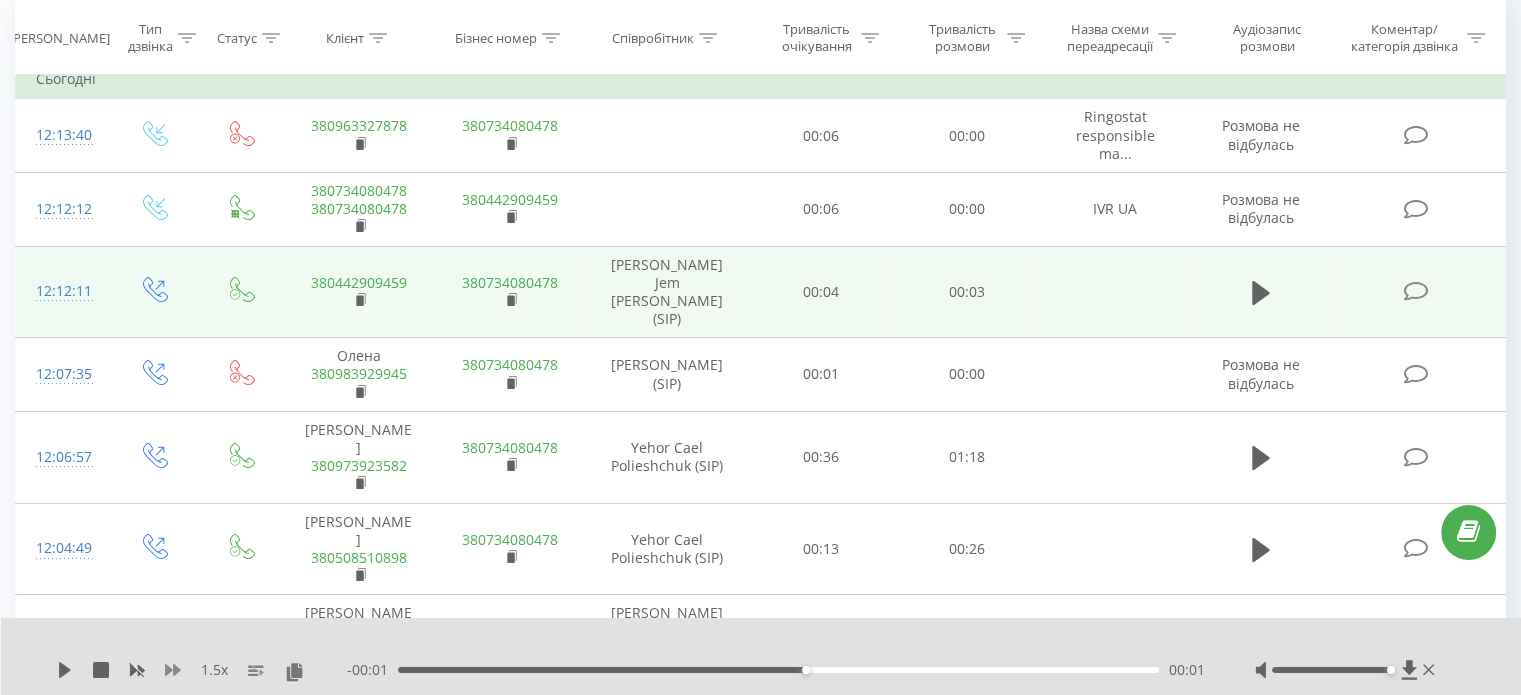 click 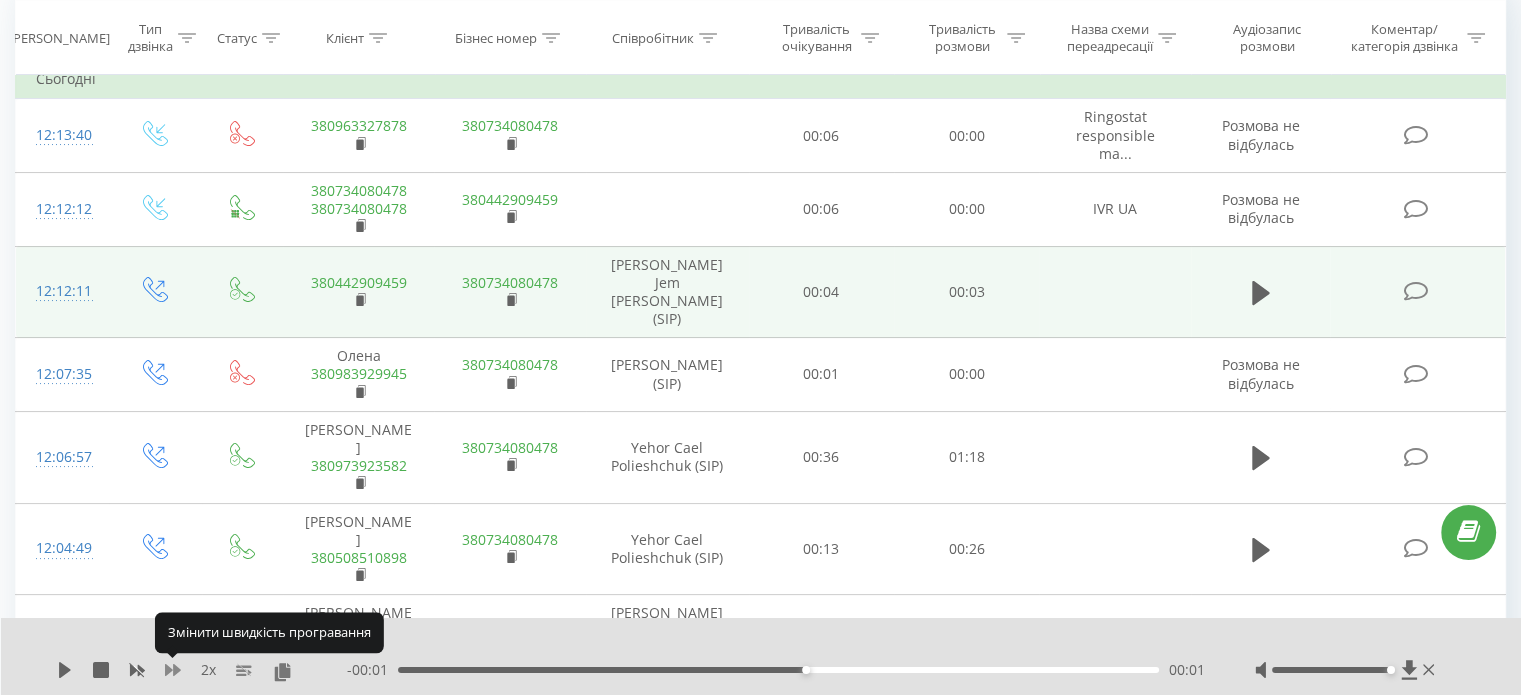 click 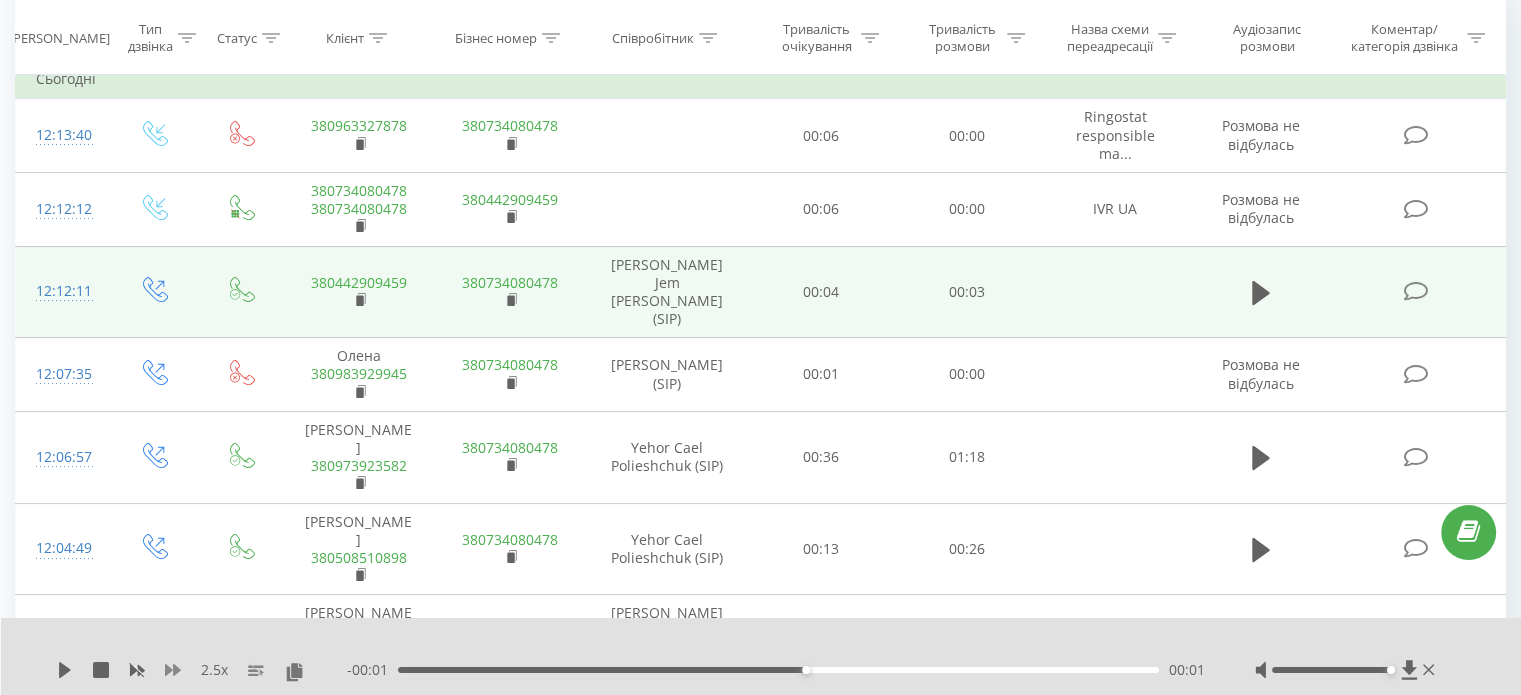 click 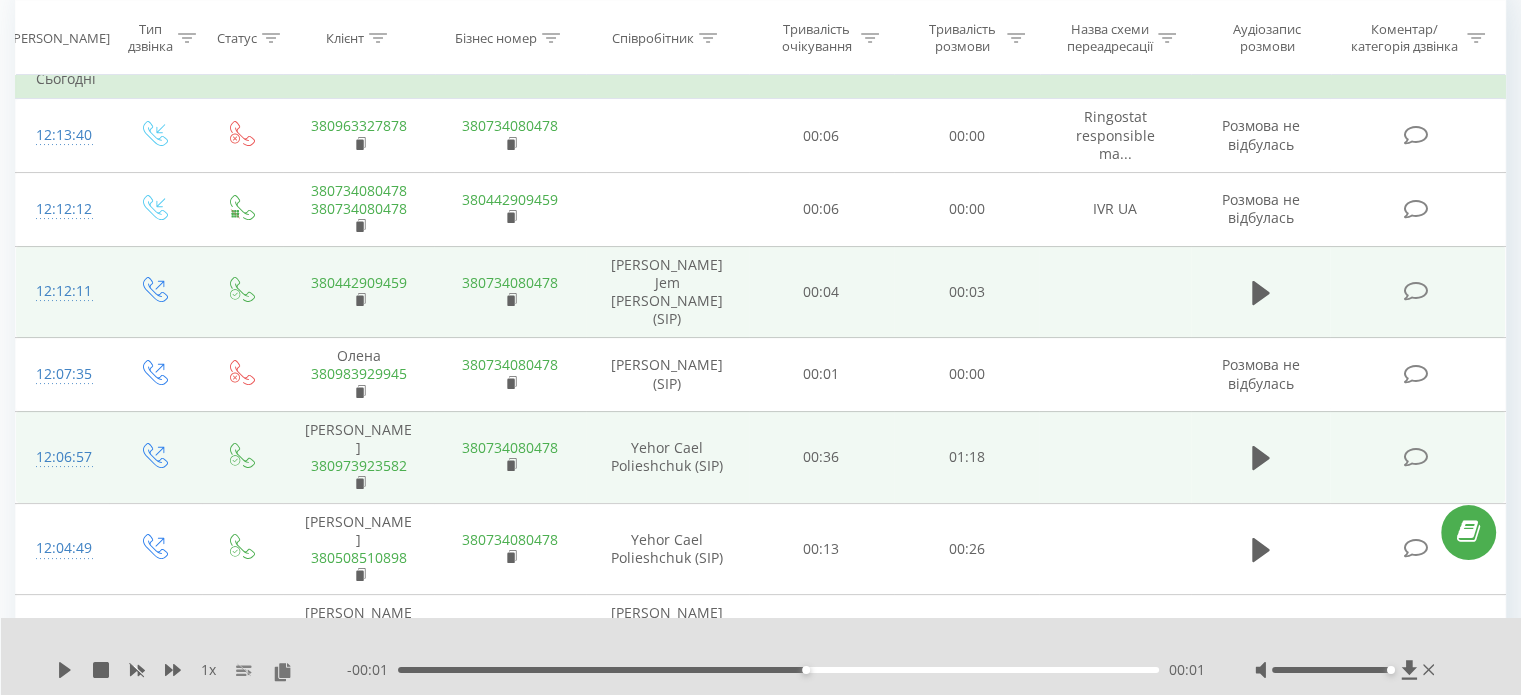 scroll, scrollTop: 0, scrollLeft: 0, axis: both 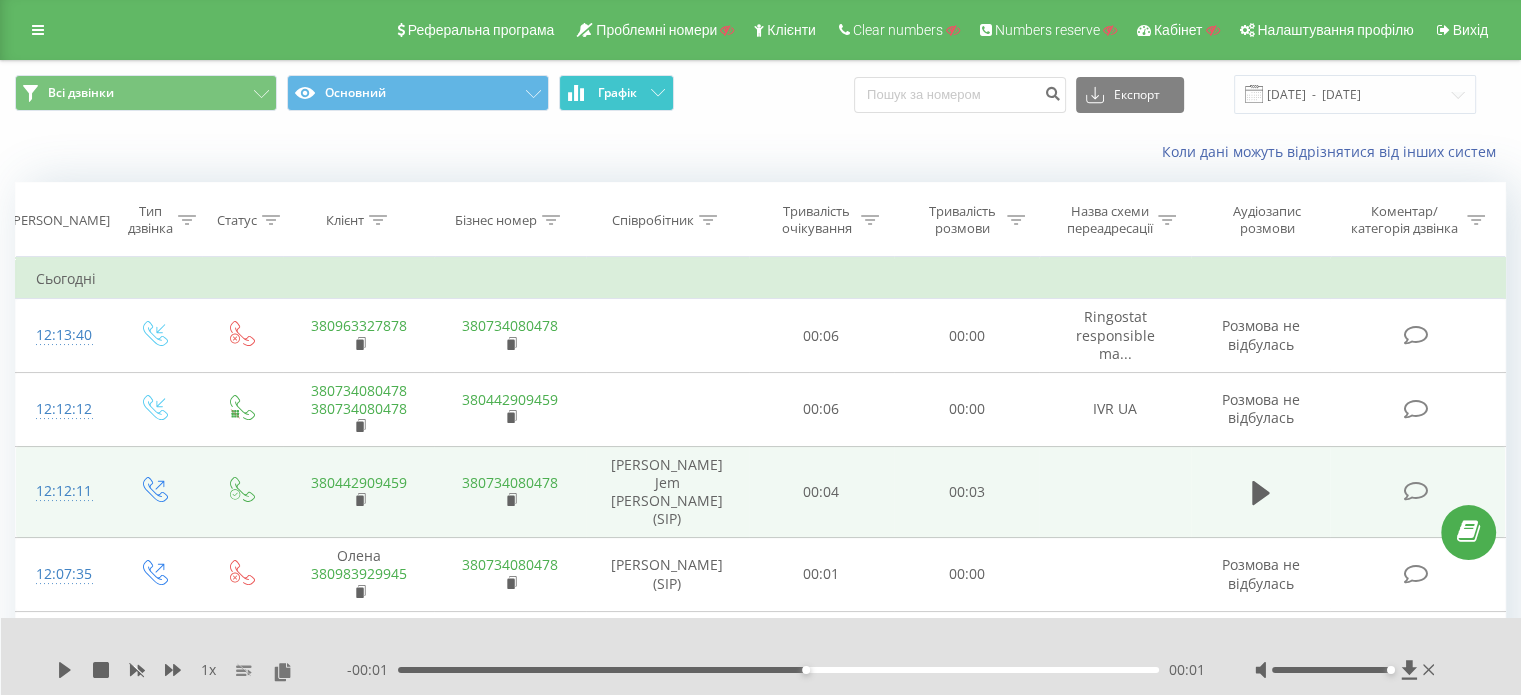 click 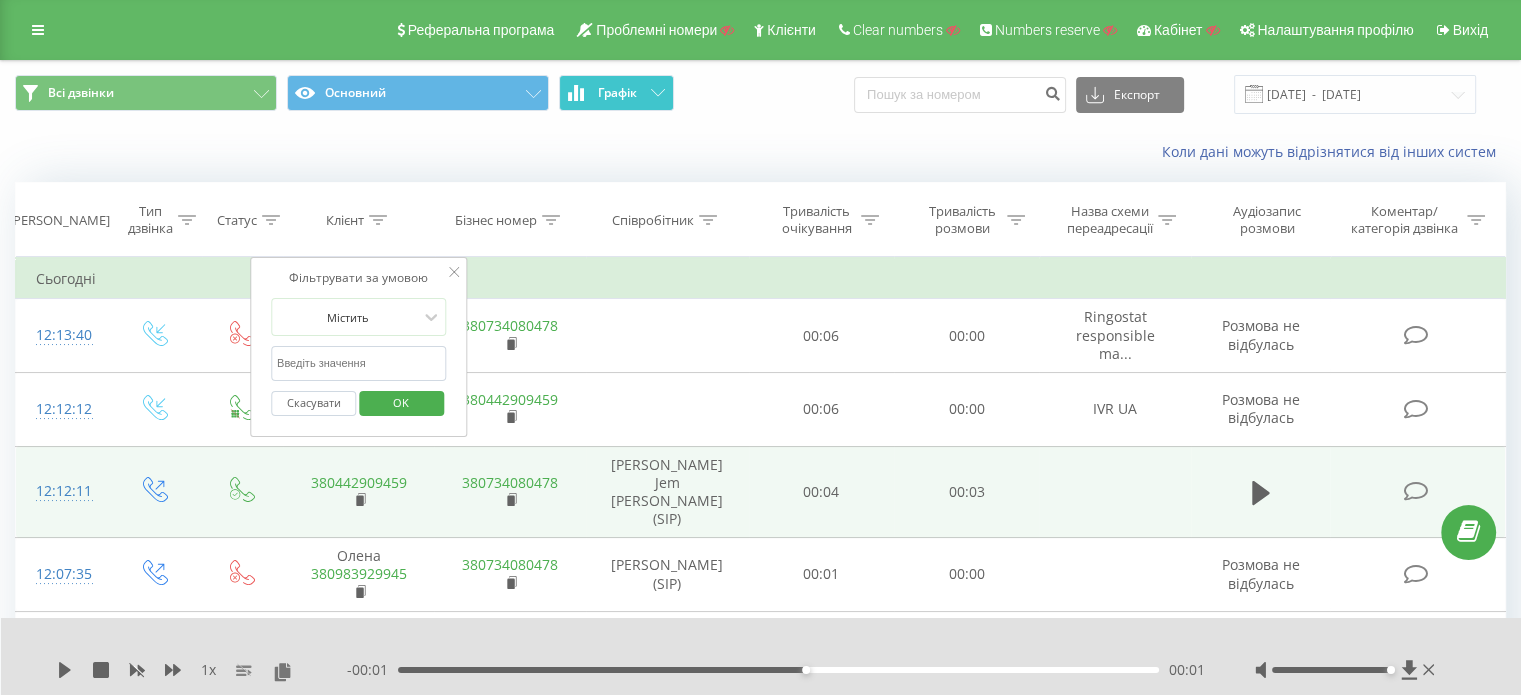 click 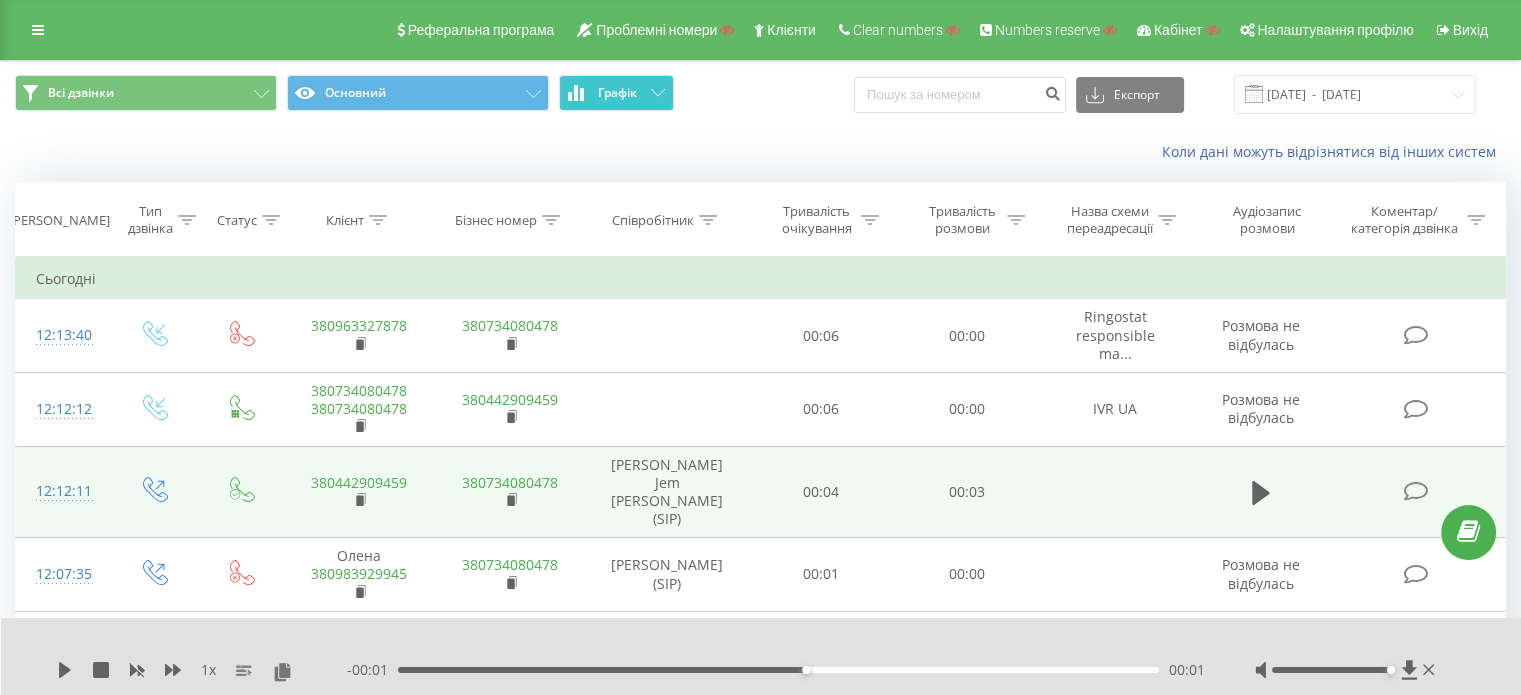 click on "Співробітник" at bounding box center (653, 220) 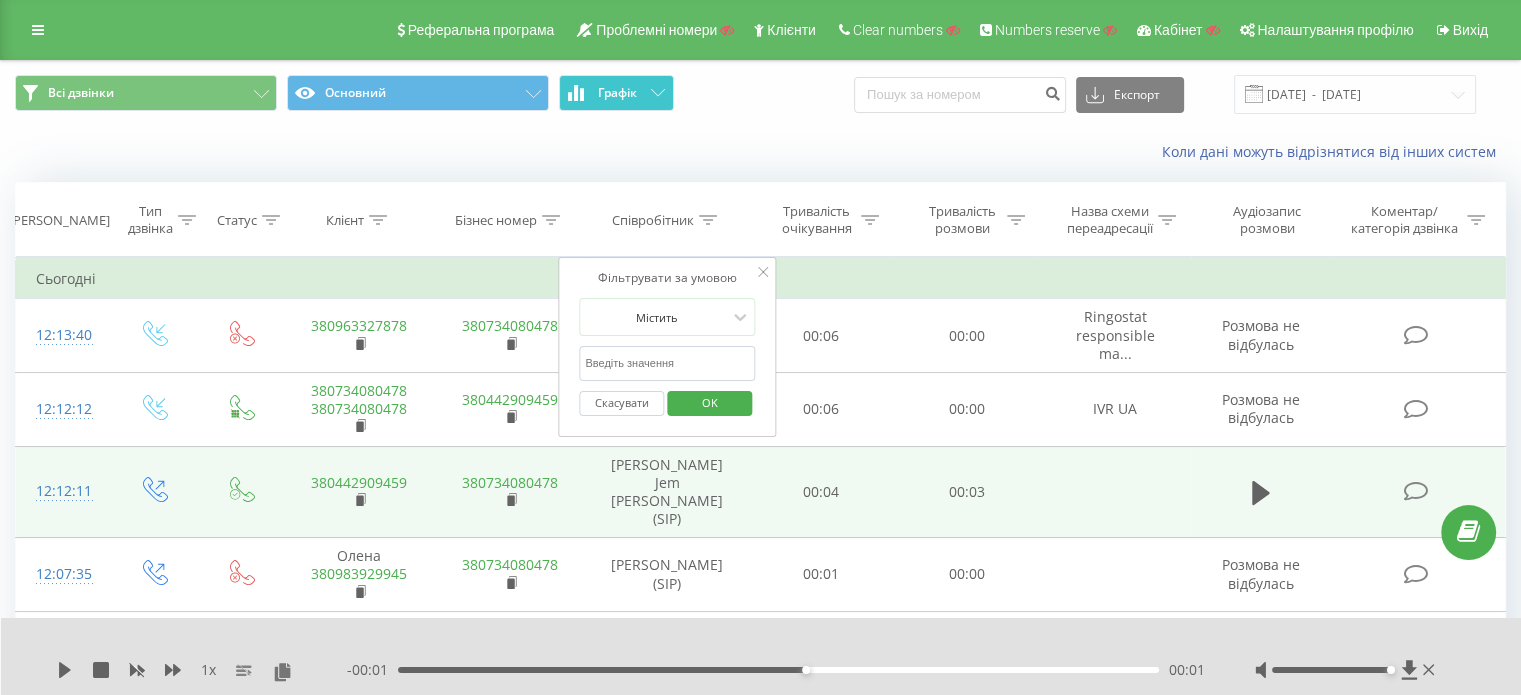 click at bounding box center [667, 363] 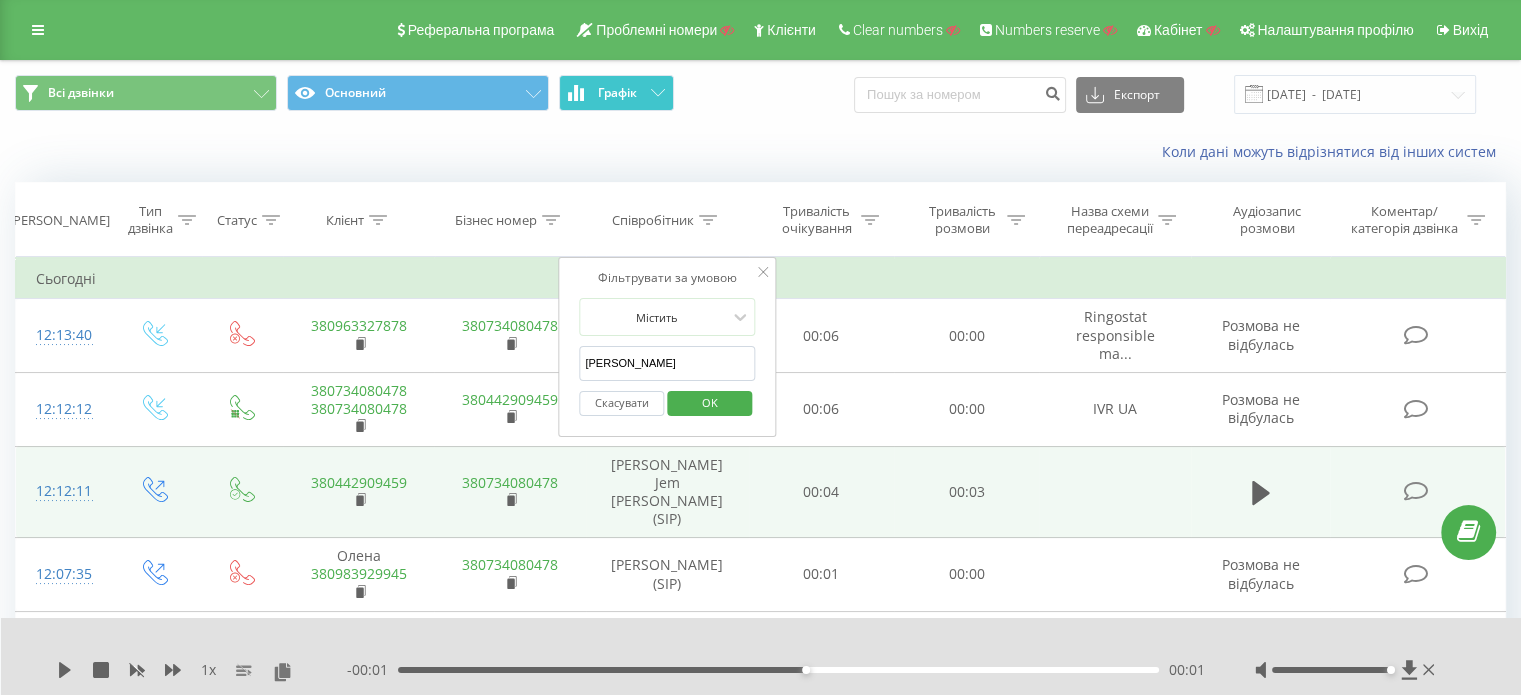click on "OK" at bounding box center [710, 402] 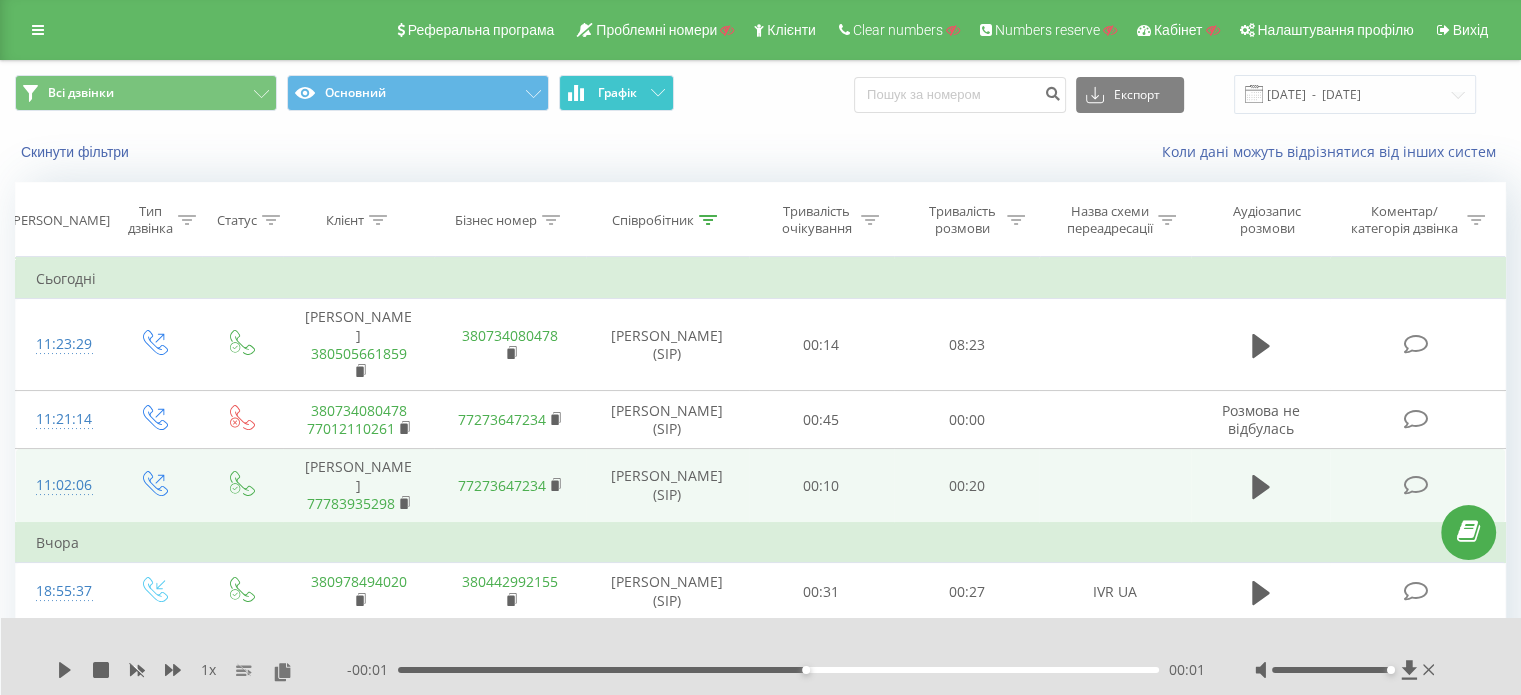 click at bounding box center (708, 220) 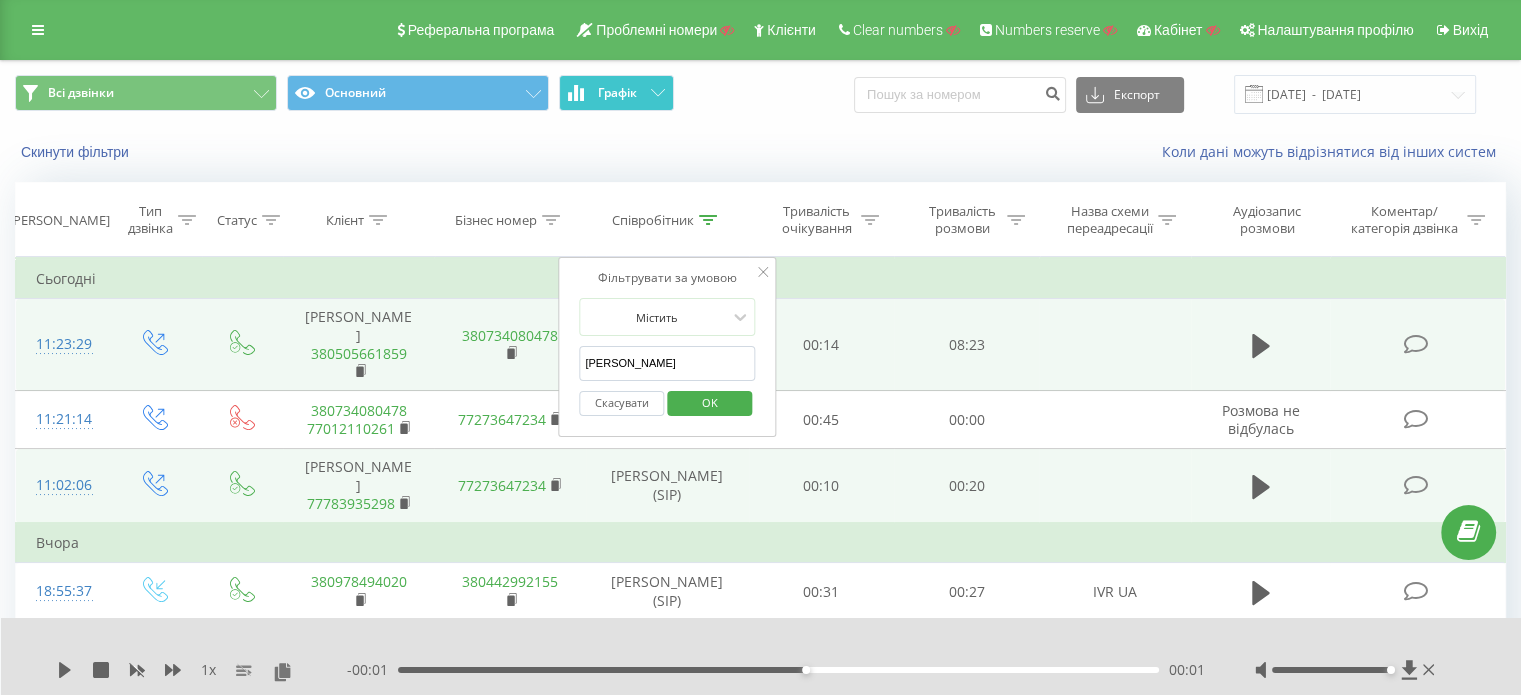 drag, startPoint x: 630, startPoint y: 373, endPoint x: 555, endPoint y: 361, distance: 75.95393 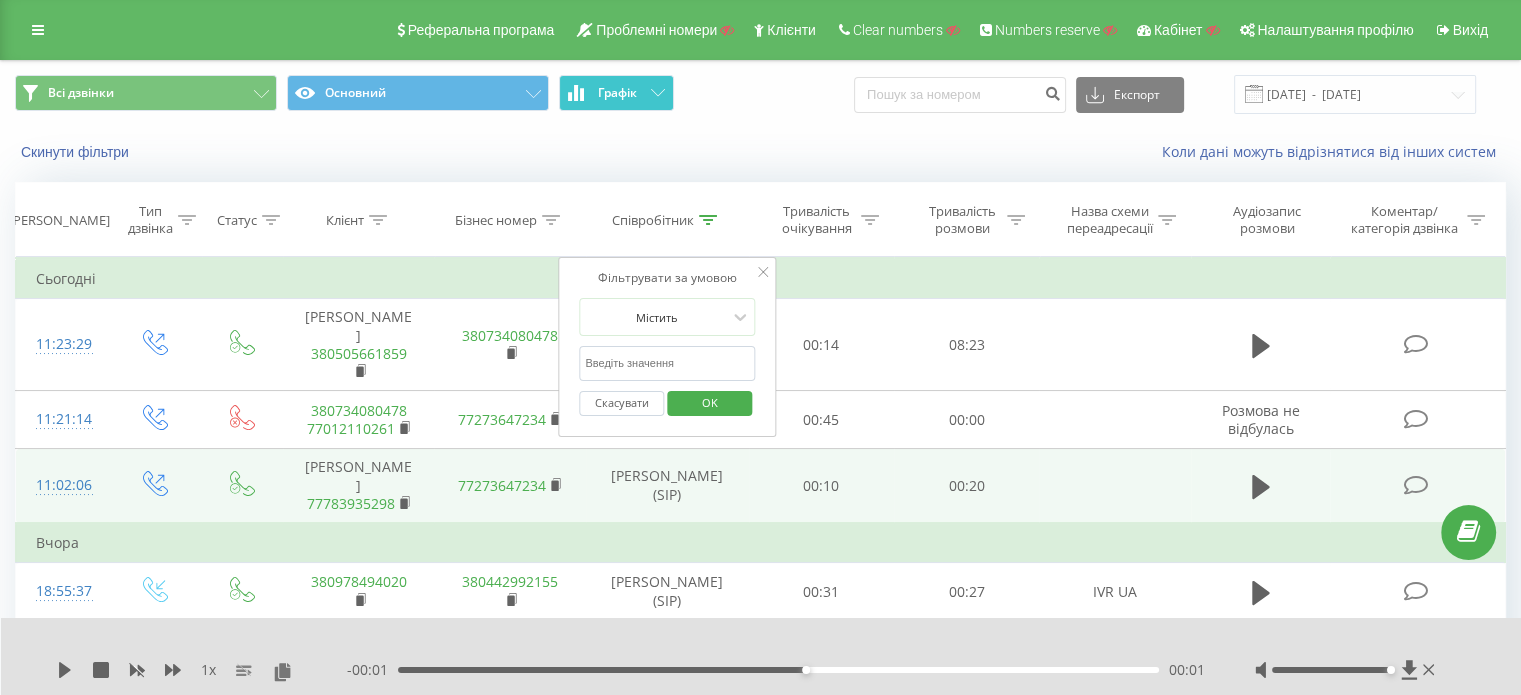 type 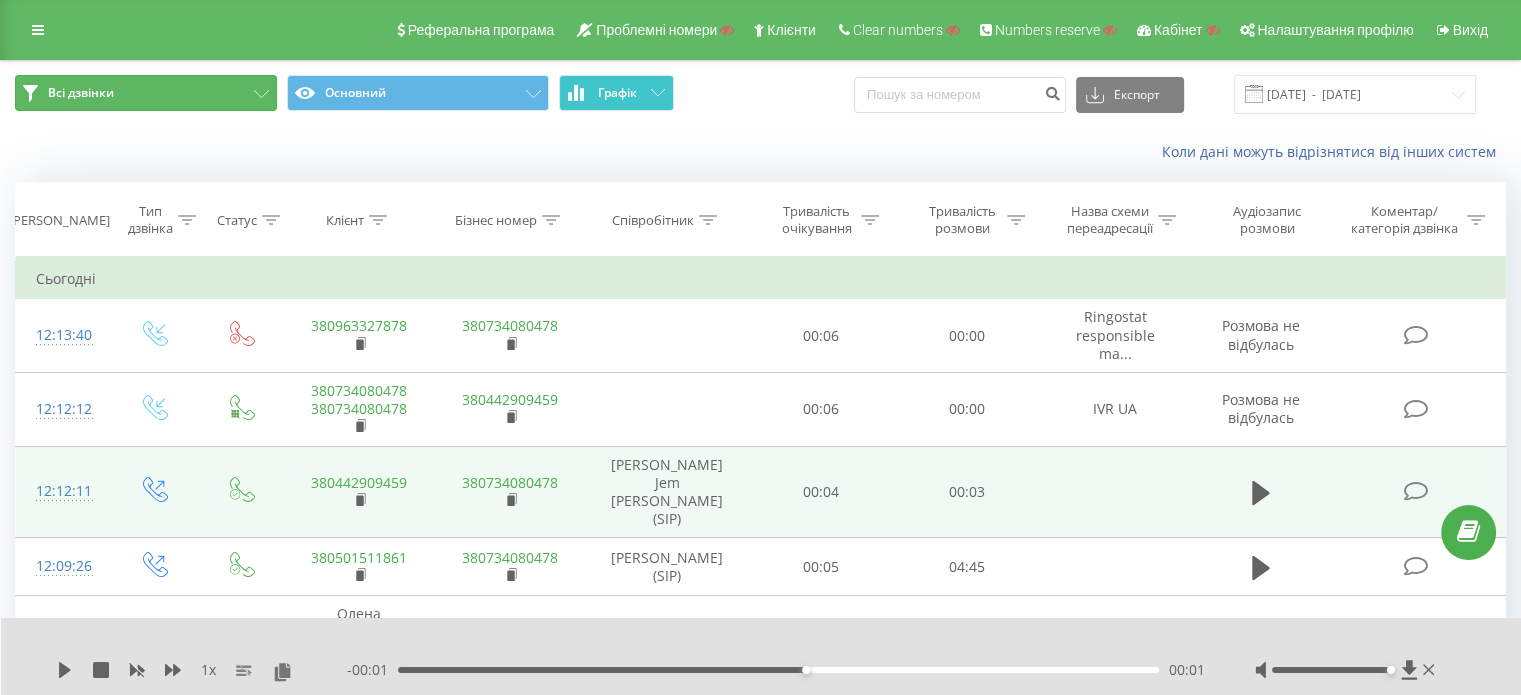 click on "Всі дзвінки" at bounding box center (81, 93) 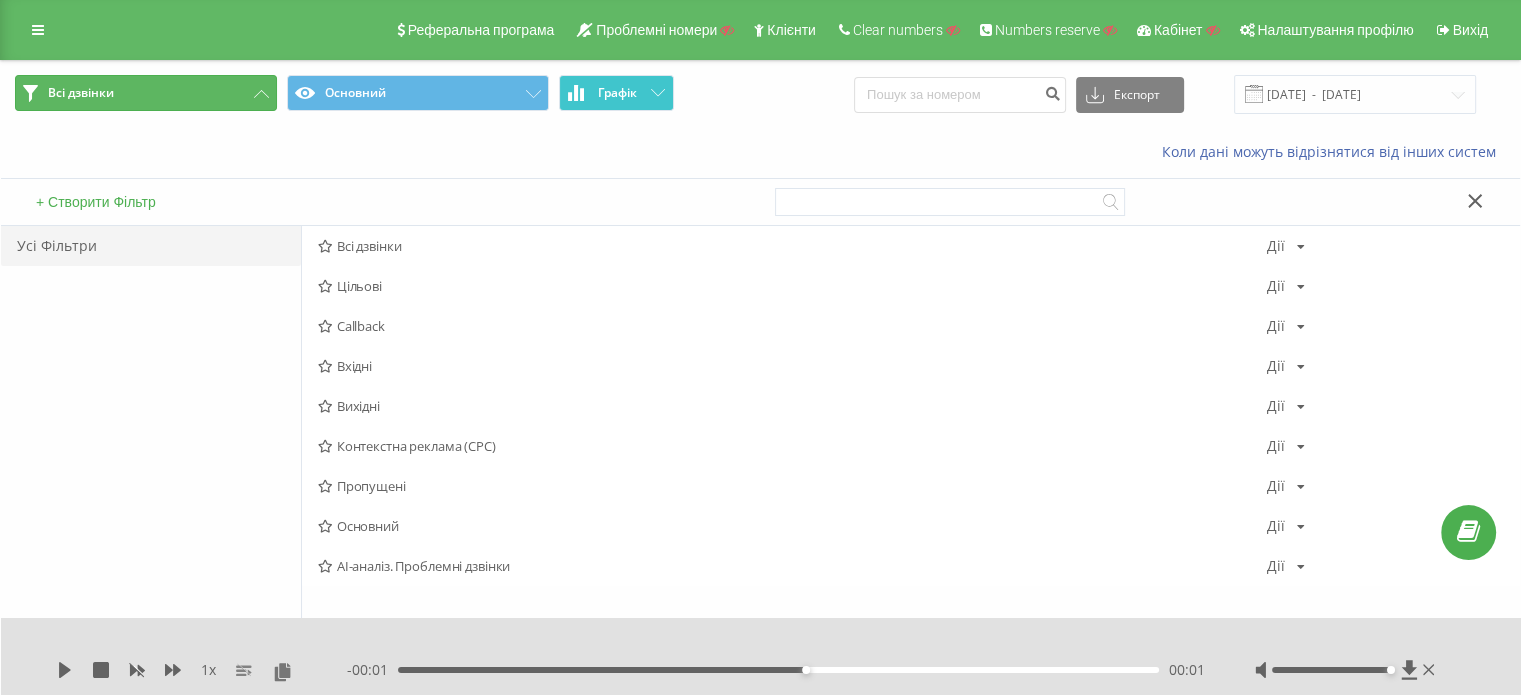 click on "Всі дзвінки" at bounding box center [146, 93] 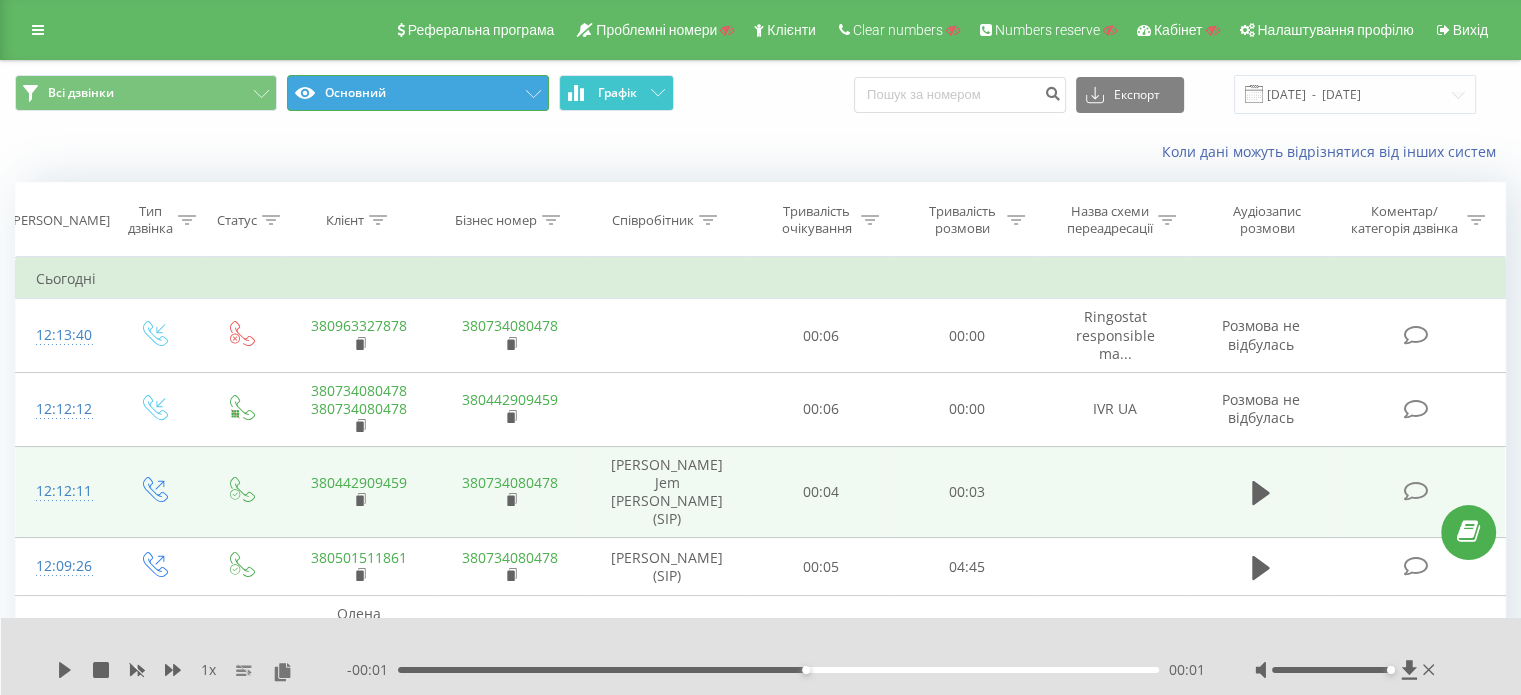 click on "Основний" at bounding box center [418, 93] 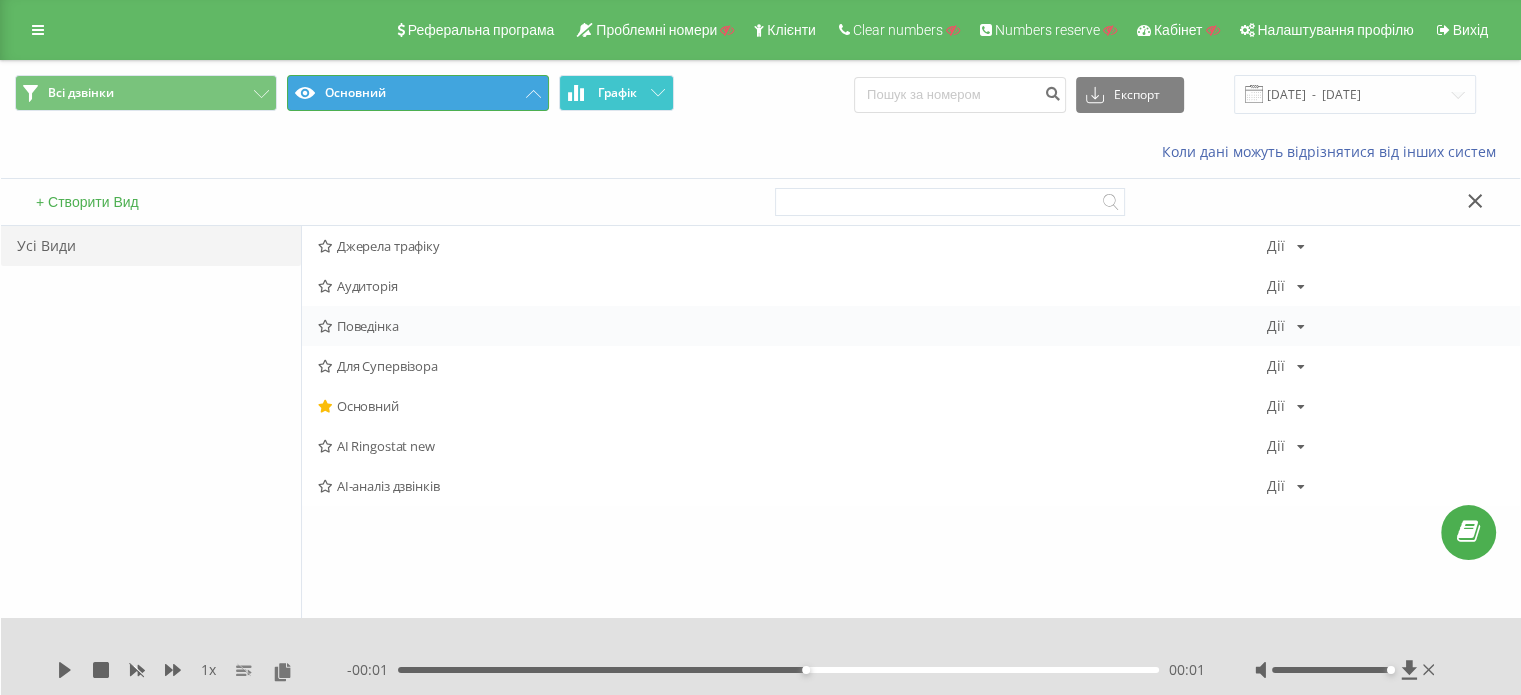 scroll, scrollTop: 100, scrollLeft: 0, axis: vertical 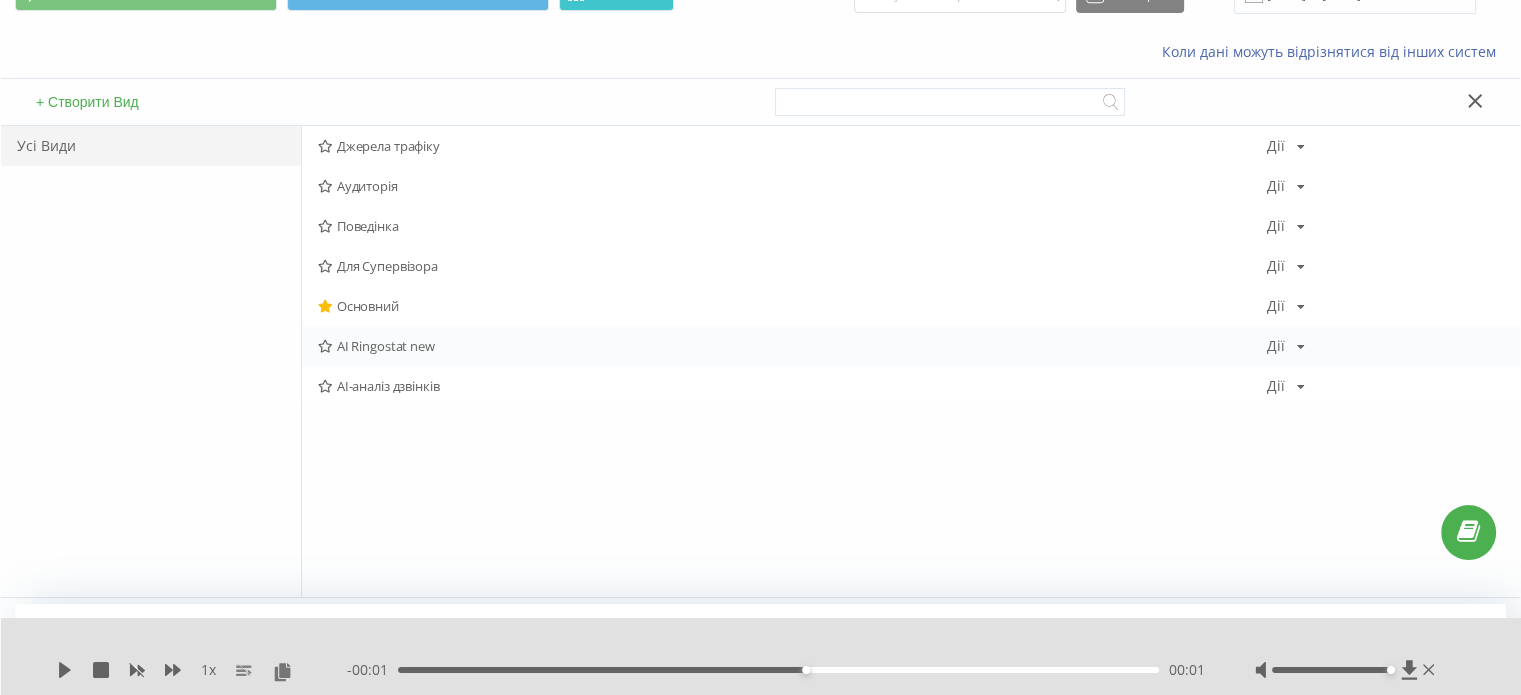 click on "AI Ringostat new" at bounding box center (792, 346) 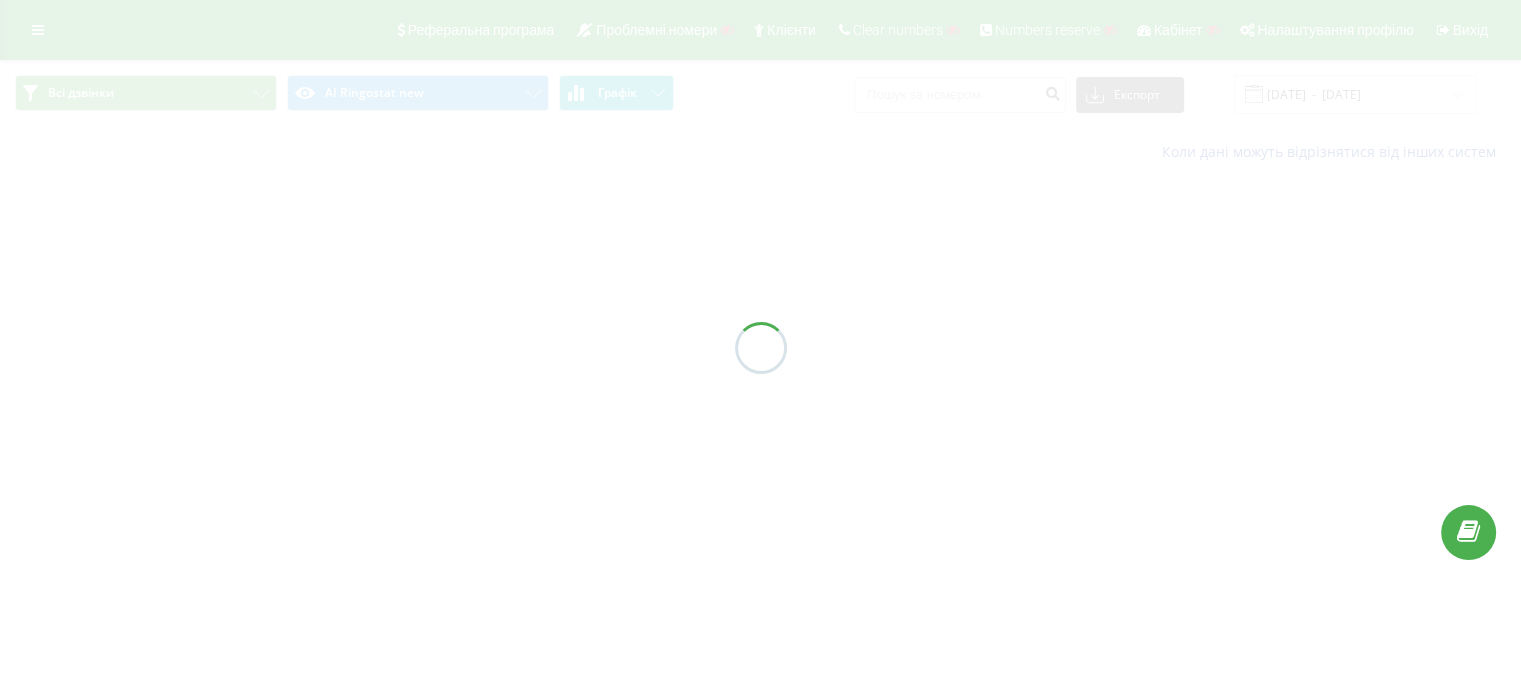 scroll, scrollTop: 0, scrollLeft: 0, axis: both 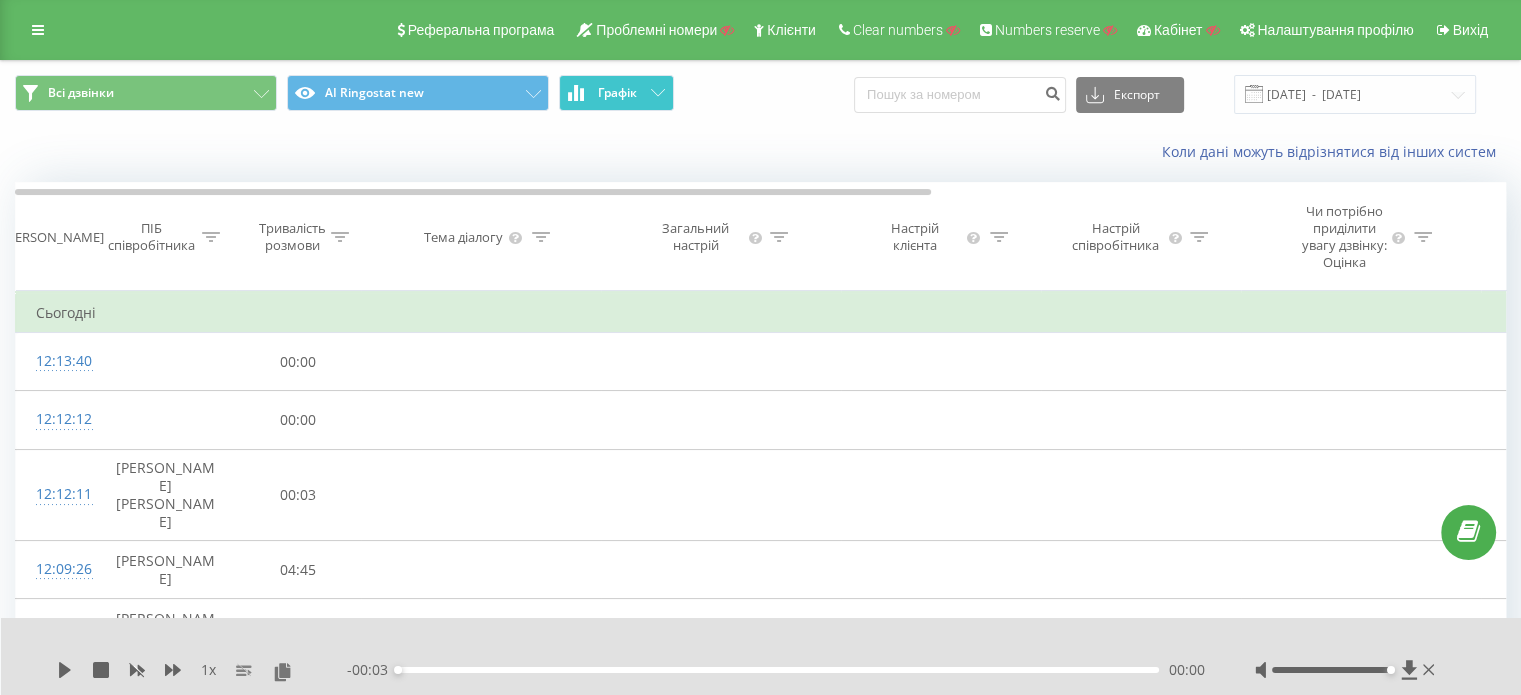 click on "ПІБ співробітника" at bounding box center (152, 237) 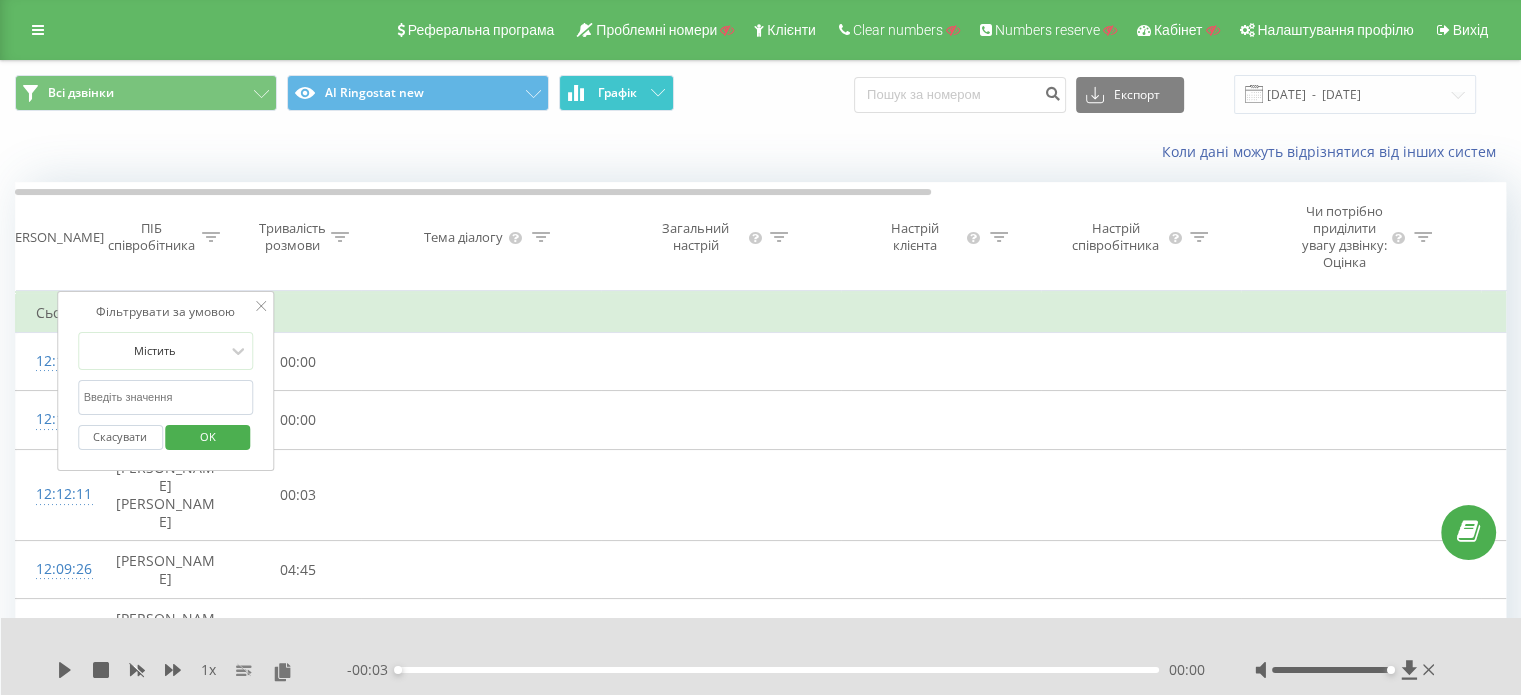 click at bounding box center (166, 397) 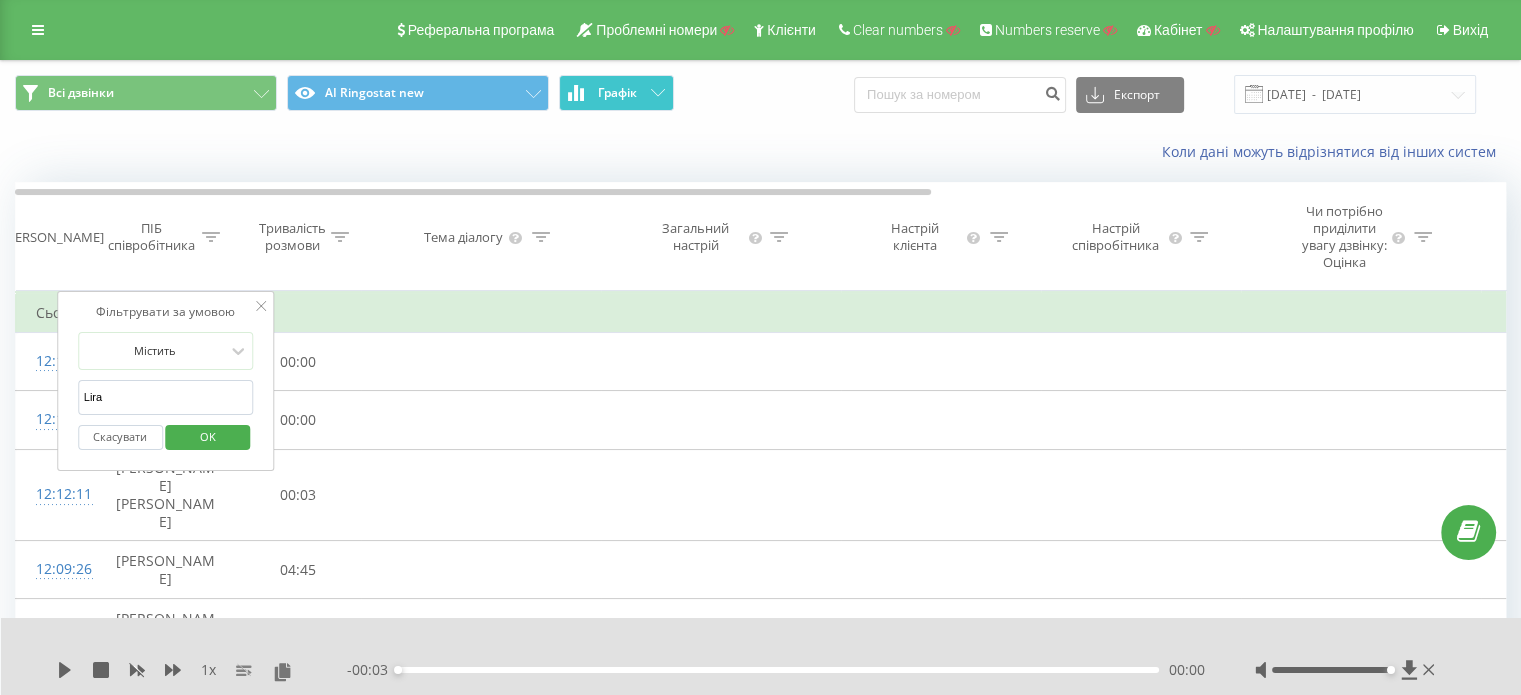 click on "OK" at bounding box center [208, 436] 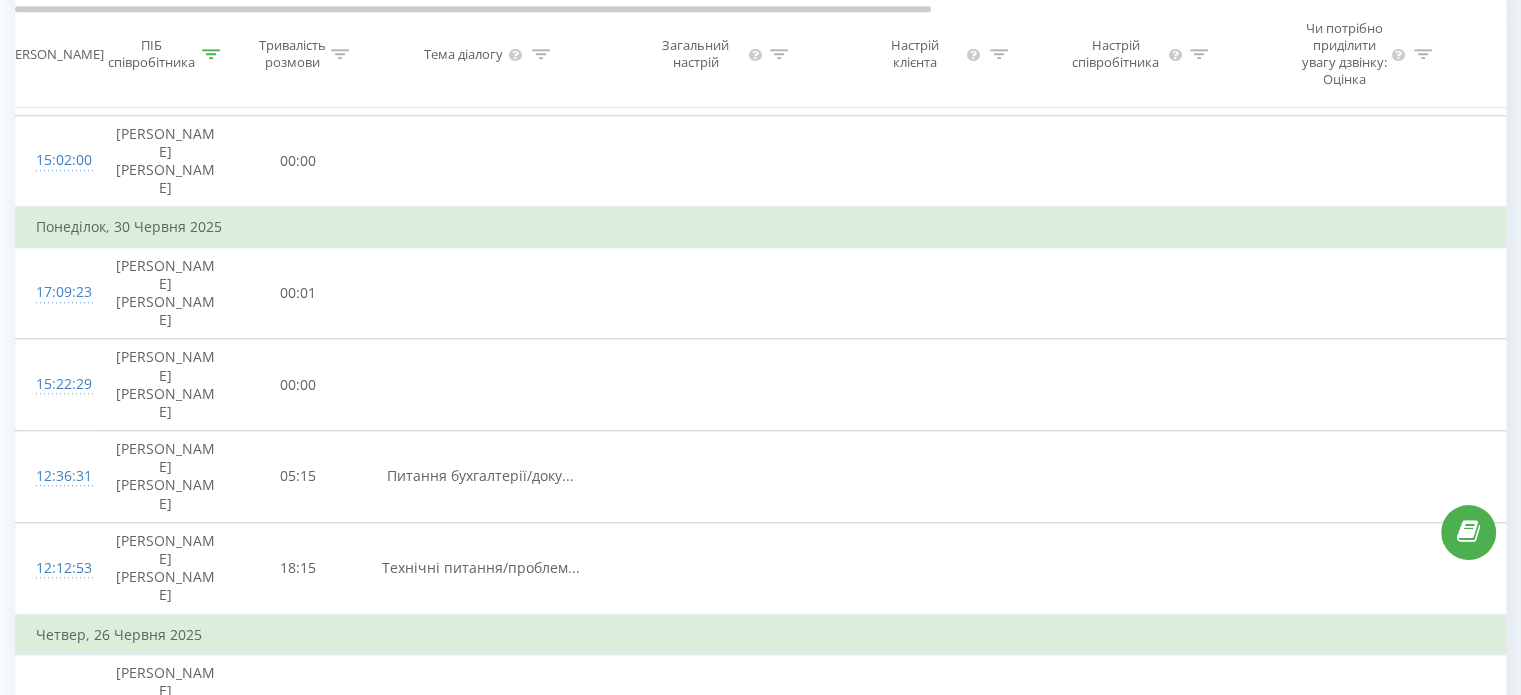 scroll, scrollTop: 1573, scrollLeft: 0, axis: vertical 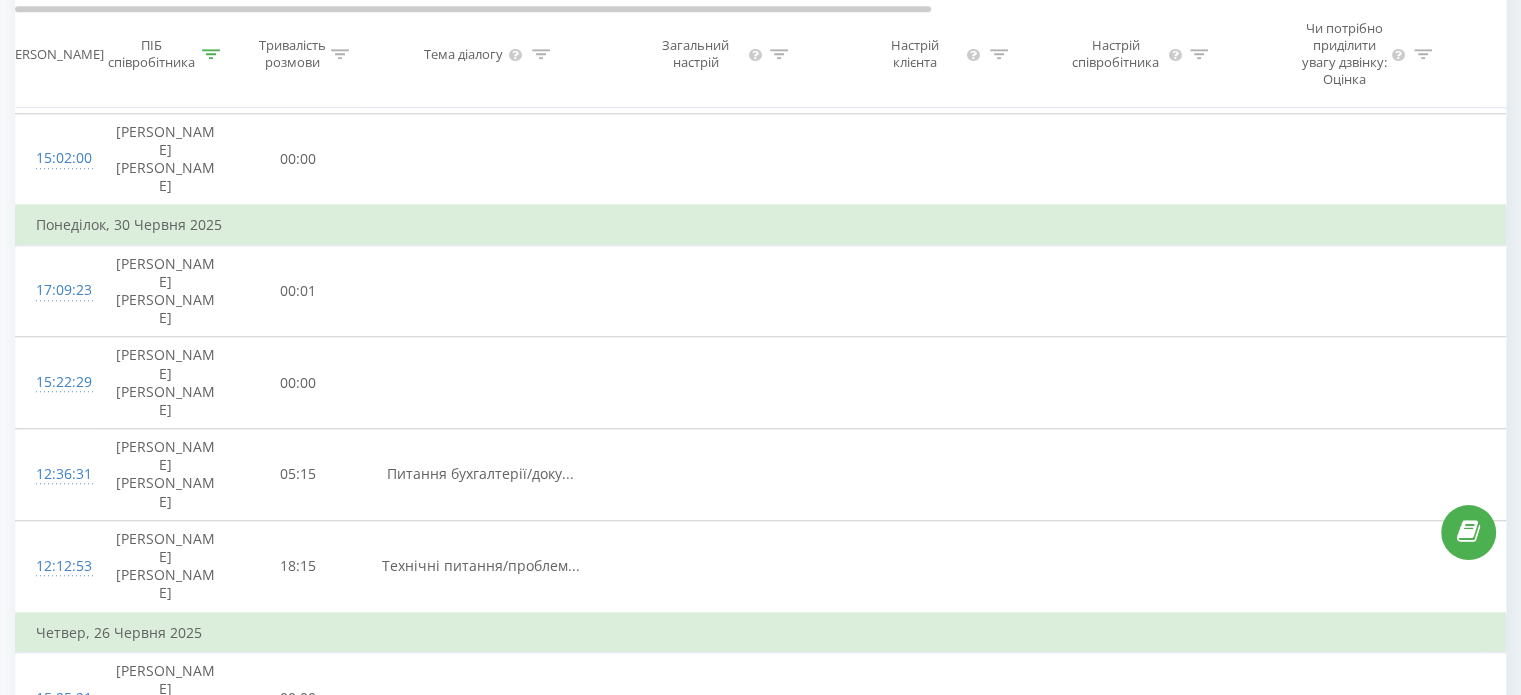 click on "0 - 25 з 66 1 2 3" at bounding box center [1078, 1497] 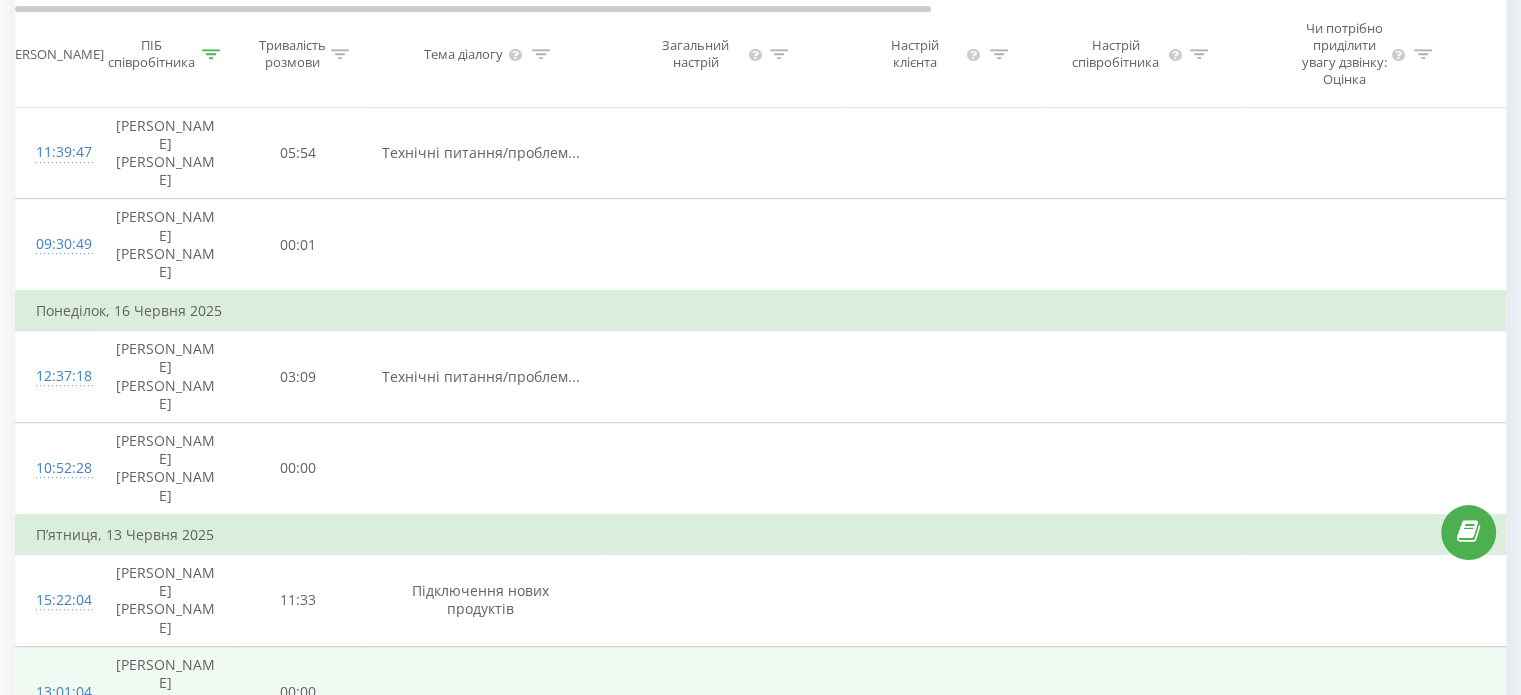 scroll, scrollTop: 932, scrollLeft: 0, axis: vertical 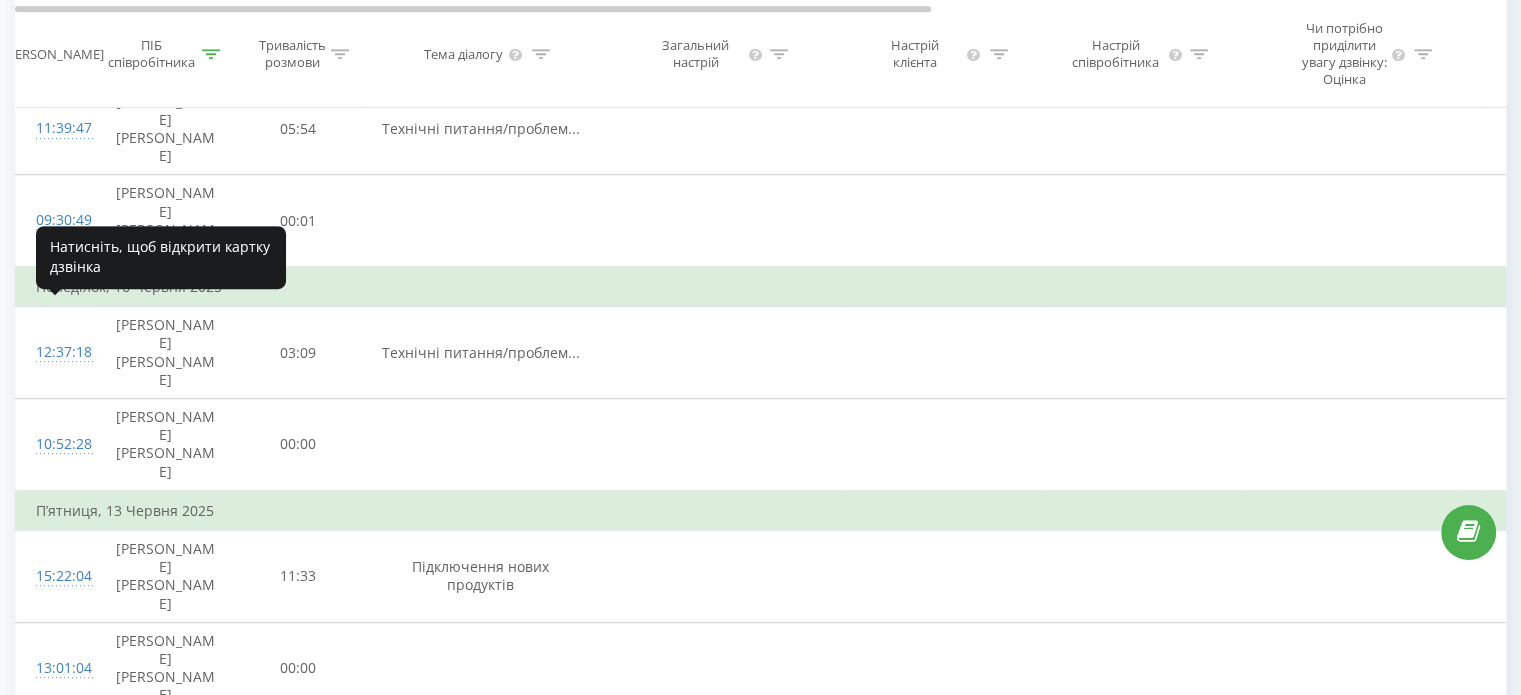 click on "10:49:23" at bounding box center [56, 759] 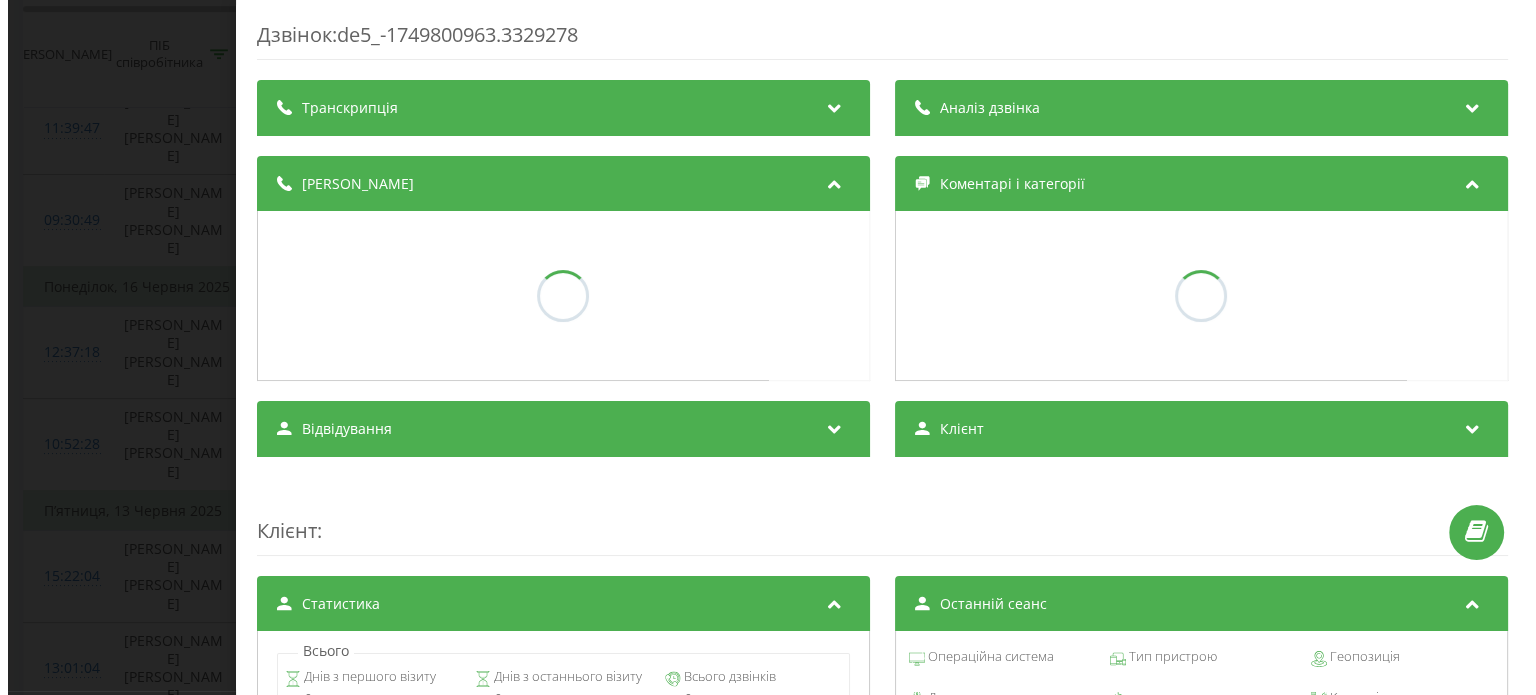 scroll, scrollTop: 855, scrollLeft: 0, axis: vertical 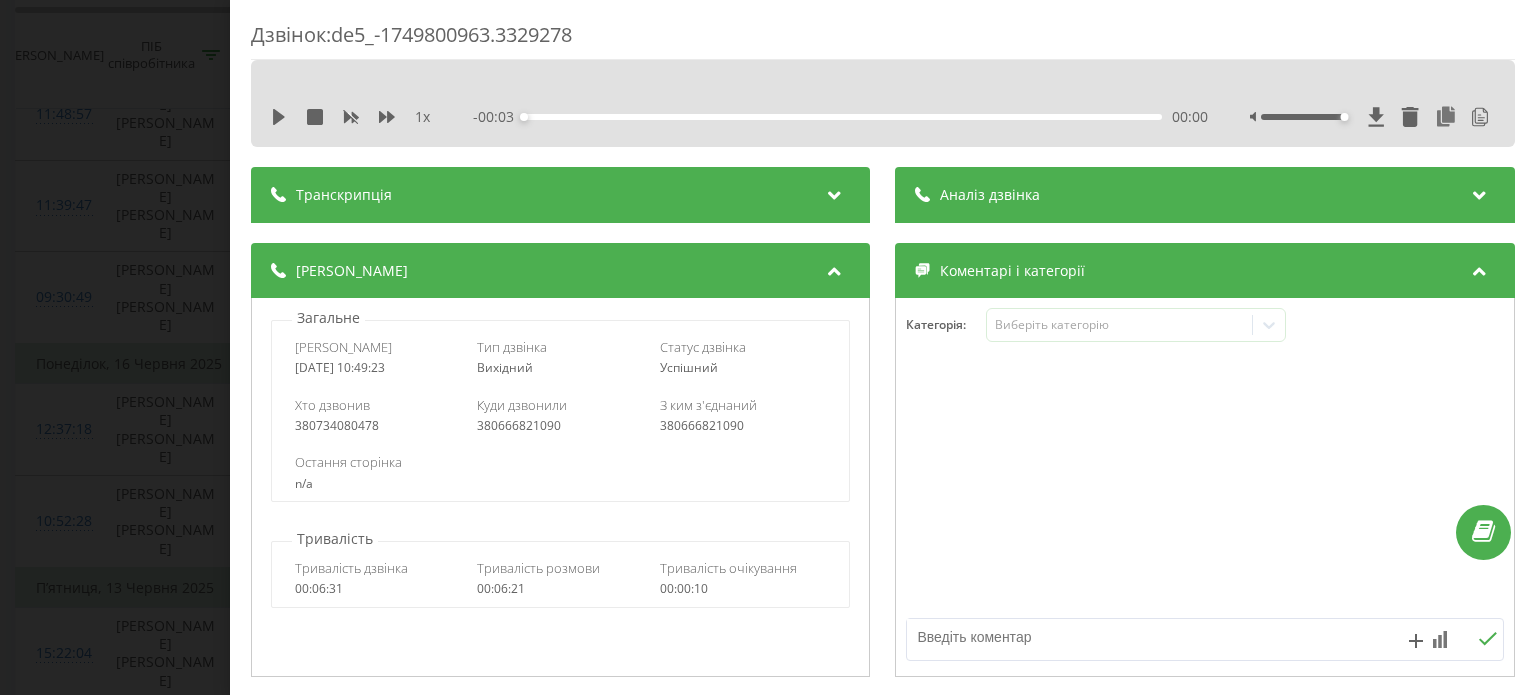 click on "Транскрипція" at bounding box center (560, 195) 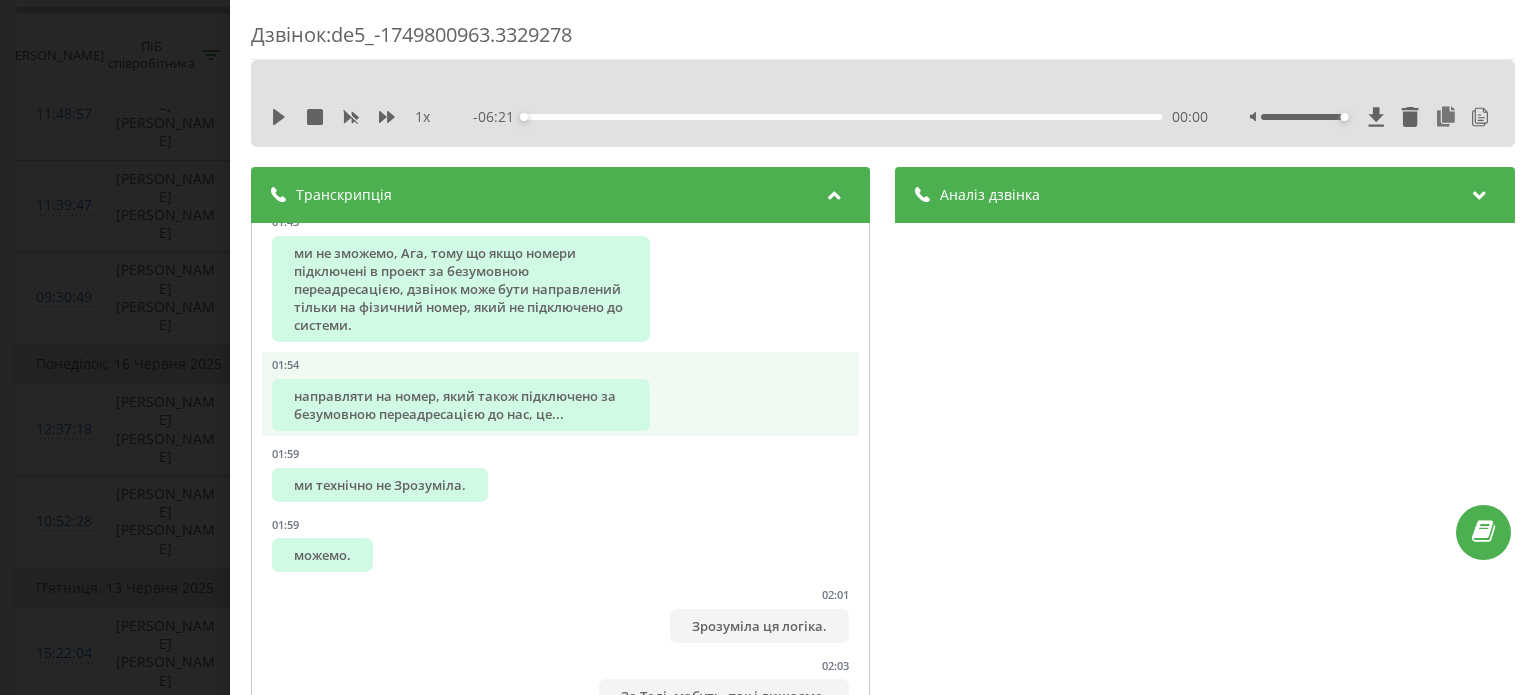 scroll, scrollTop: 1800, scrollLeft: 0, axis: vertical 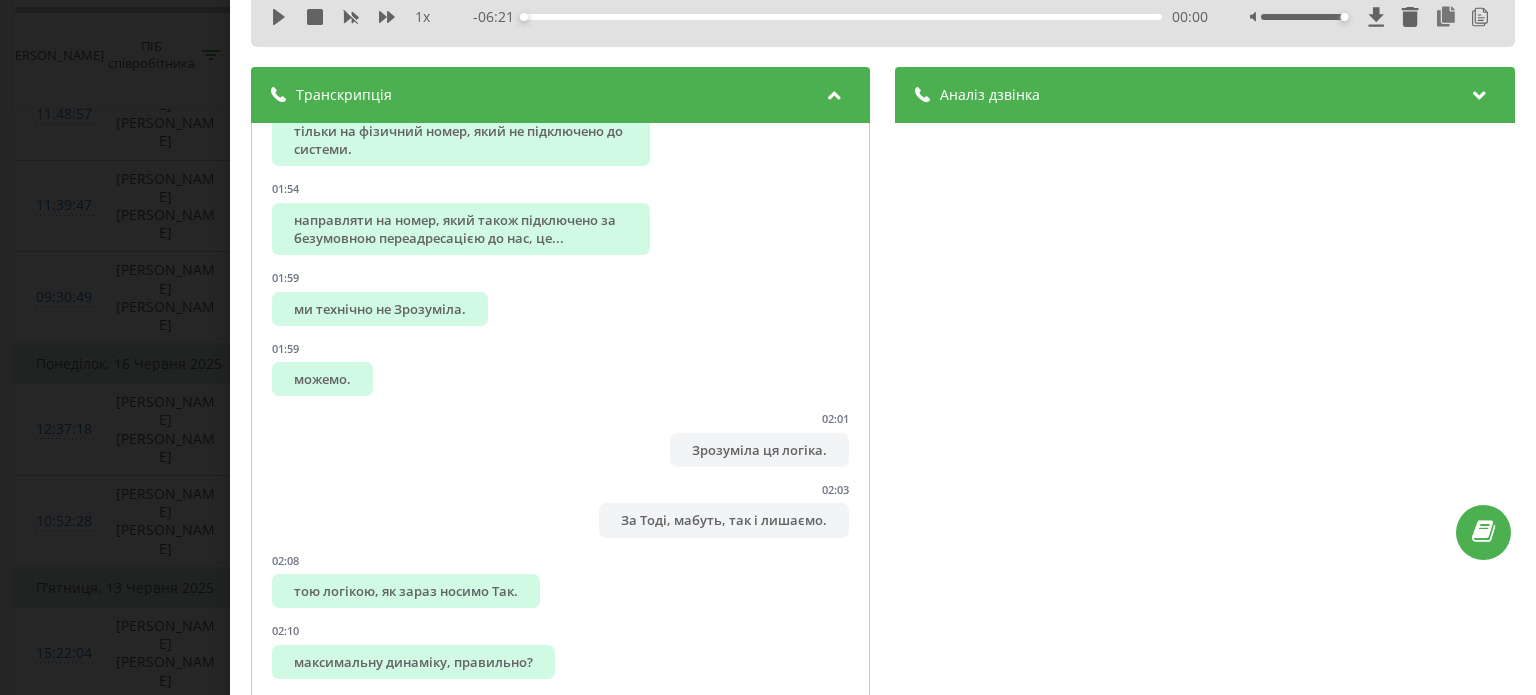 click on "Аналіз дзвінка" at bounding box center [1205, 95] 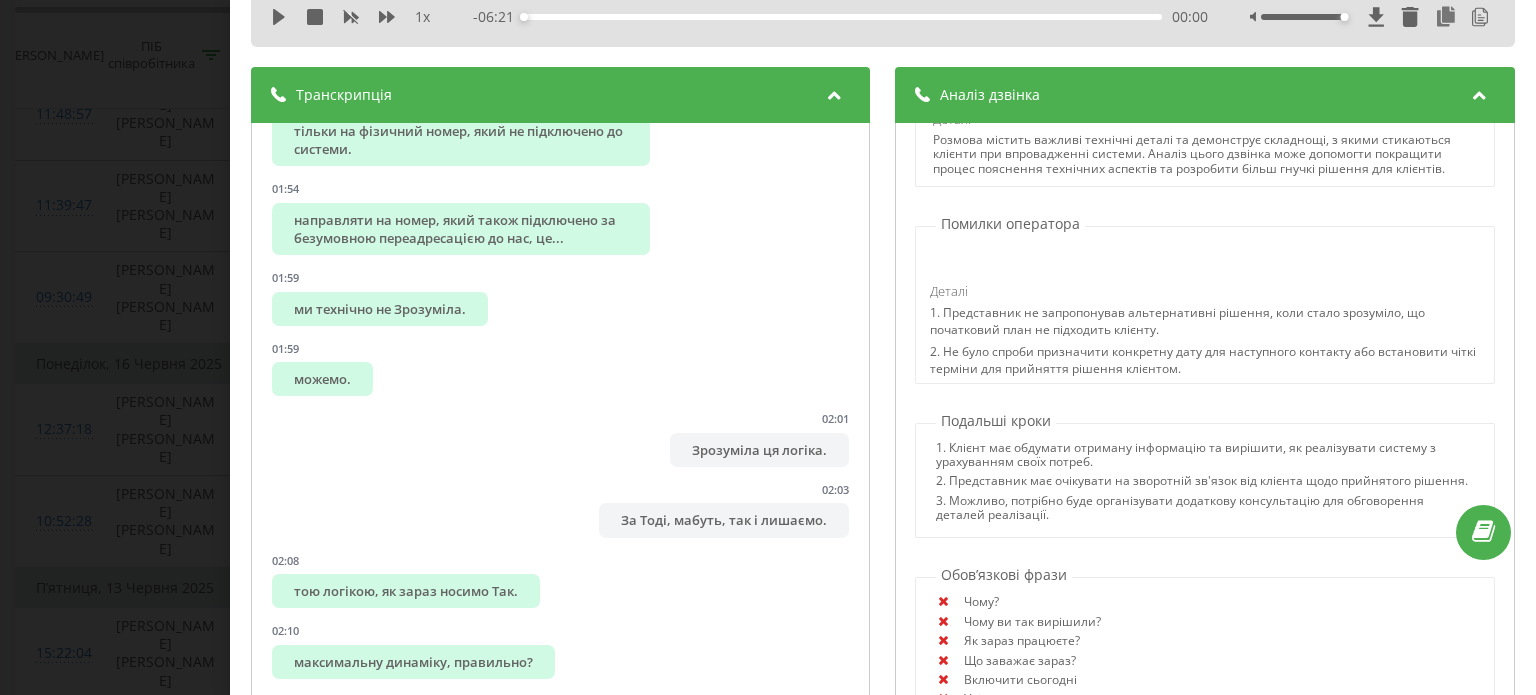 scroll, scrollTop: 828, scrollLeft: 0, axis: vertical 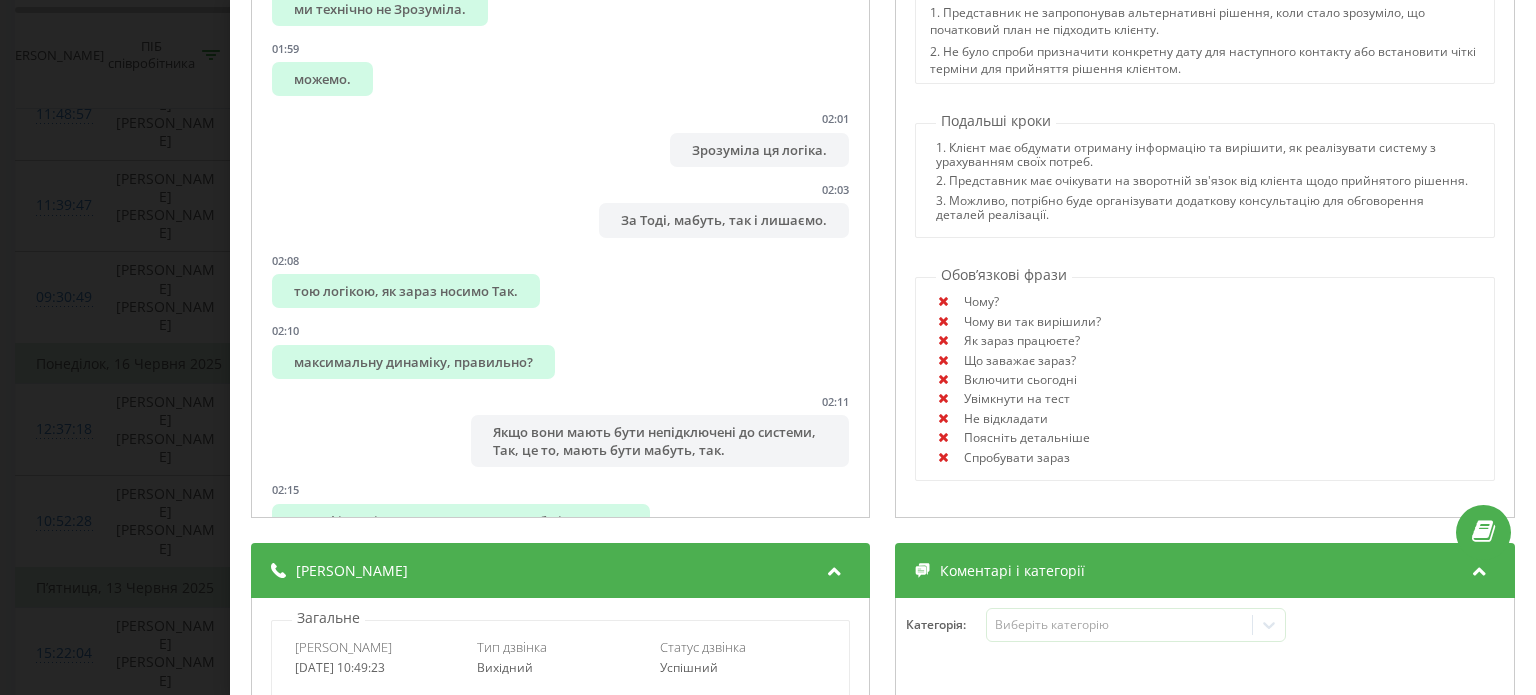 click on "Дзвінок :  de5_-1749800963.3329278   1 x  - 06:21 00:00   00:00   Транскрипція 00:01 Так, добре, Ранок. 00:02 Звідти, Тетяна. 00:04 Дивіться, логіка наступна. 00:06 Ви підключаєте ці номери до нас. 00:09 Після цього прямі дзвінки на ці номери доходити не будуть. 00:13 Вони всі будуть потрапляти в нашу систему. 00:15 І ми маємо їх кудись направити. 00:19 Тобто в випадку, якщо зараз клієнти телефонують на номери сайту, то вони спочатку йдеть дзвіночок на 7822, Якщо на цьому номері він зайнятий чи не відповідає за 45 Так, секунд, так, то дзвінок так. 00:32 переходить на Так. 00:33 другий блок. 00:34 00:38 00:40 00:49 00:58 01:04 01:17 01:37 7" at bounding box center (768, 347) 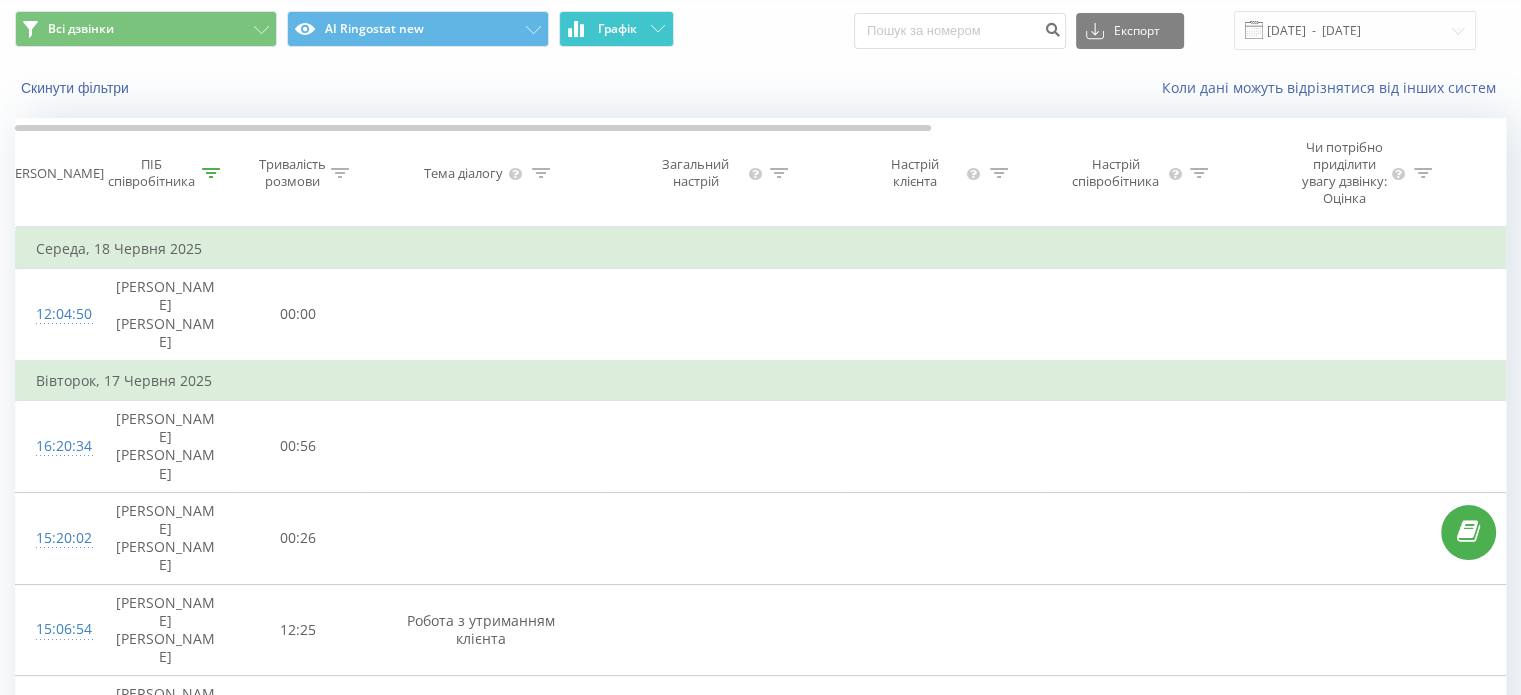 scroll, scrollTop: 0, scrollLeft: 0, axis: both 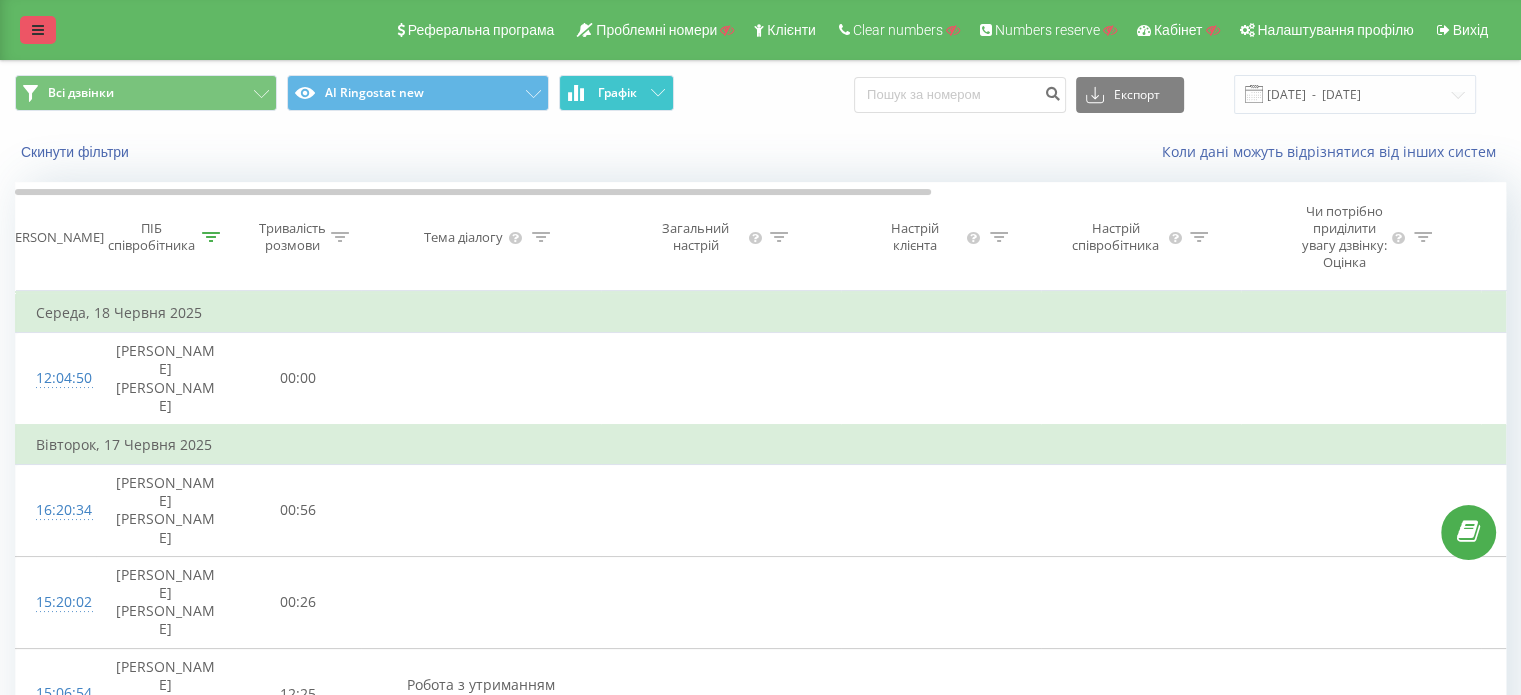 click at bounding box center (38, 30) 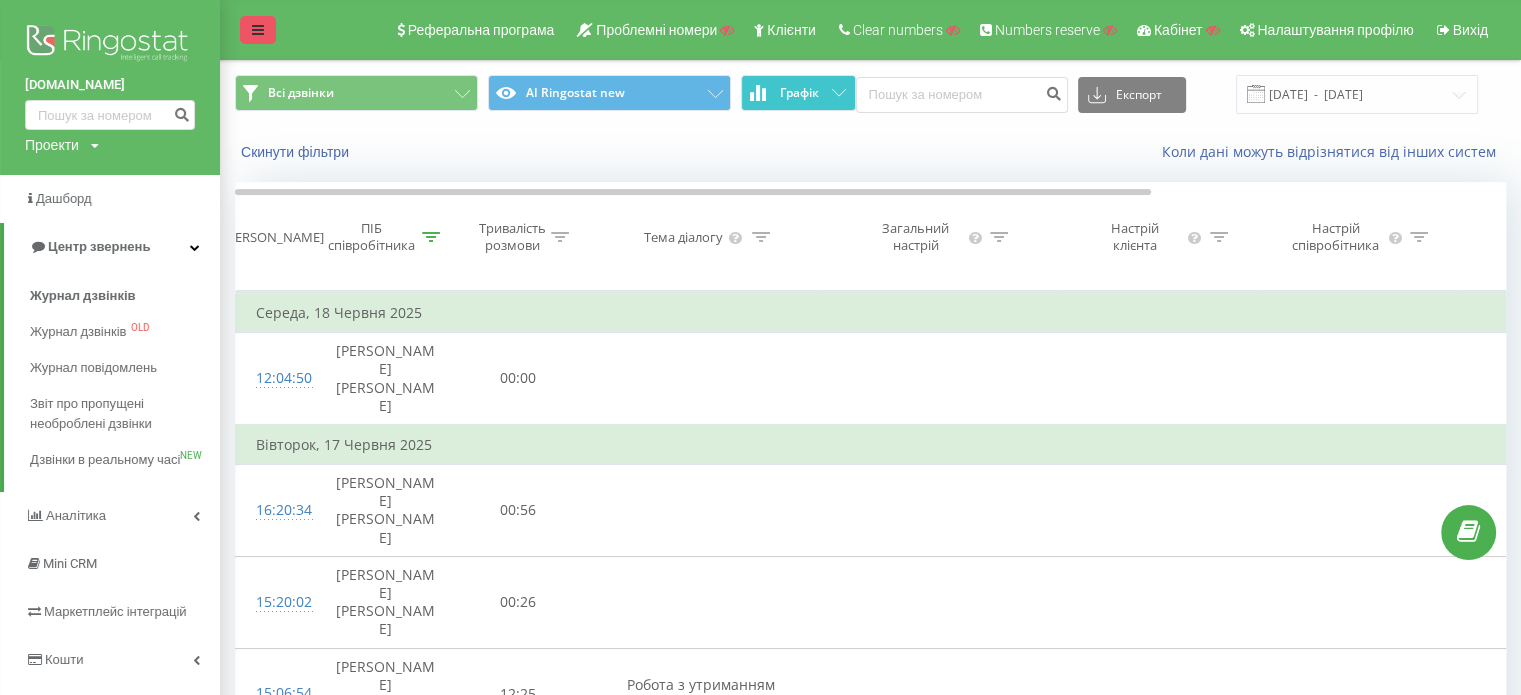 click at bounding box center (258, 30) 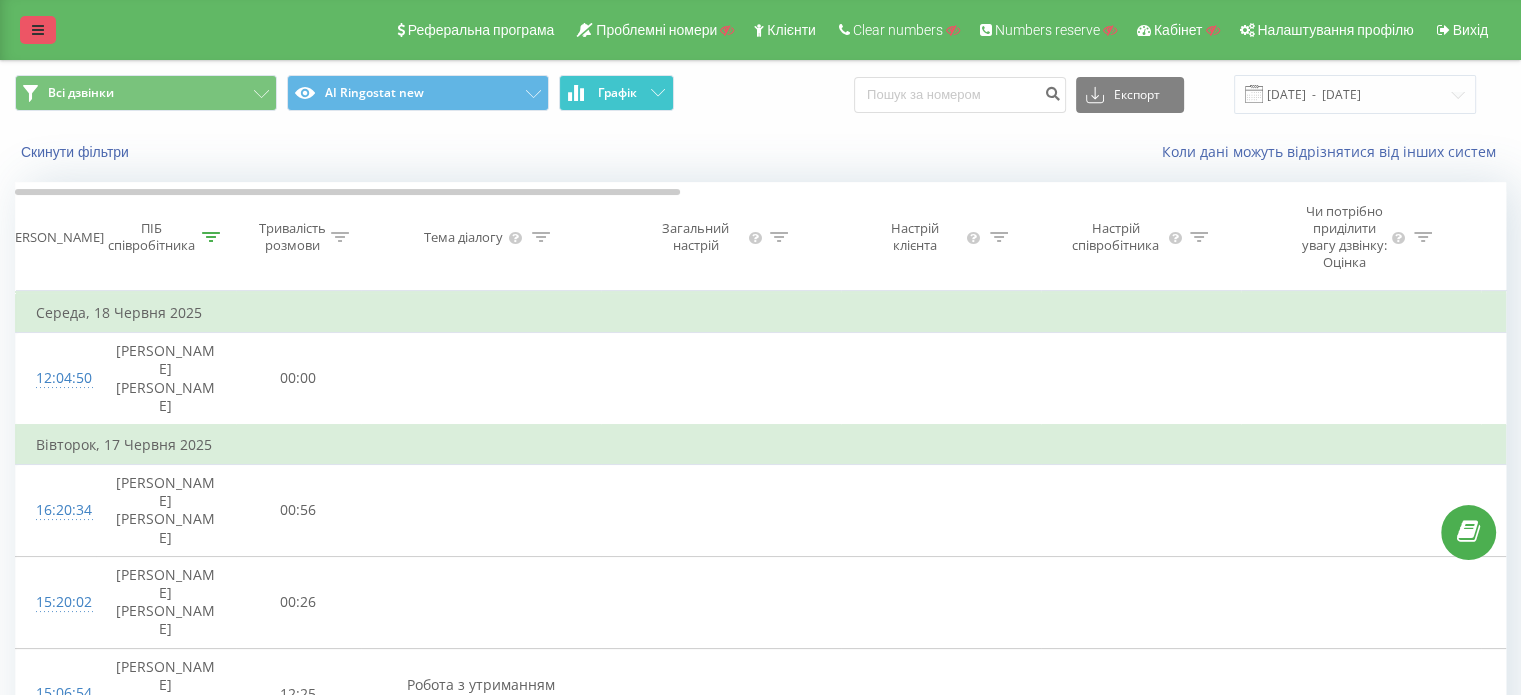 click at bounding box center [38, 30] 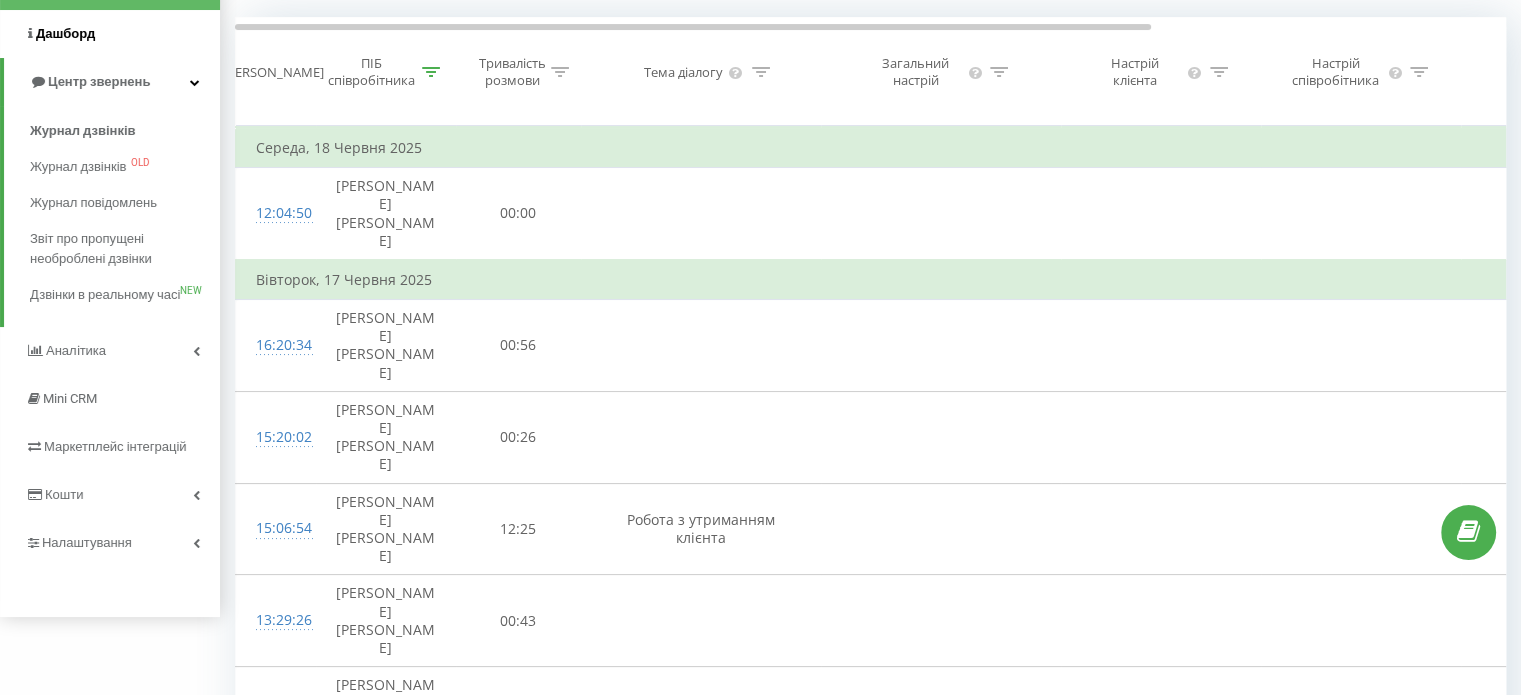 scroll, scrollTop: 100, scrollLeft: 0, axis: vertical 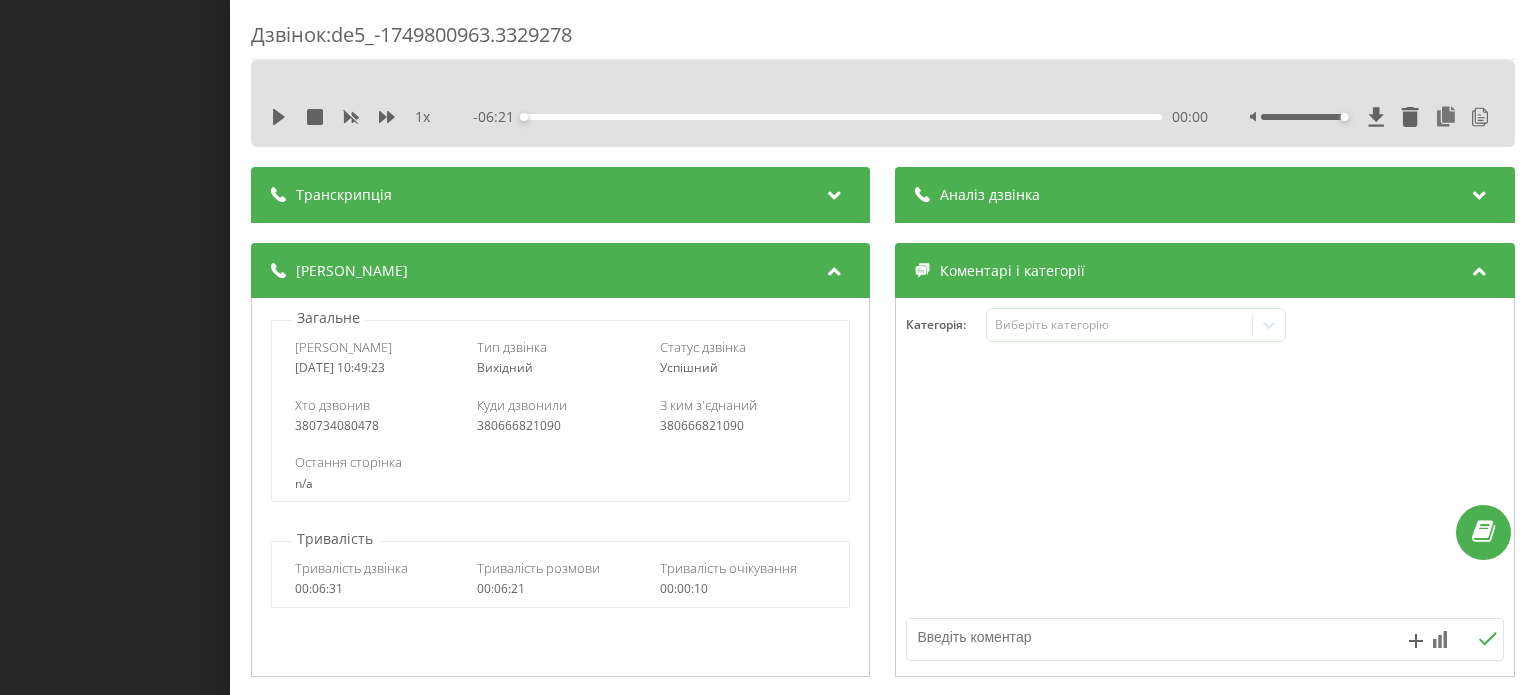 drag, startPoint x: 86, startPoint y: 143, endPoint x: 48, endPoint y: 48, distance: 102.31813 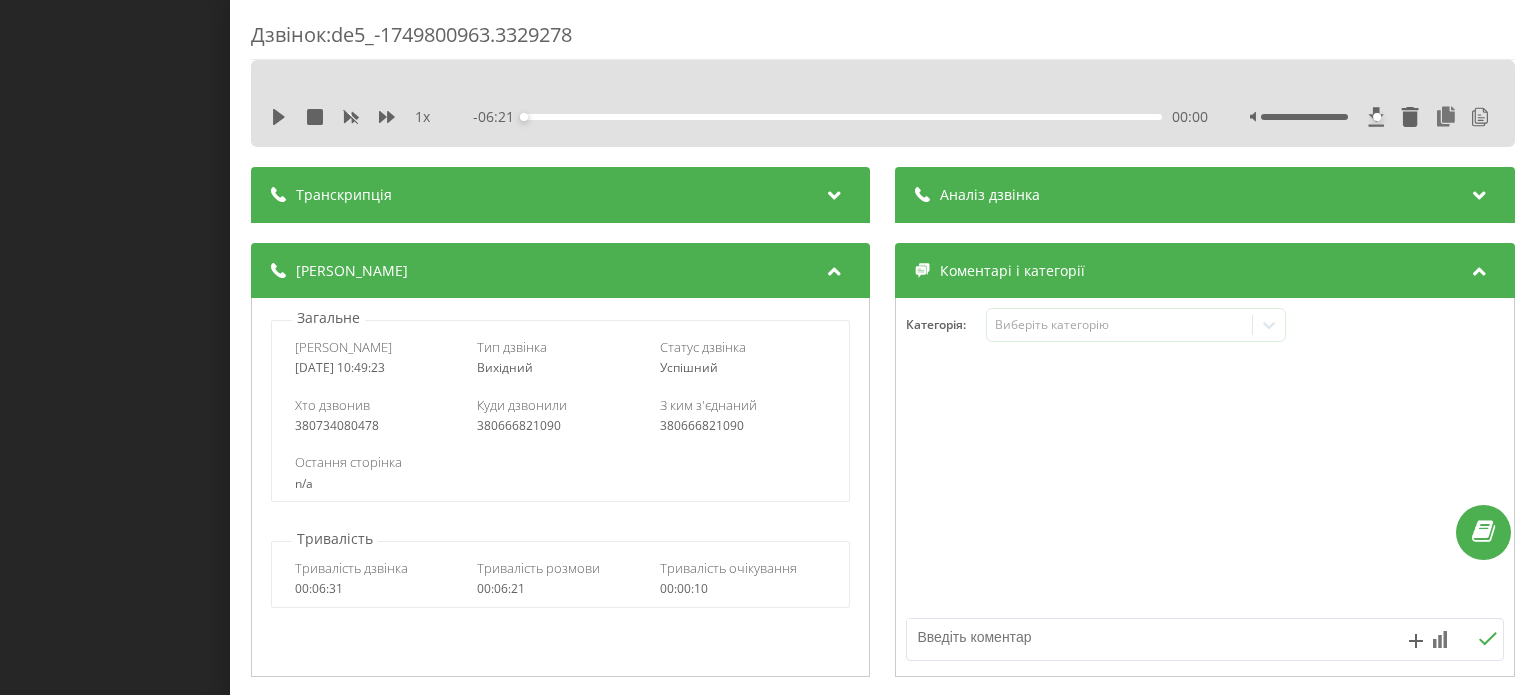 click on "Дзвінок :  de5_-1749800963.3329278   1 x  - 06:21 00:00   00:00   Транскрипція Для AI-аналізу майбутніх дзвінків  налаштуйте та активуйте профіль на сторінці . Якщо профіль вже є і дзвінок відповідає його умовам, оновіть сторінку через 10 хвилин - AI аналізує поточний дзвінок. Аналіз дзвінка Назва профілю Борода Тема діалогу Технічні питання/проблеми/логіка роботи Підсумок дзвінка Аналіз настрою Настрій клієнта Зацікавлена Настрій менеджера Професійна Деталі Що було добре 1. Представник детально пояснив технічні аспекти роботи системи. Чи потрібно приділити увагу дзвінку Оцінка" at bounding box center [768, 347] 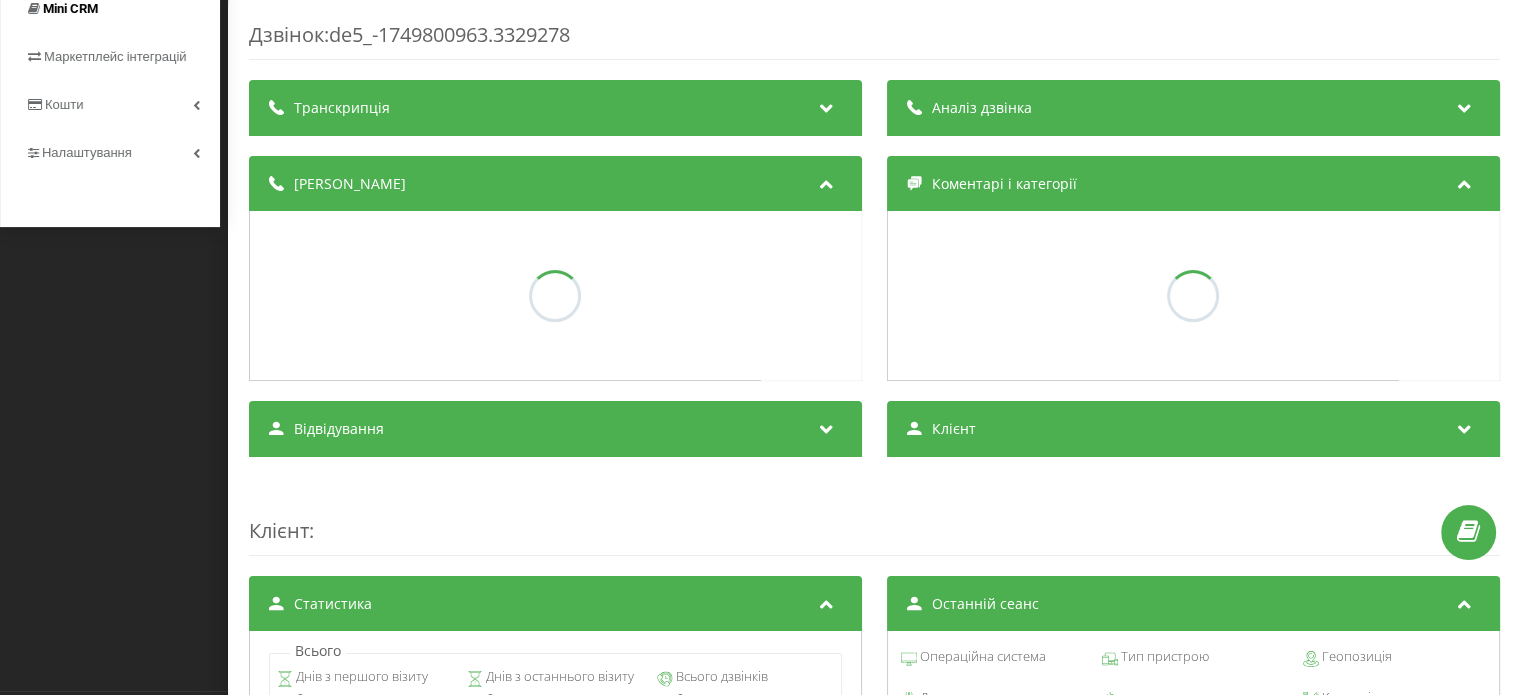 scroll, scrollTop: 855, scrollLeft: 0, axis: vertical 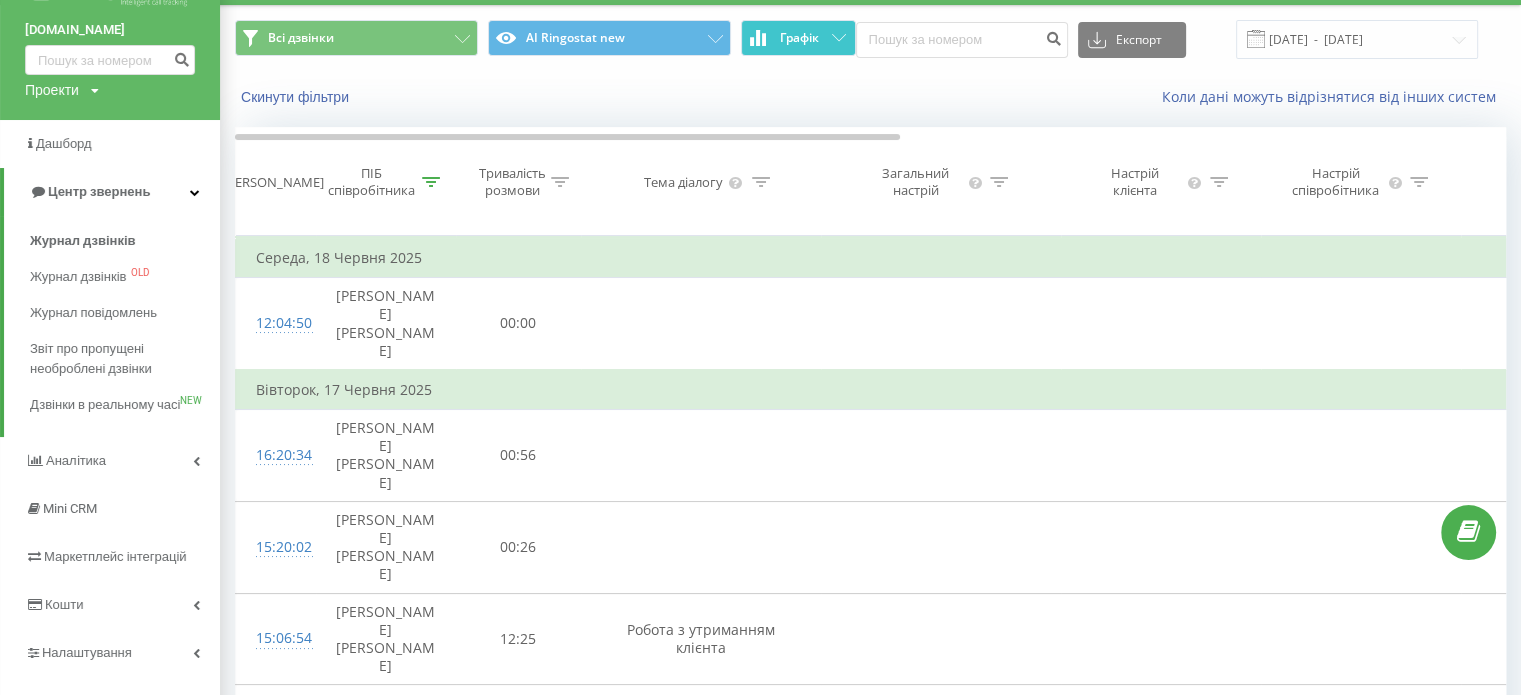 click at bounding box center [431, 182] 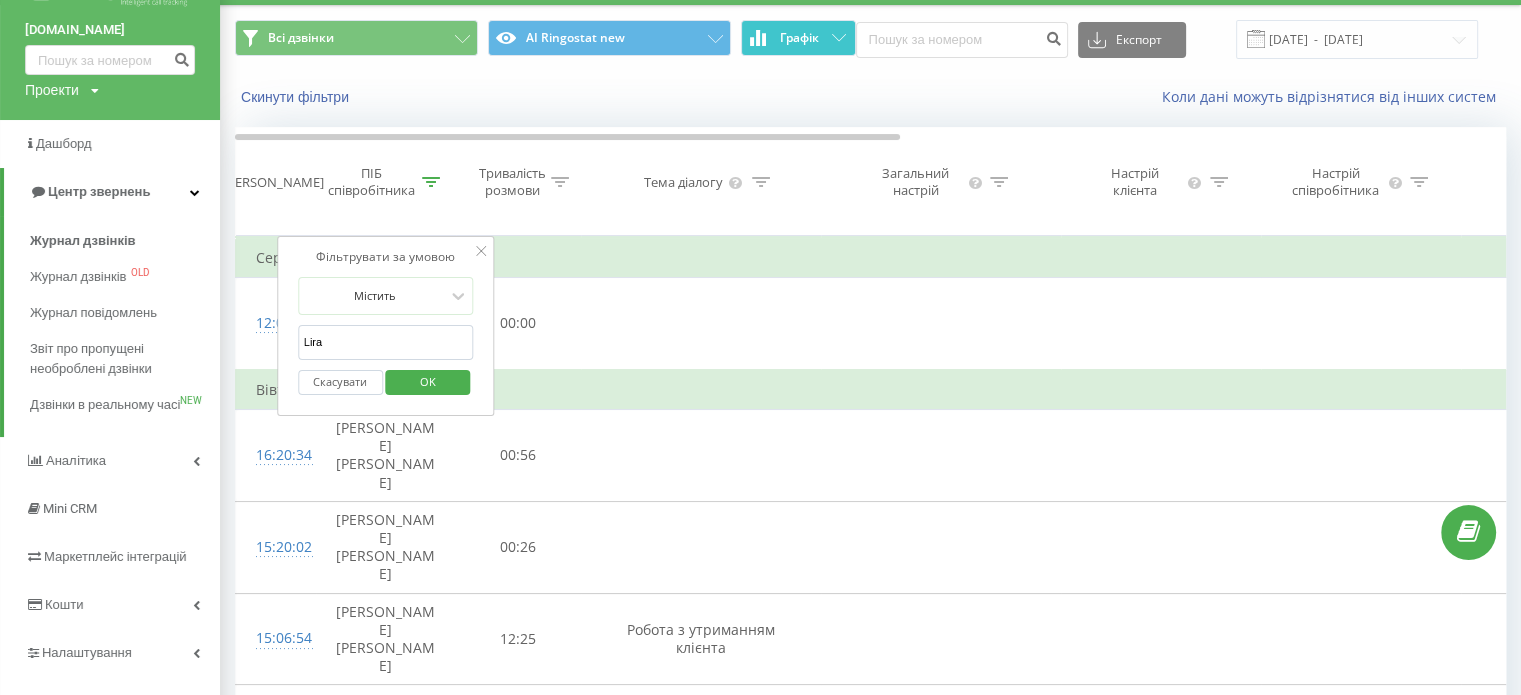 click on "Lira" at bounding box center [386, 342] 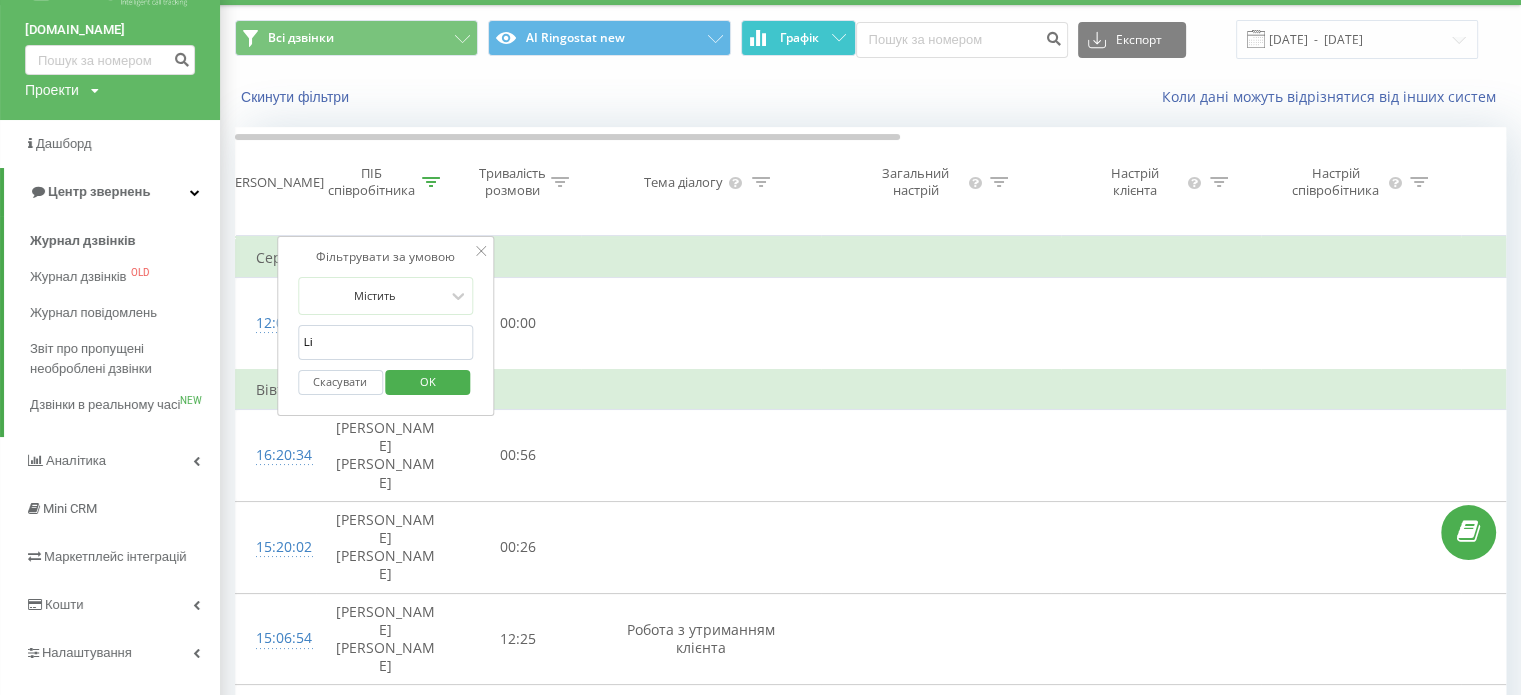 type on "L" 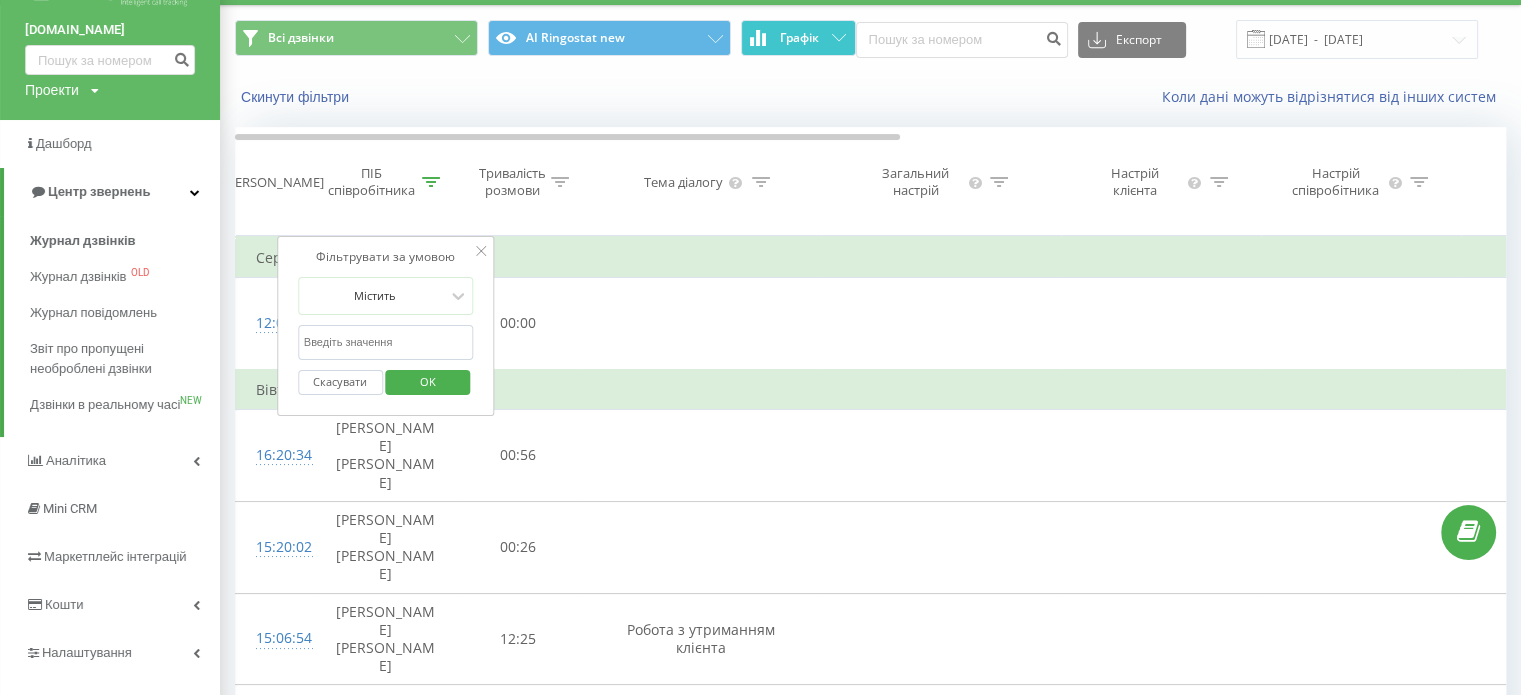 type 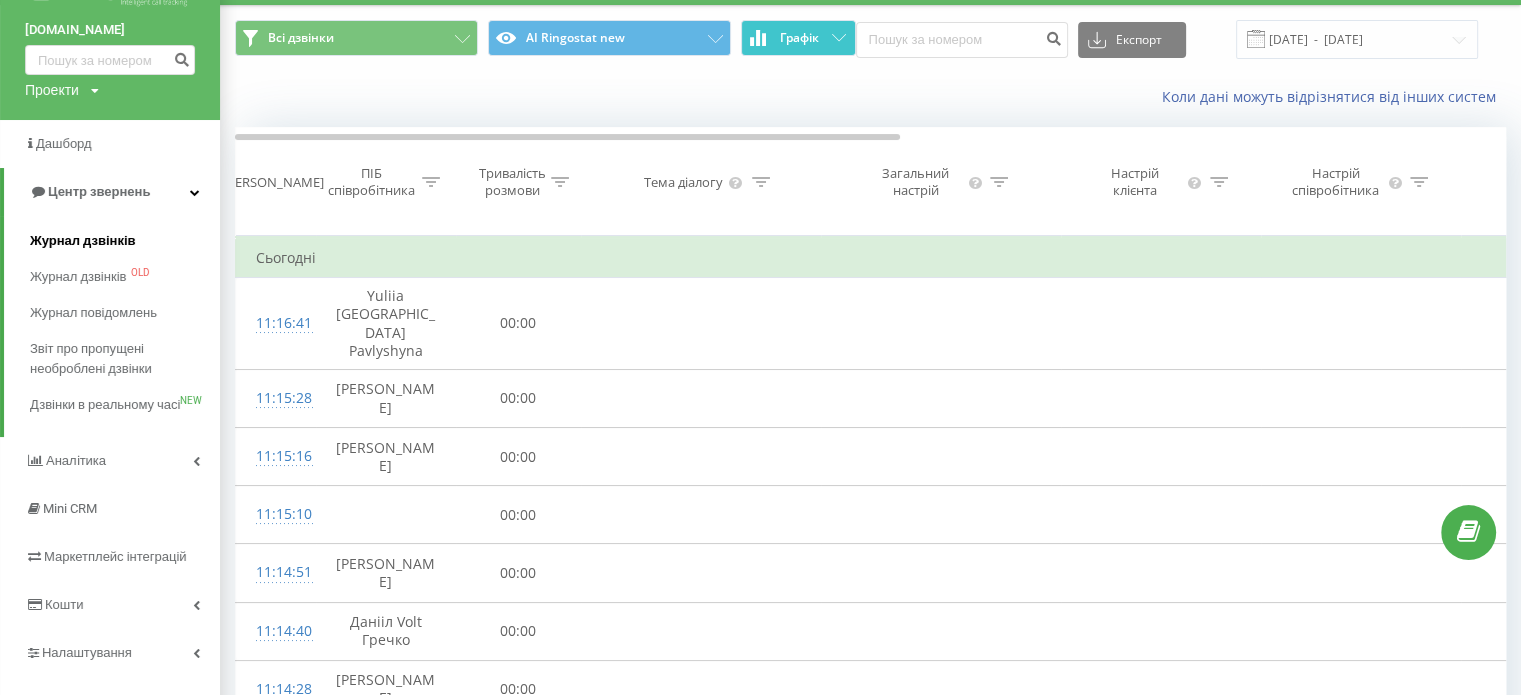 click on "Журнал дзвінків" at bounding box center [83, 241] 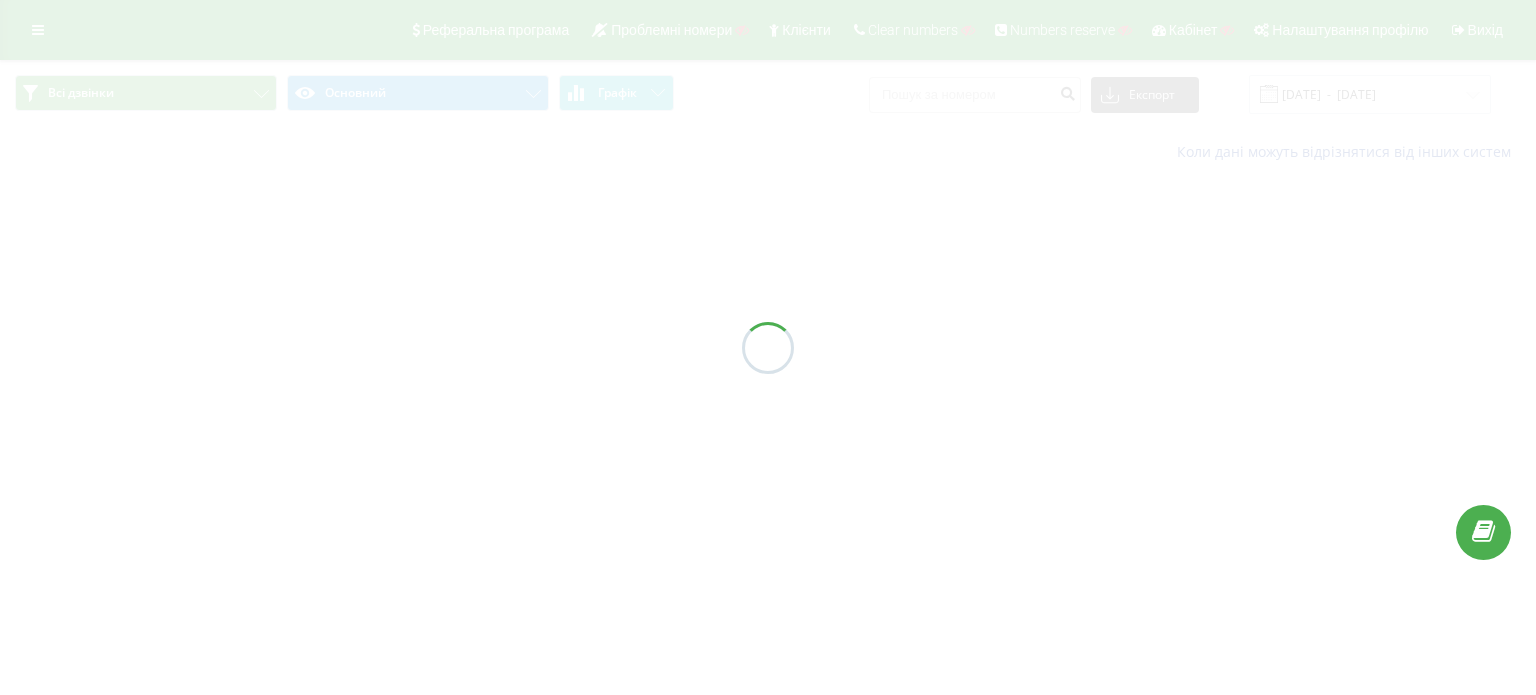 scroll, scrollTop: 0, scrollLeft: 0, axis: both 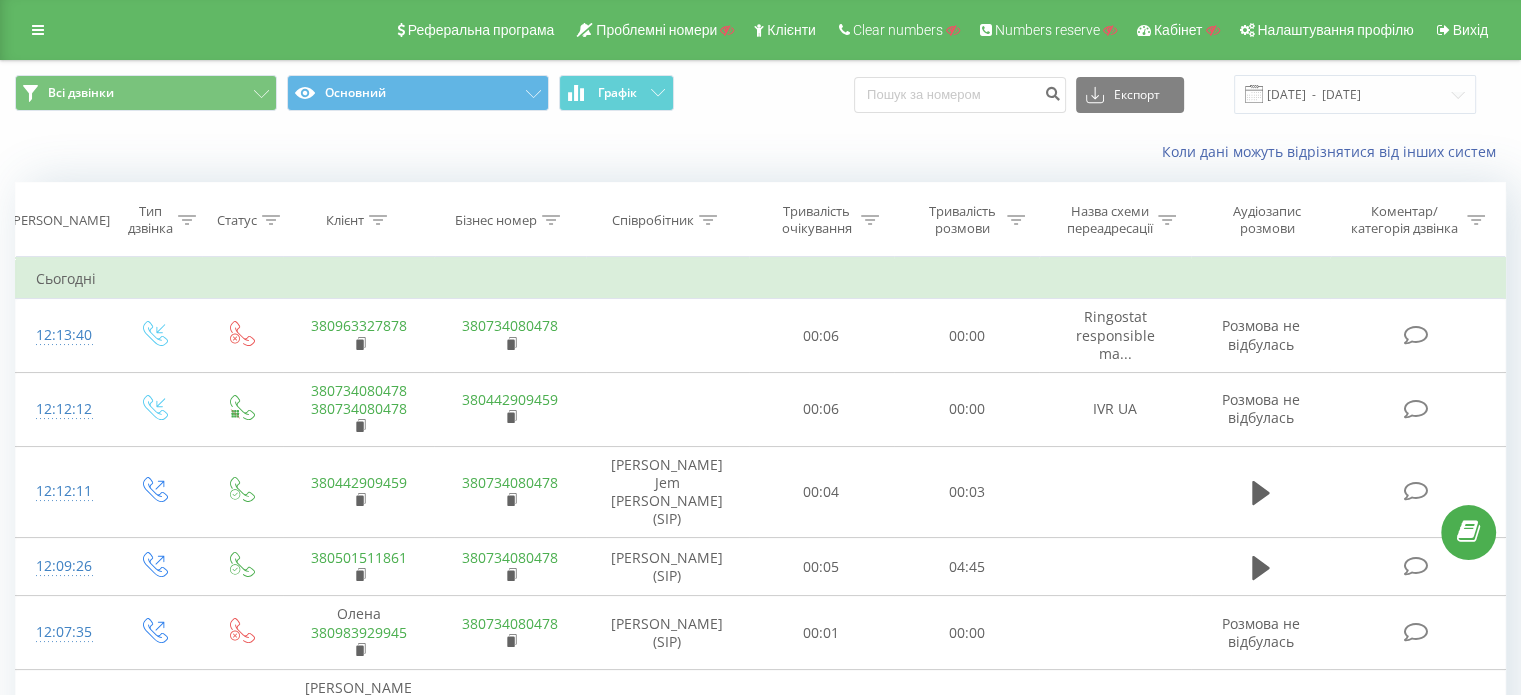 click 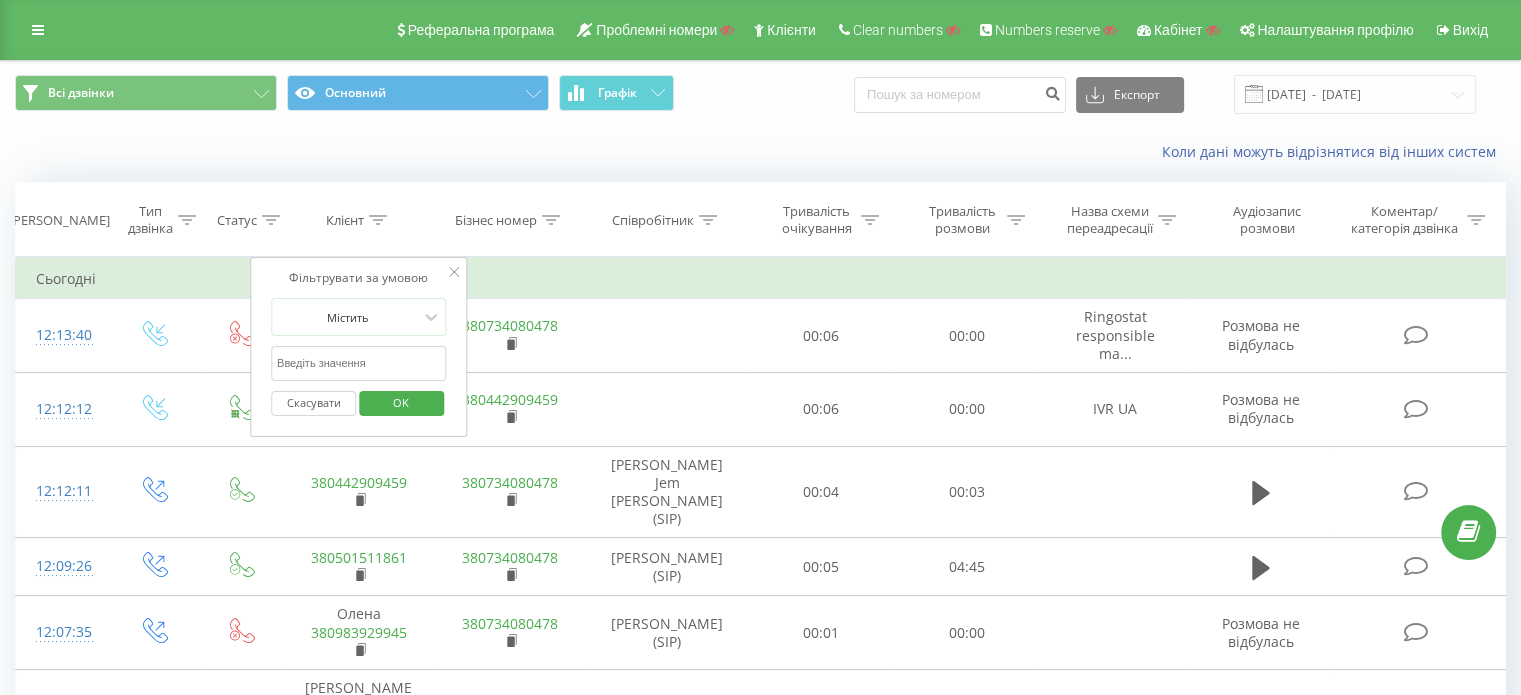click at bounding box center [359, 363] 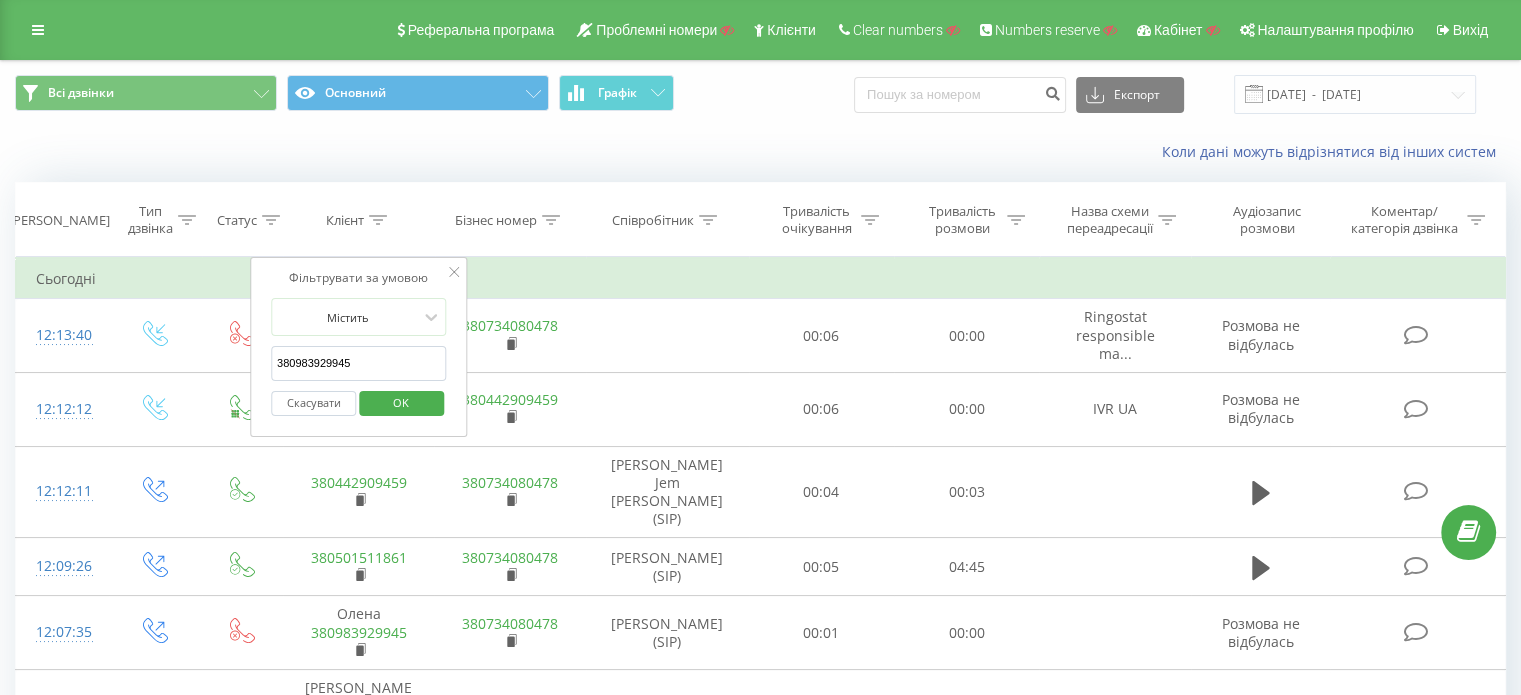 type on "380983929945" 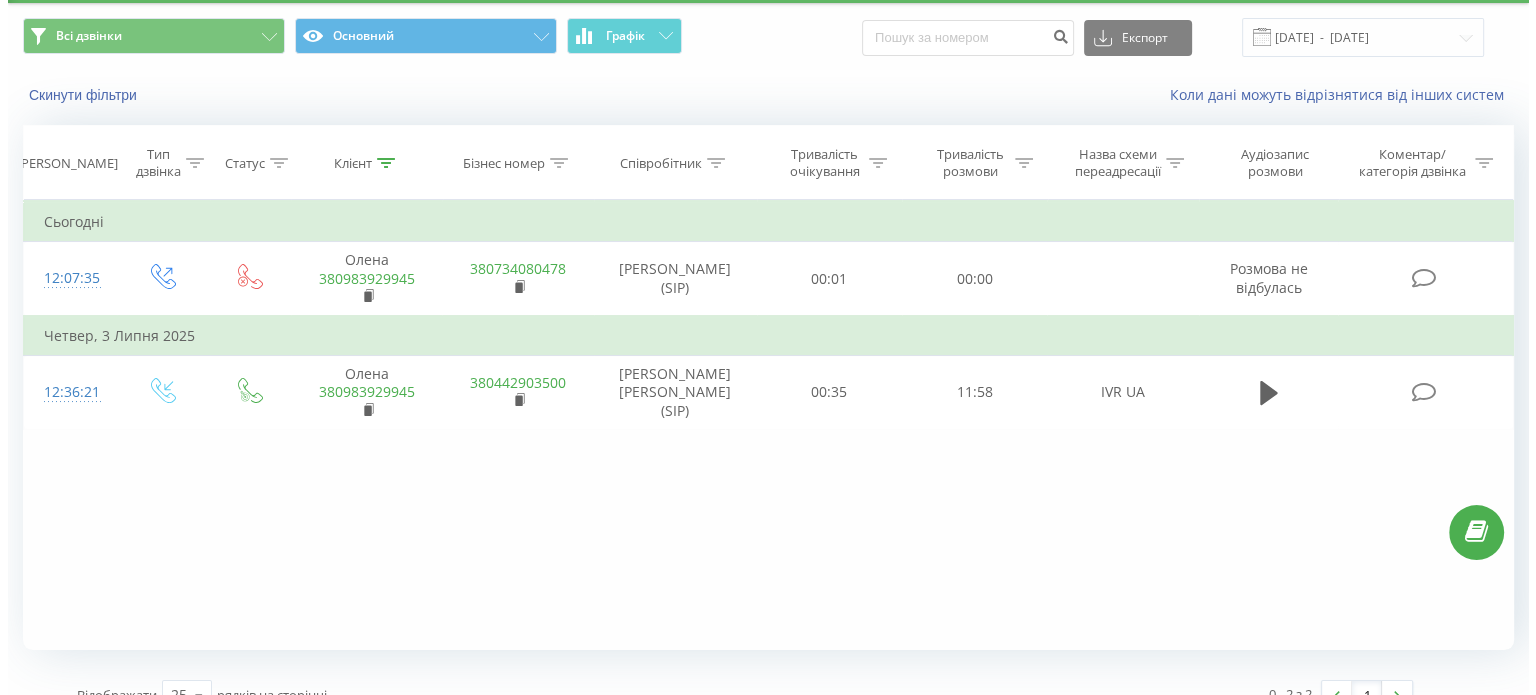 scroll, scrollTop: 86, scrollLeft: 0, axis: vertical 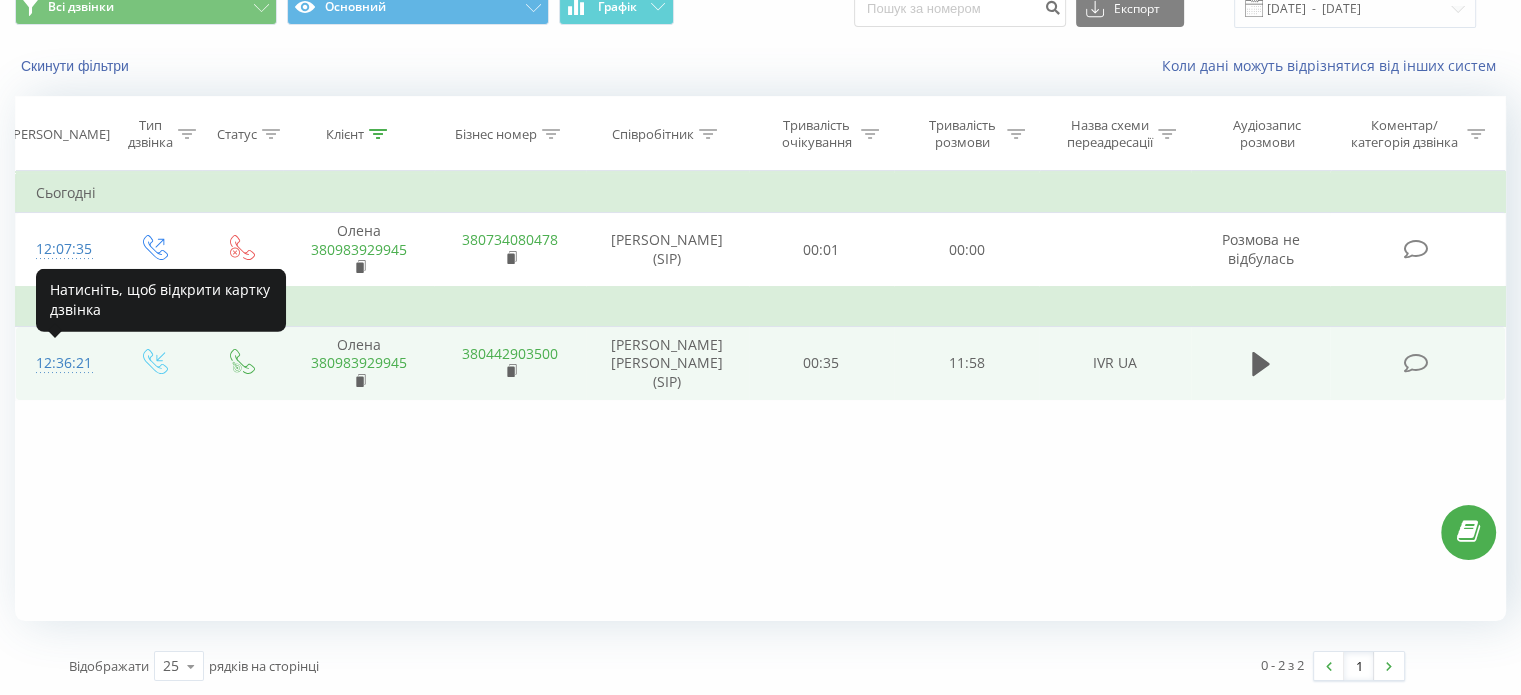 click on "12:36:21" at bounding box center [62, 363] 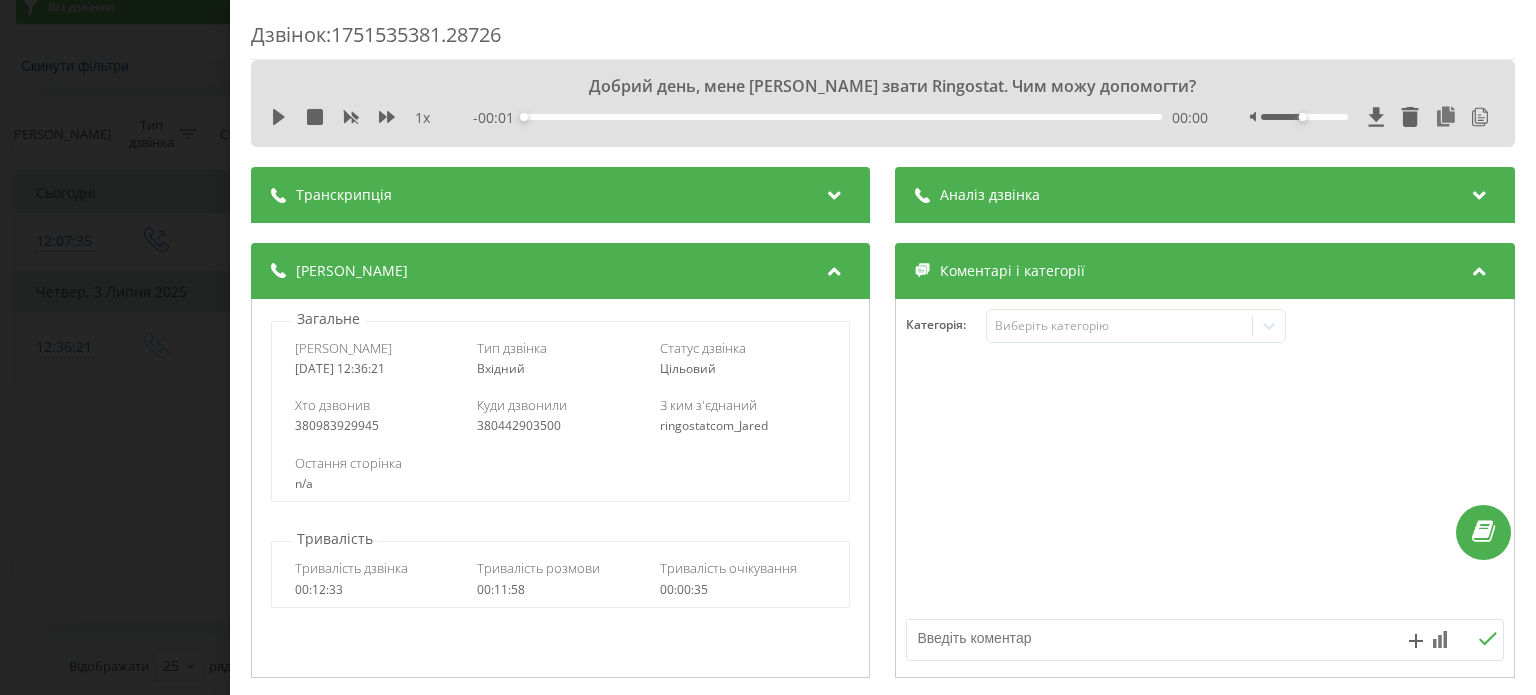 click on "Транскрипція" at bounding box center (560, 195) 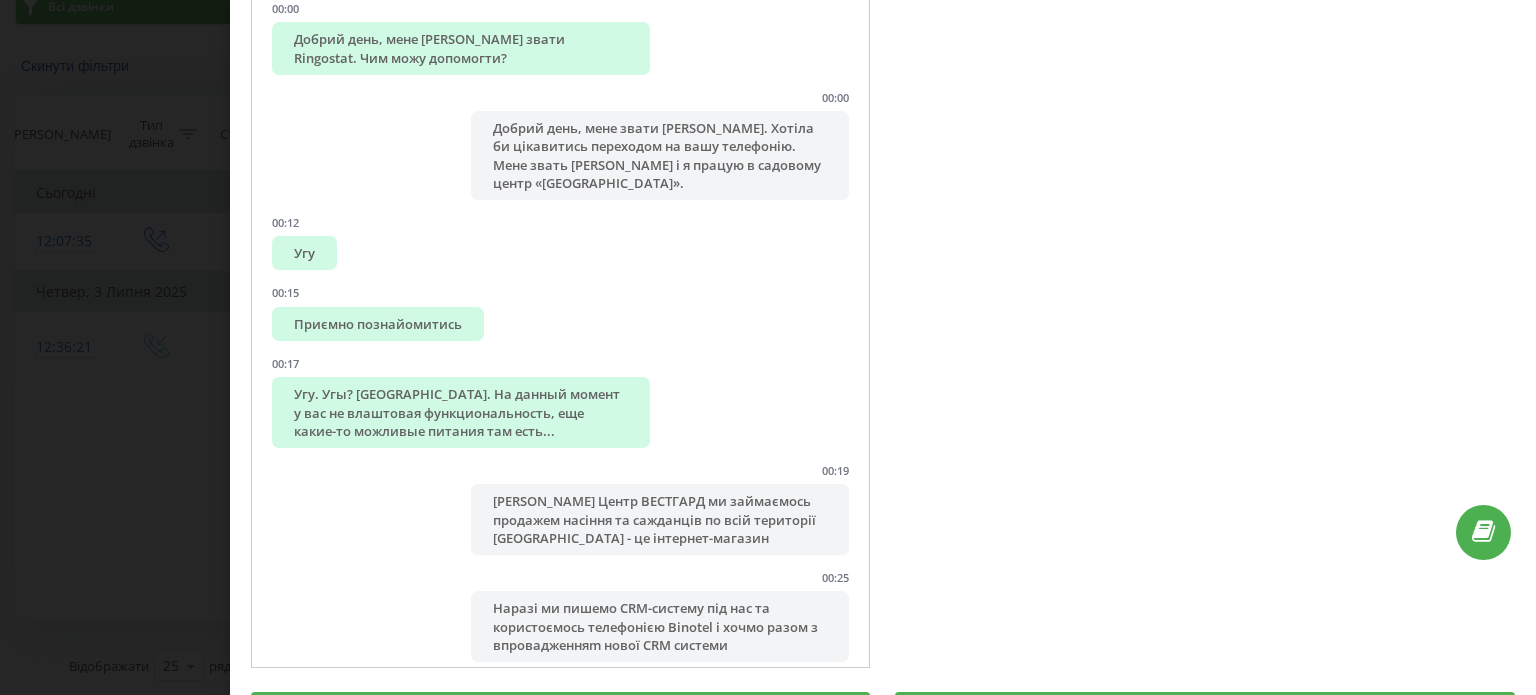 scroll, scrollTop: 100, scrollLeft: 0, axis: vertical 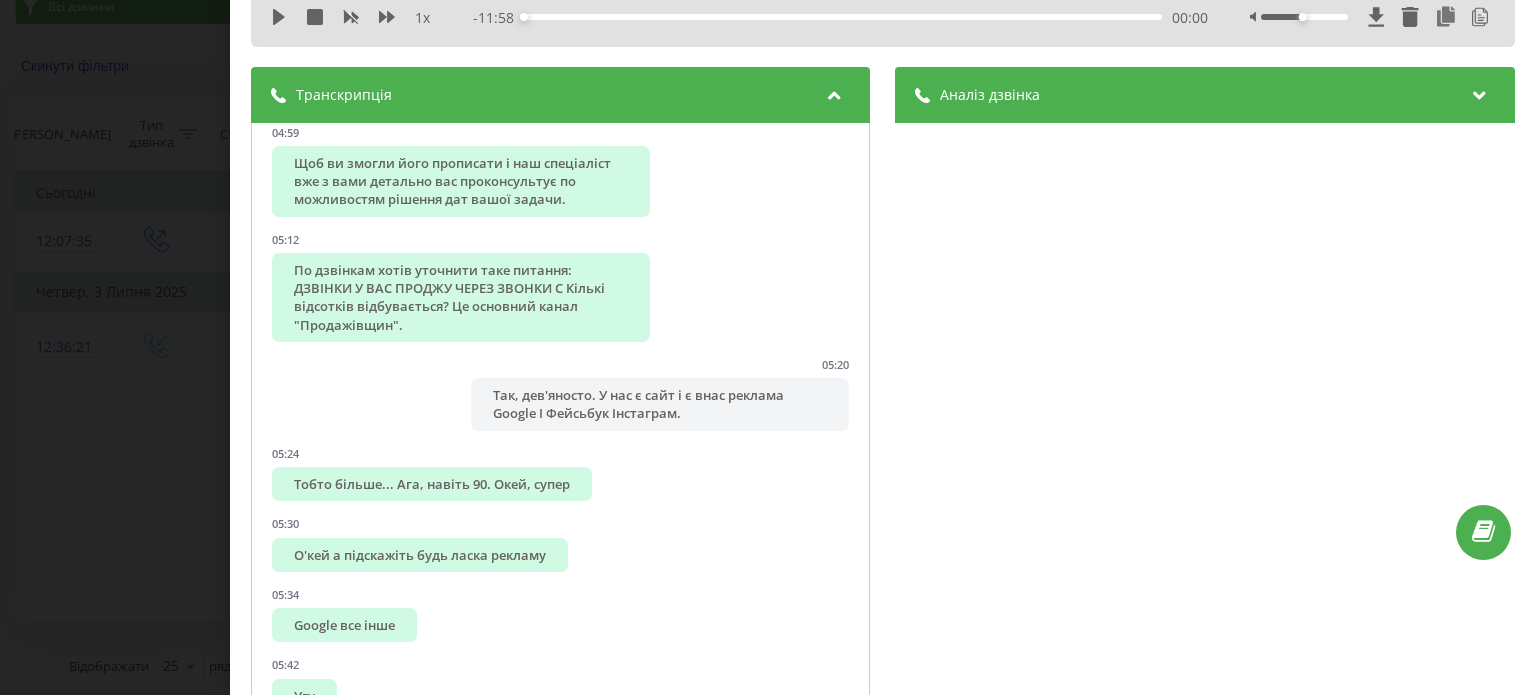 click on "Дзвінок :  1751535381.28726 Добрий день, мене Сергій звати Ringostat. Чим можу допомогти?   1 x  - 11:58 00:00   00:00   Транскрипція 00:00 Добрий день, мене Сергій звати Ringostat. Чим можу допомогти? 00:00 Добрий день, мене звати Олена. Хотіла би цікавитись переходом на вашу телефонію. Мене звать Олина і я працую в садовому центр «Вестгард». 00:12 Угу 00:15 Приємно познайомитись 00:17 Угу. Угы? Угу. На данный момент у вас не влаштовая функциональность, еще какие-то можливые питания там есть... 00:19 00:25 00:33 вправдати нову телефонію, яка буде більш функціональна, збільшує автоматизації ніж Binotel. 00:40 00:47 Угу." at bounding box center (768, 347) 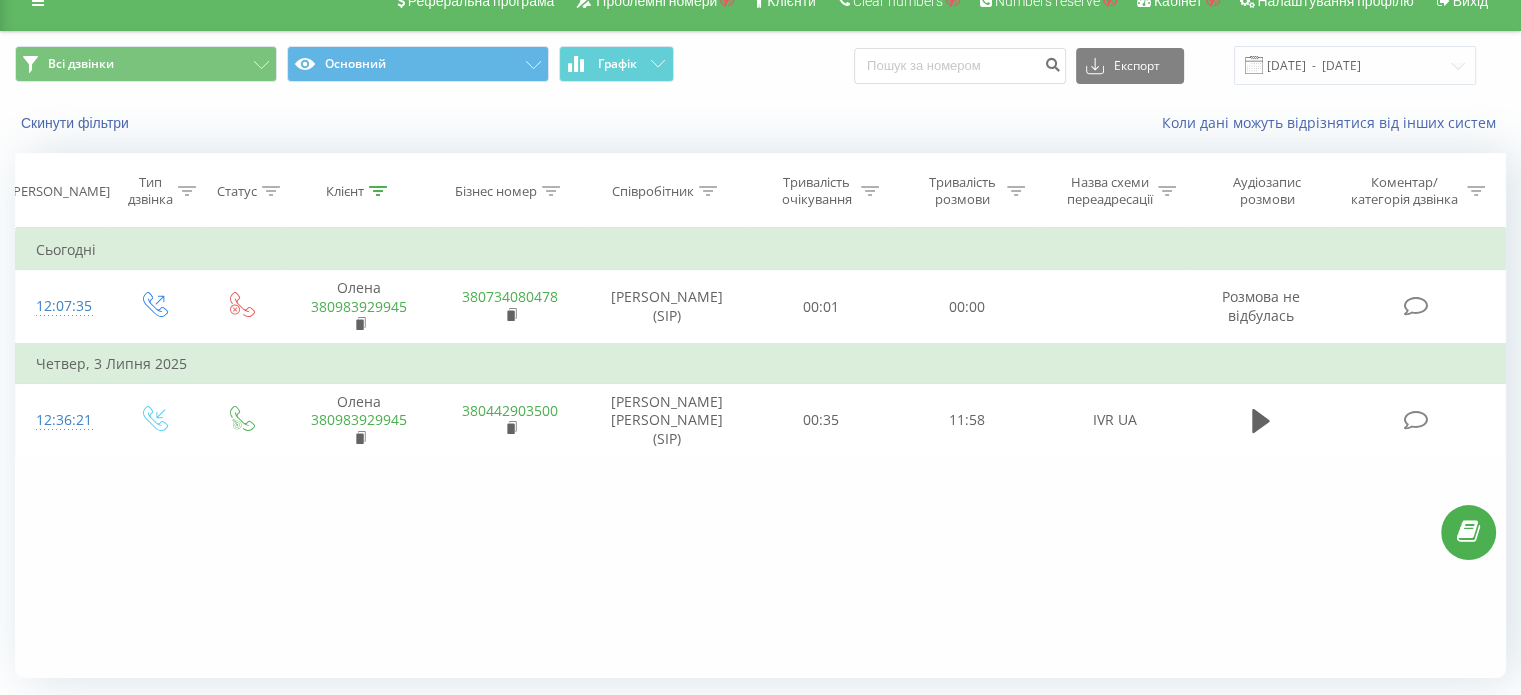 scroll, scrollTop: 0, scrollLeft: 0, axis: both 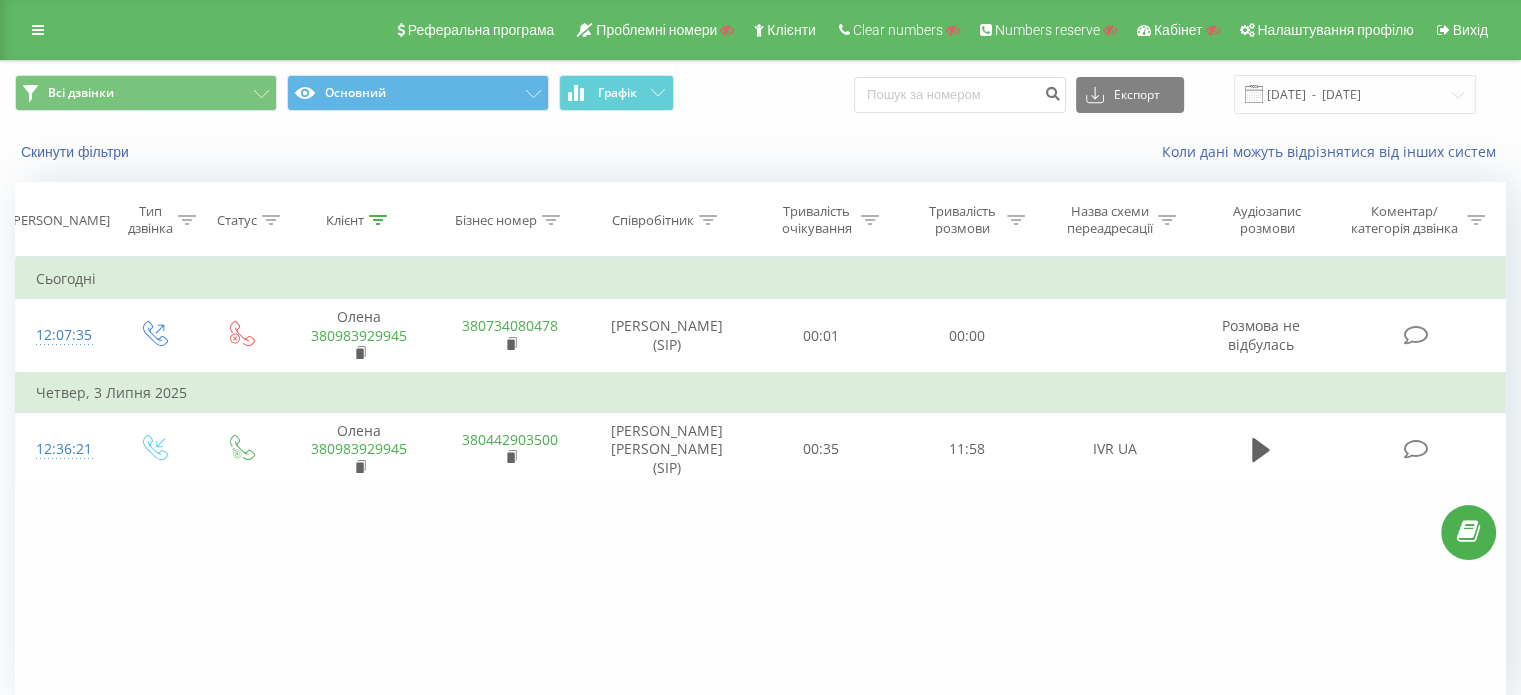 click on "Реферальна програма Проблемні номери Клієнти Clear numbers Numbers reserve Кабінет Налаштування профілю Вихід" at bounding box center (760, 30) 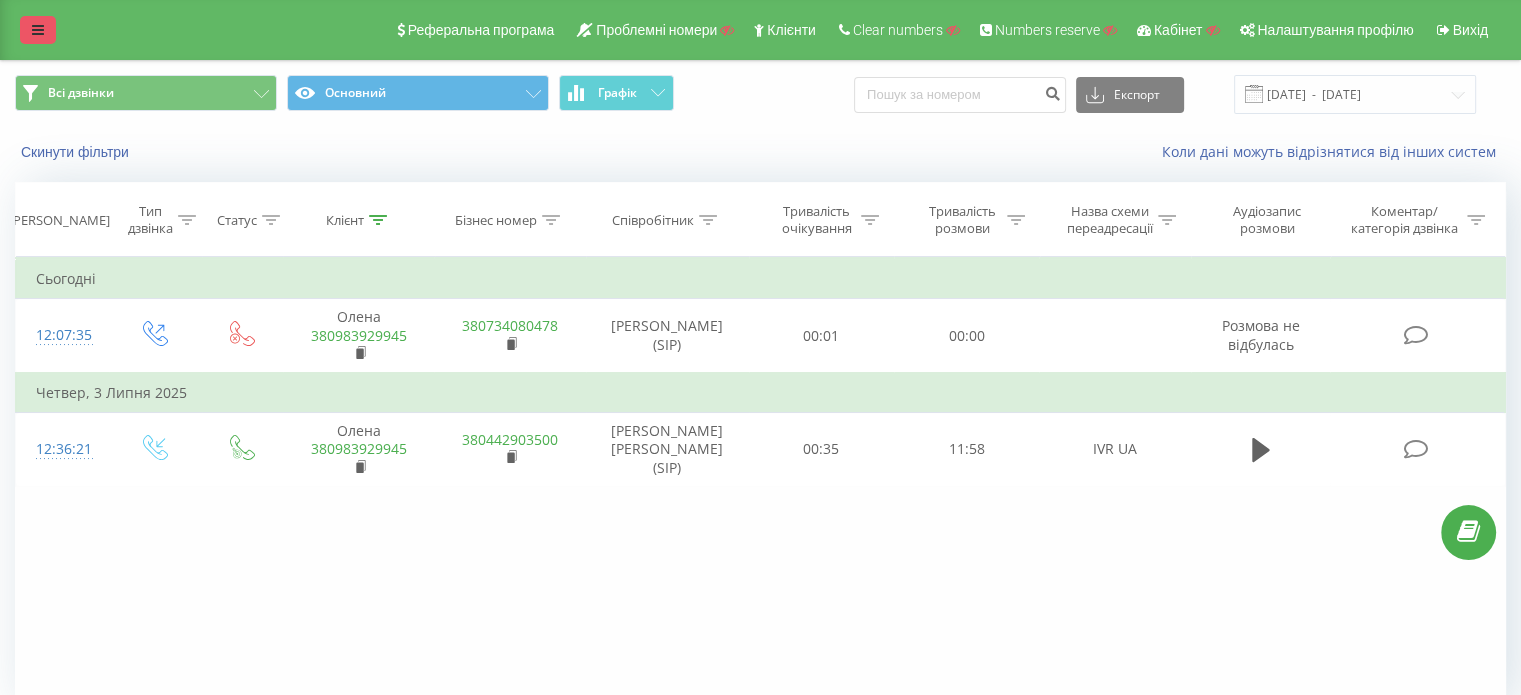 click at bounding box center (38, 30) 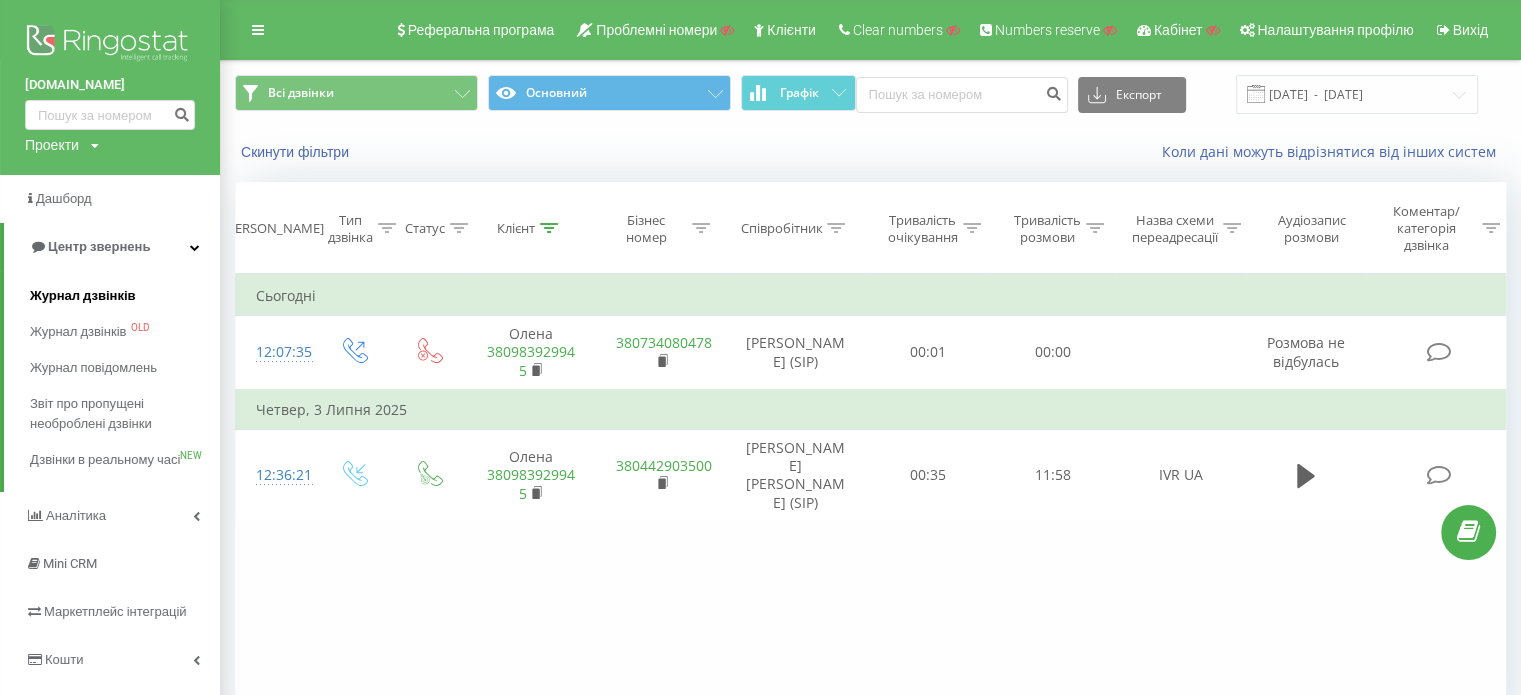 click on "Журнал дзвінків" at bounding box center (83, 296) 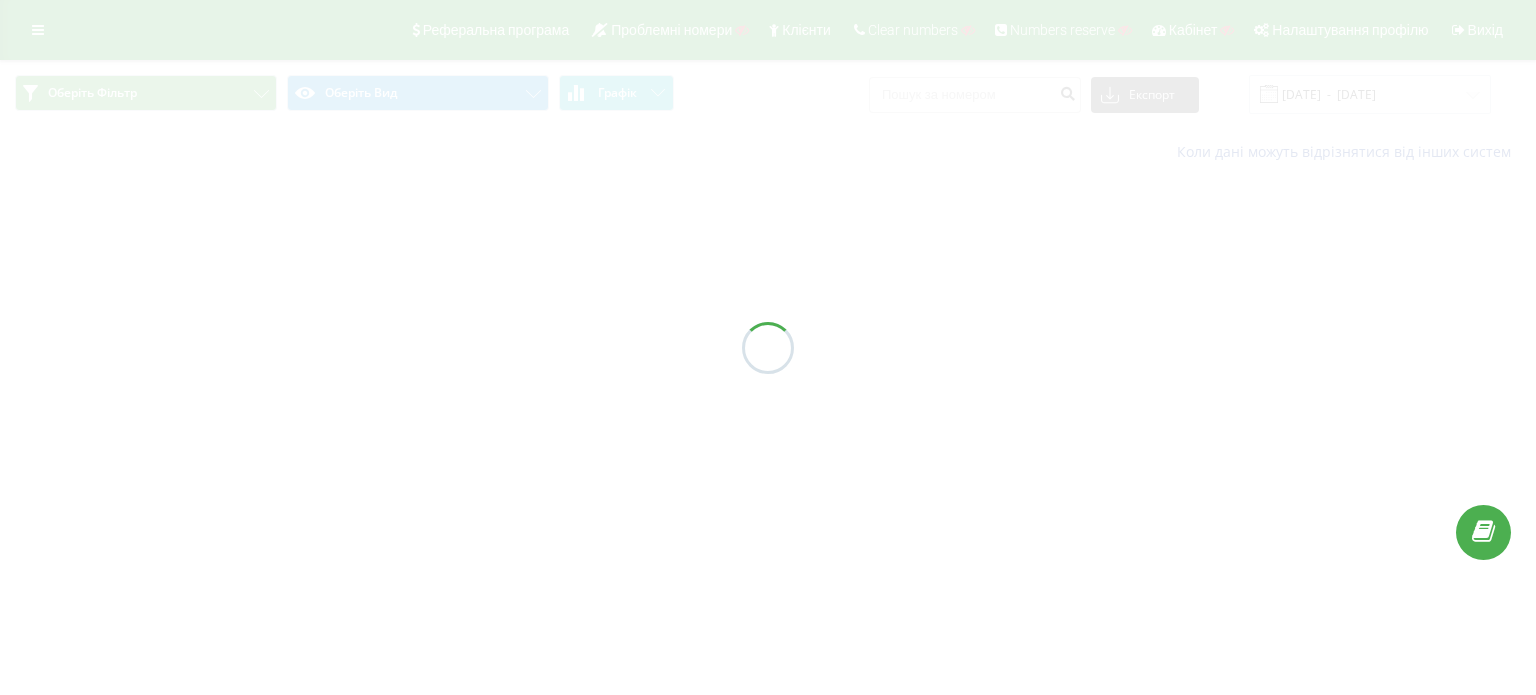 scroll, scrollTop: 0, scrollLeft: 0, axis: both 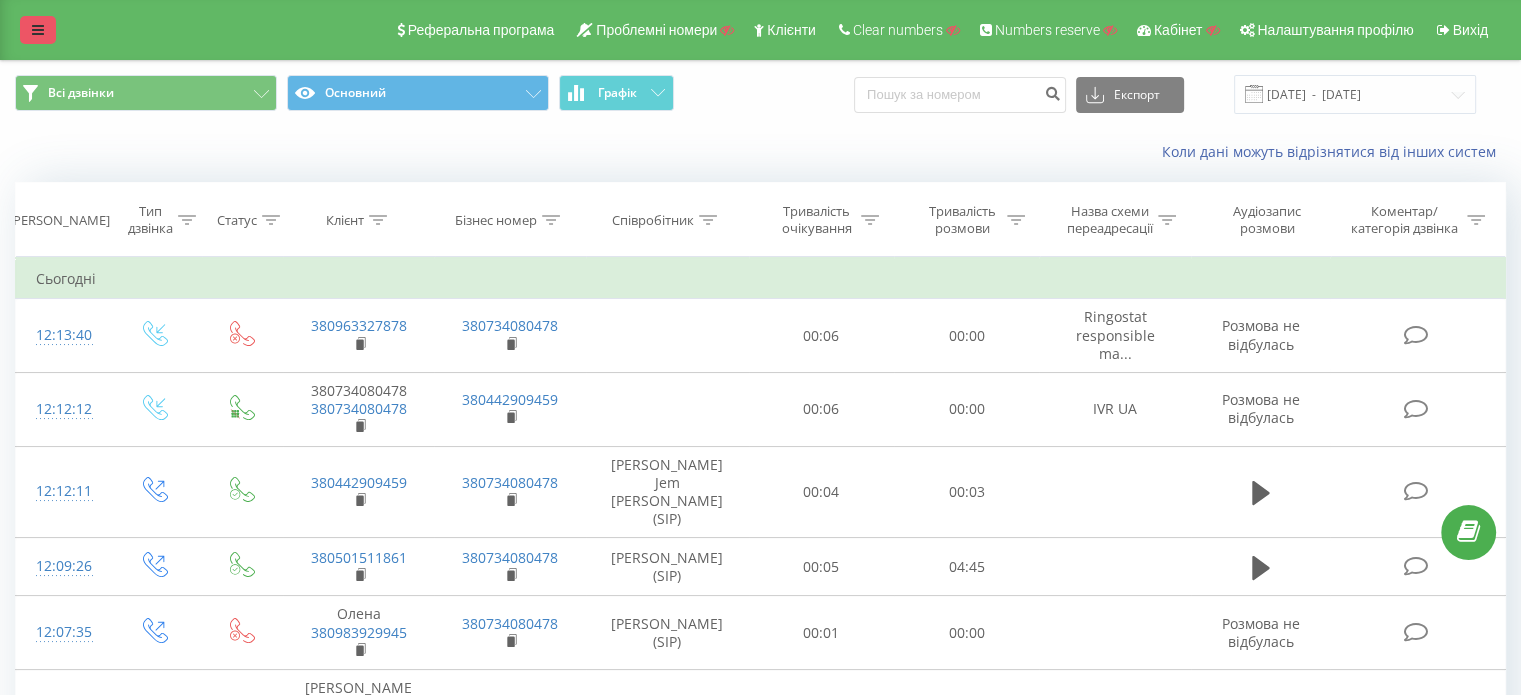 click at bounding box center [38, 30] 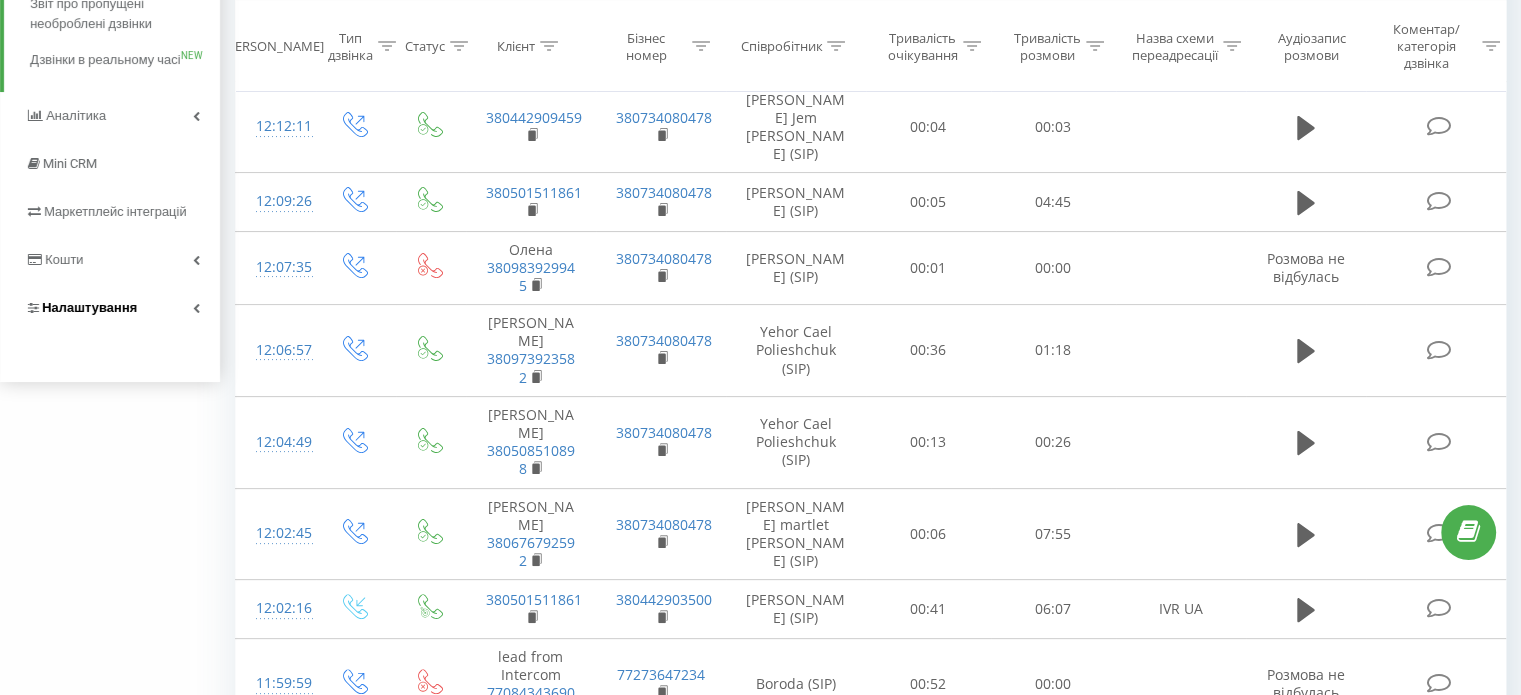 click on "Налаштування" at bounding box center [89, 307] 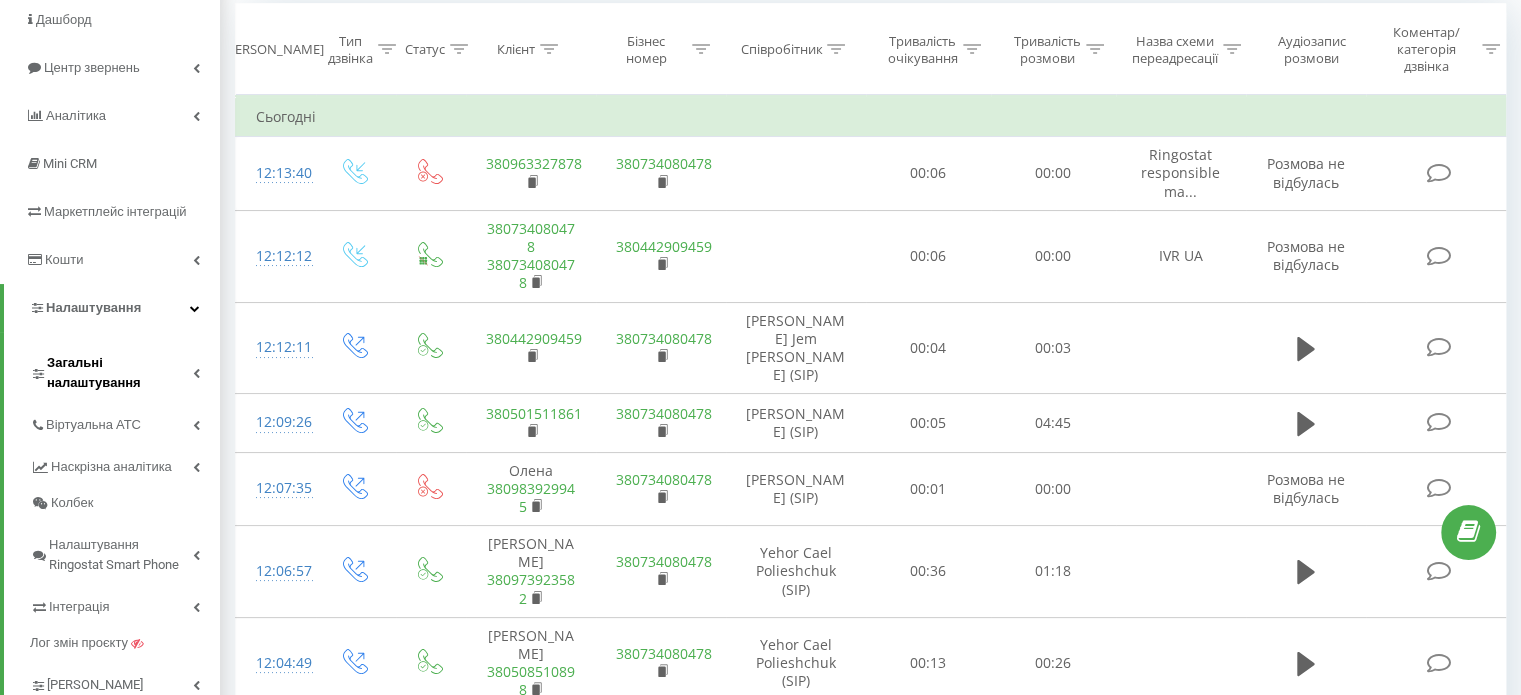 click on "Загальні налаштування" at bounding box center [120, 373] 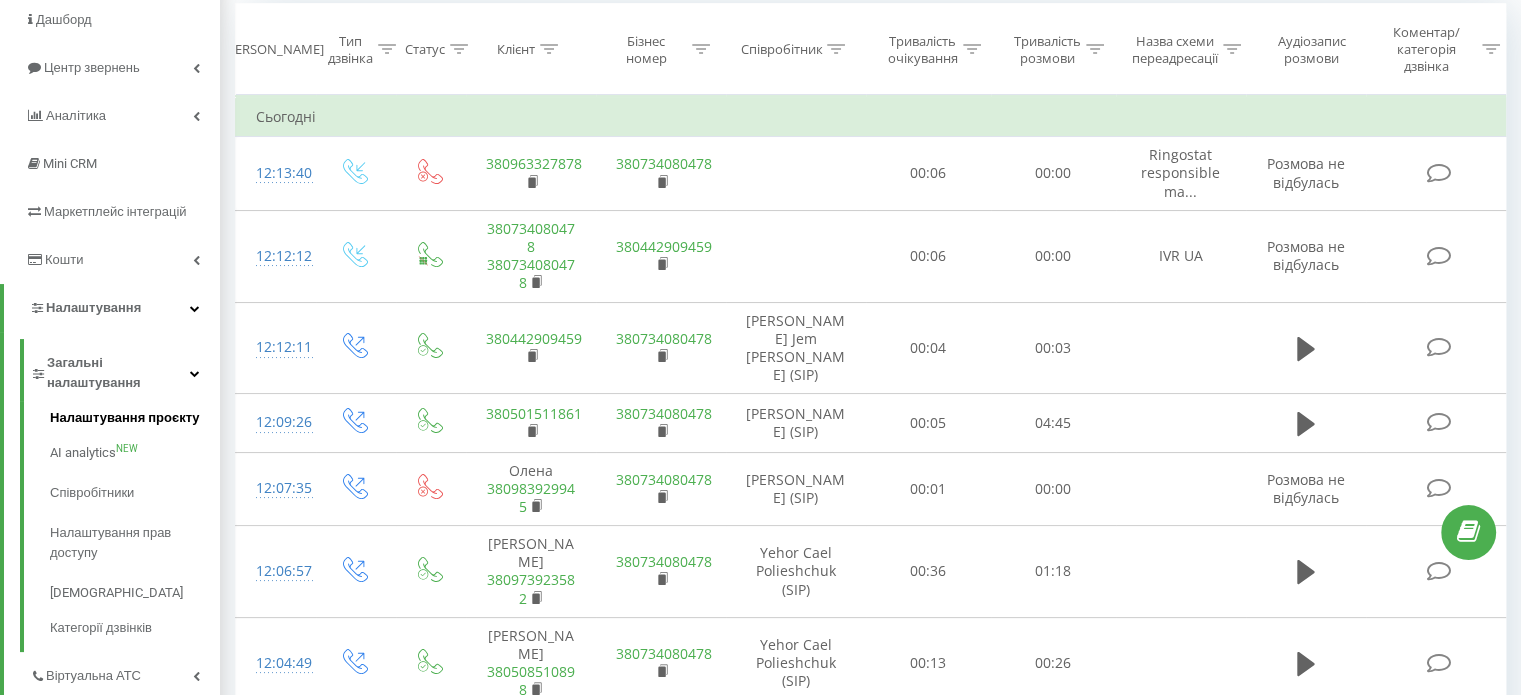 scroll, scrollTop: 279, scrollLeft: 0, axis: vertical 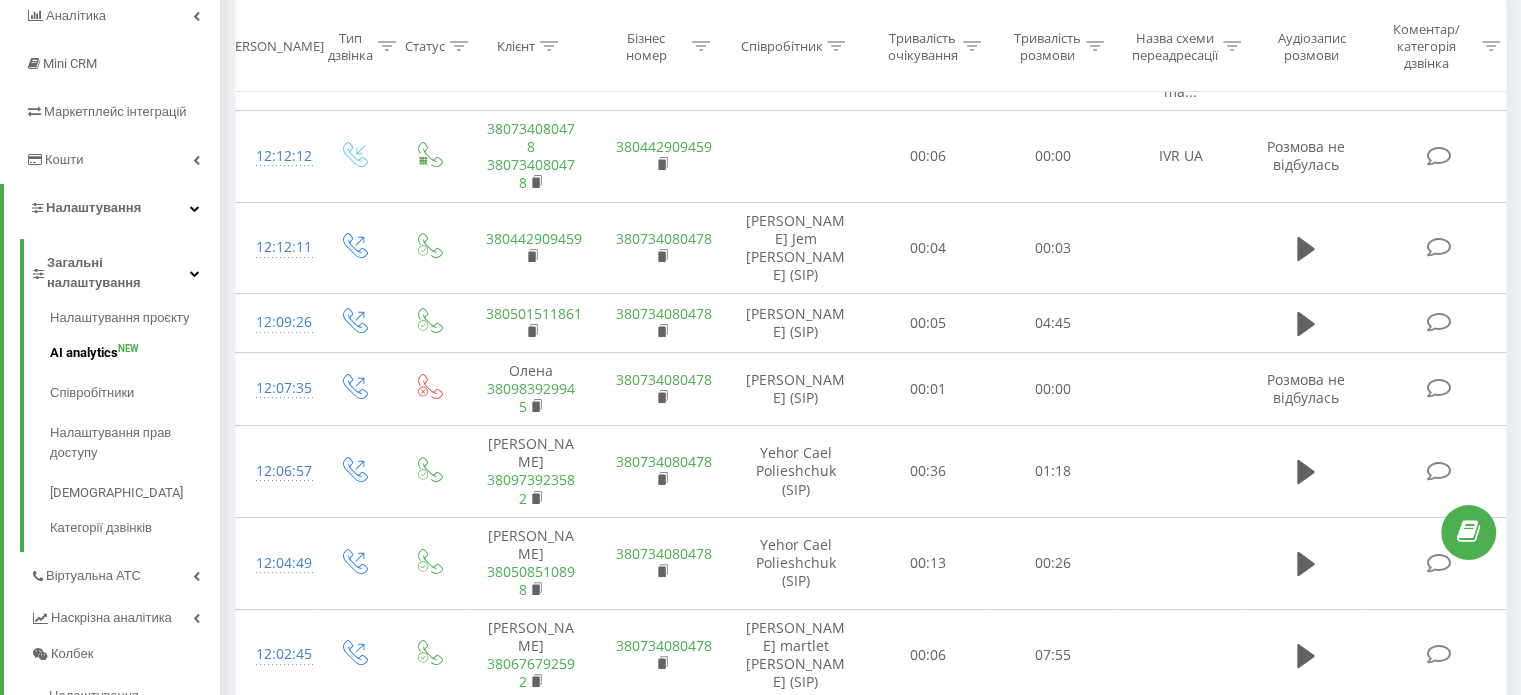 click on "AI analytics NEW" at bounding box center [135, 353] 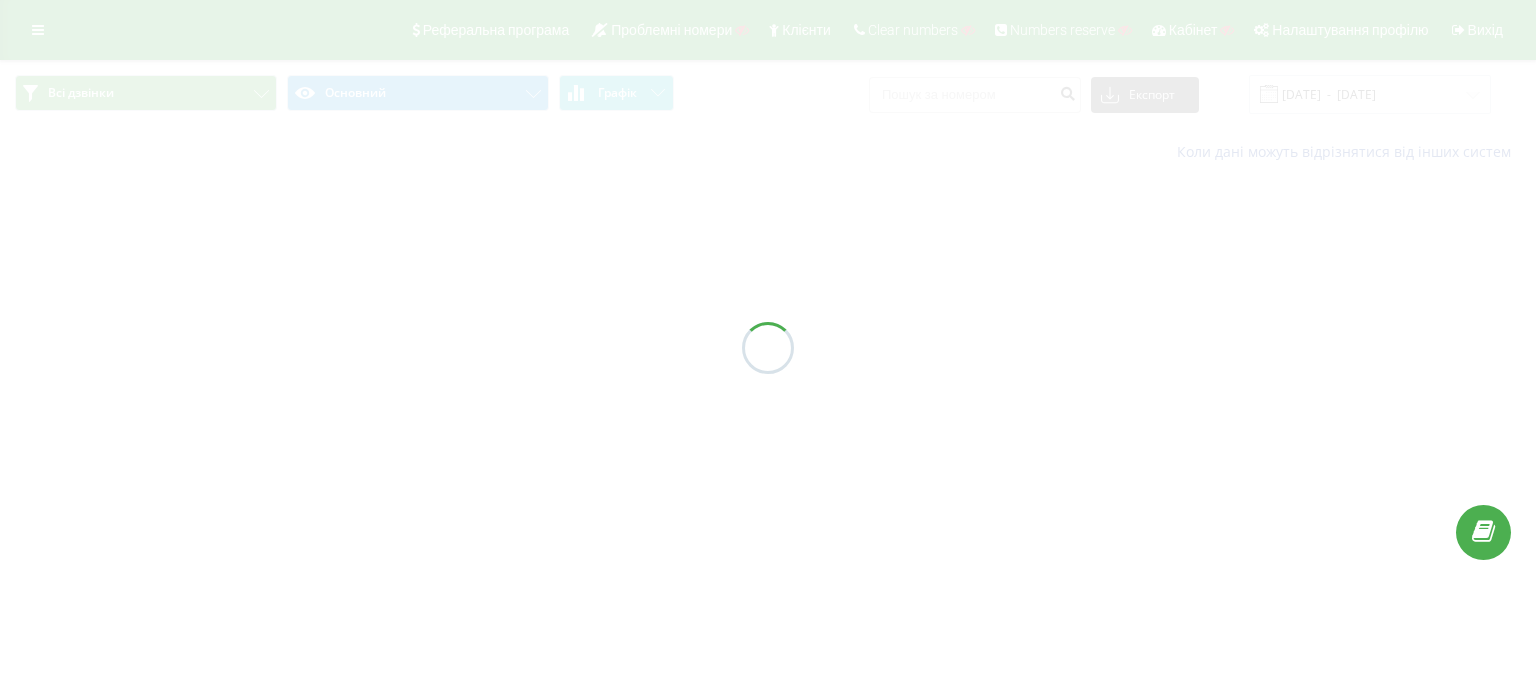 scroll, scrollTop: 0, scrollLeft: 0, axis: both 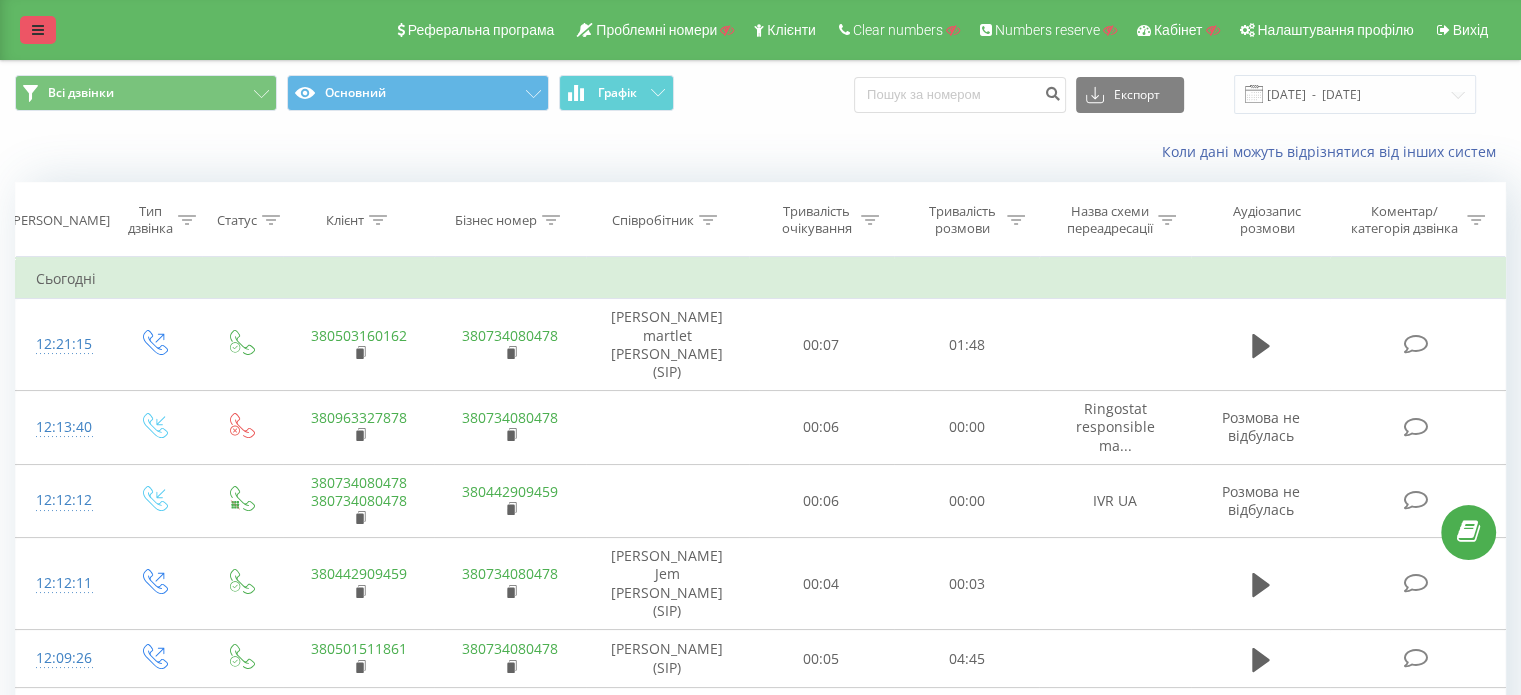 click at bounding box center [38, 30] 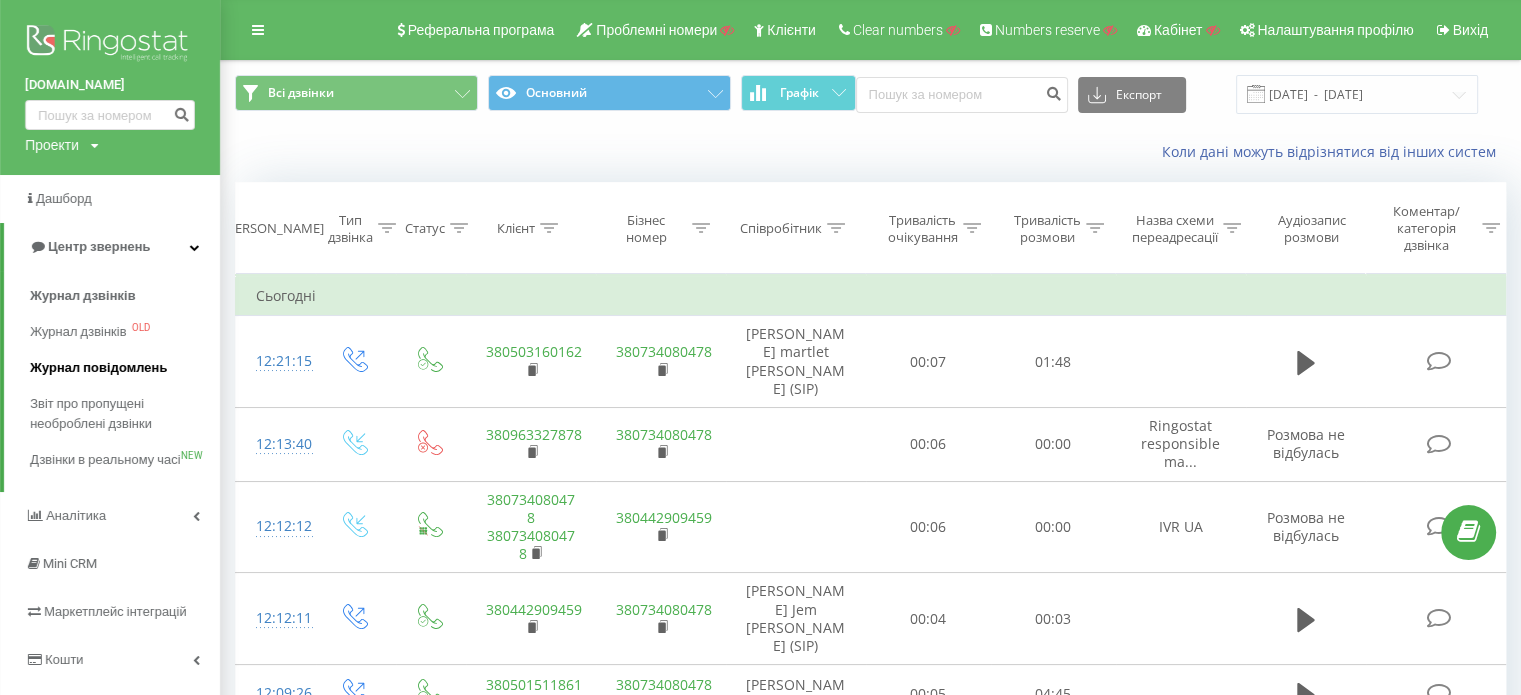 click on "Журнал повідомлень" at bounding box center (98, 368) 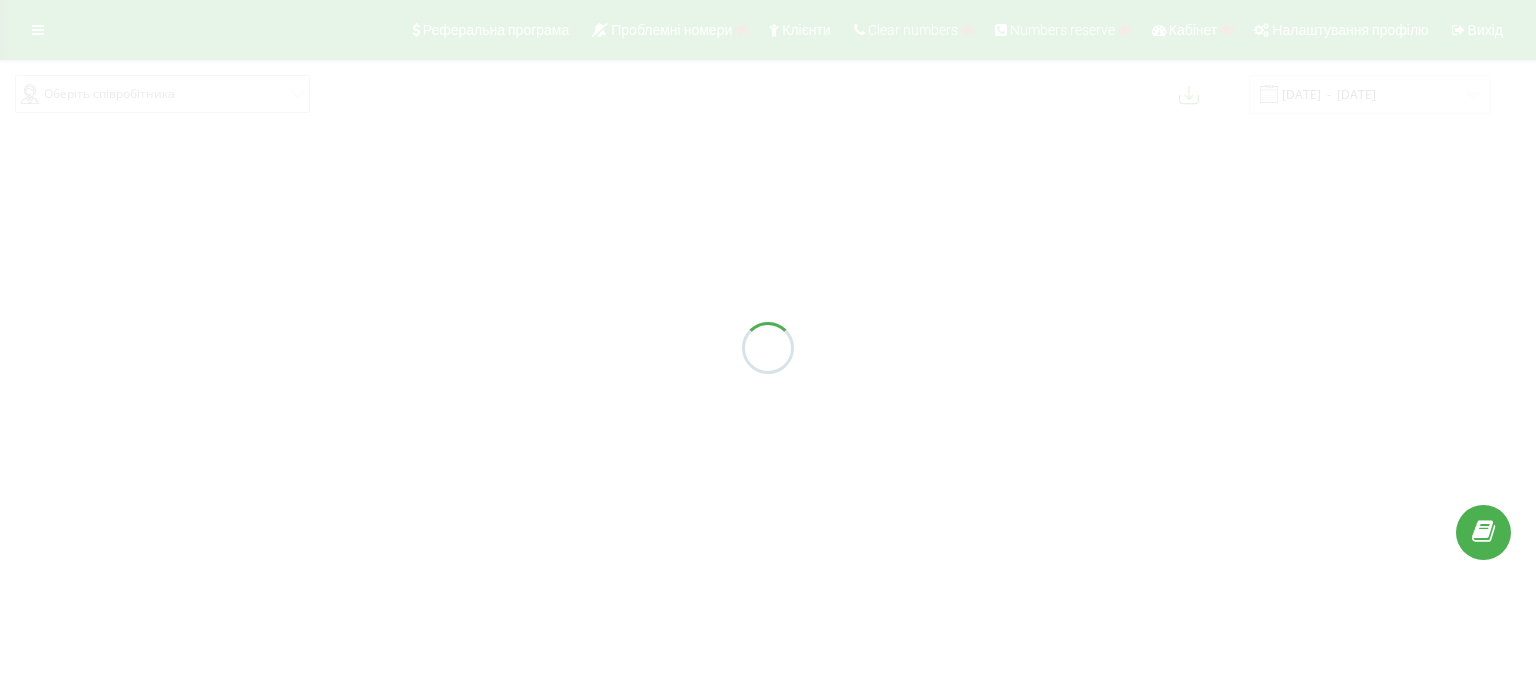 scroll, scrollTop: 0, scrollLeft: 0, axis: both 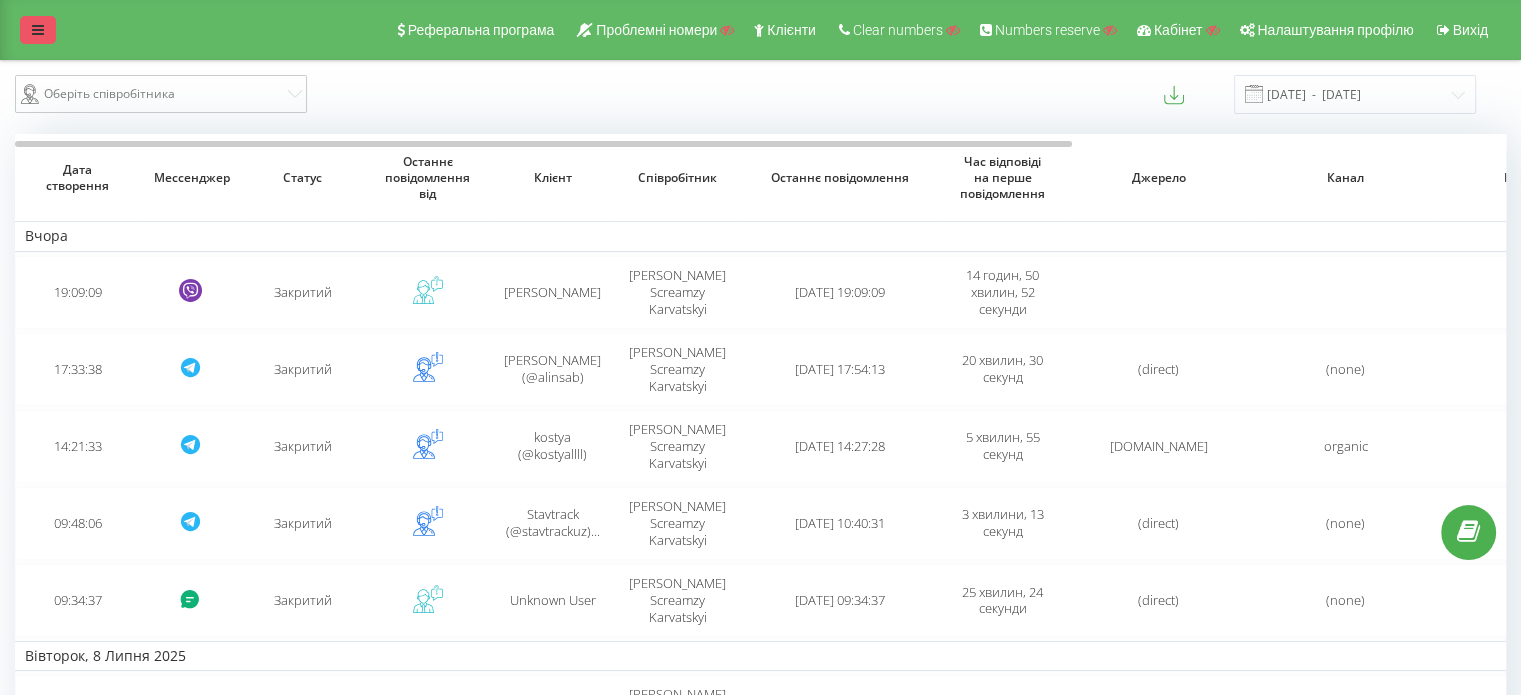 click at bounding box center [38, 30] 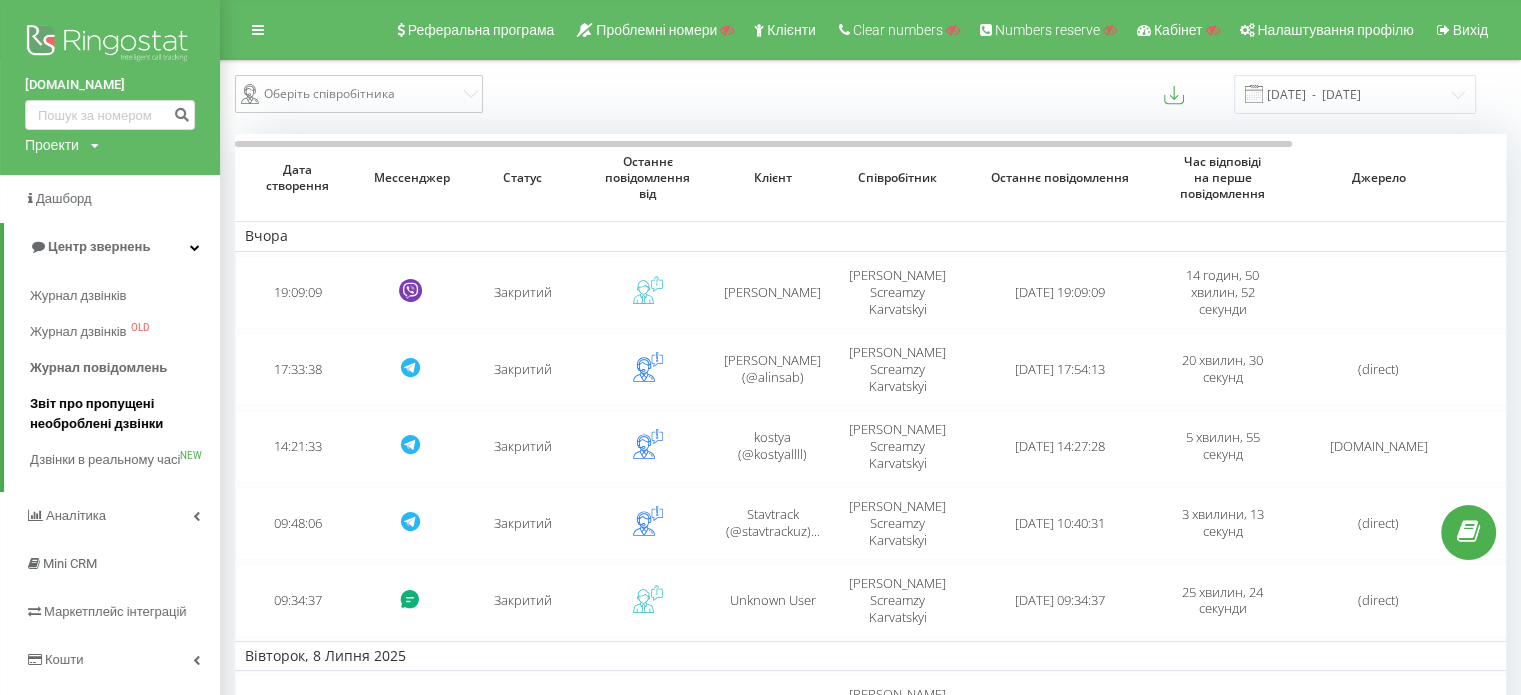 click on "Звіт про пропущені необроблені дзвінки" at bounding box center [120, 414] 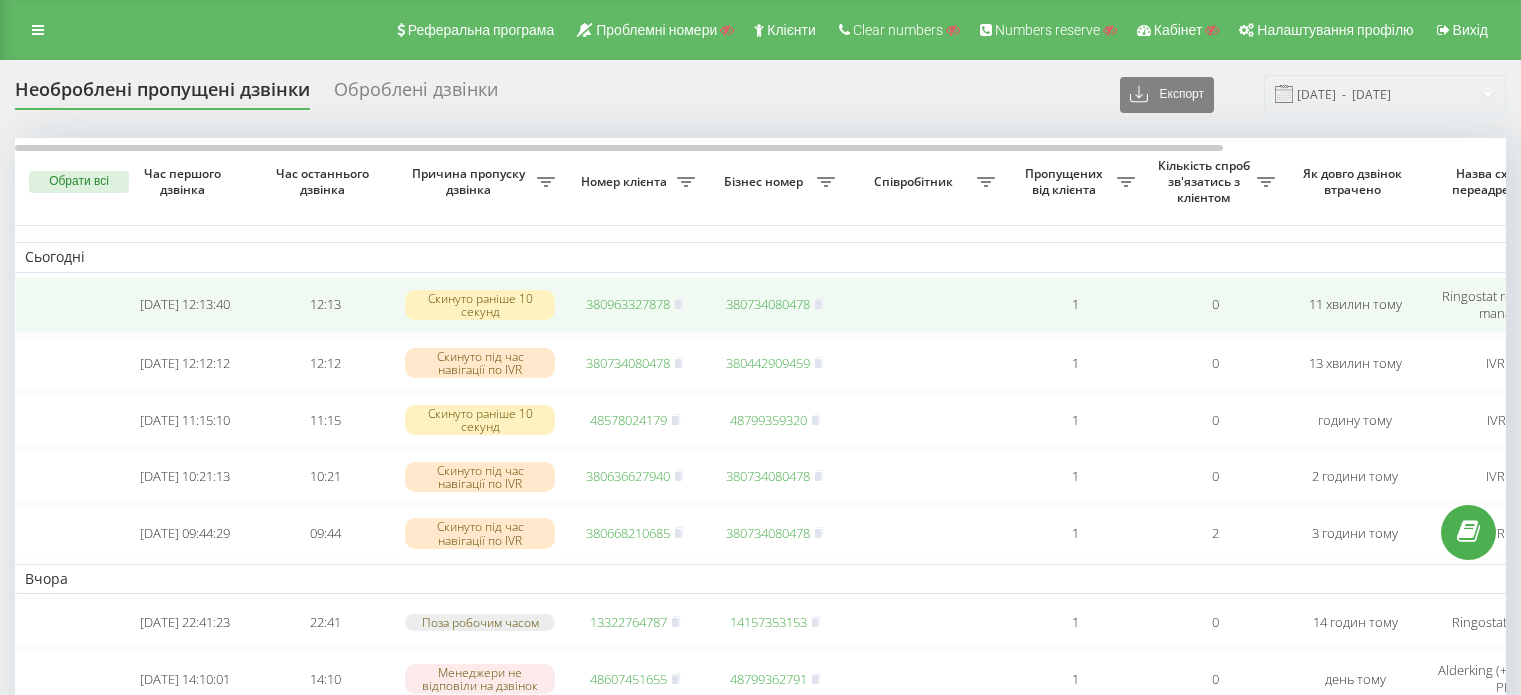 scroll, scrollTop: 0, scrollLeft: 0, axis: both 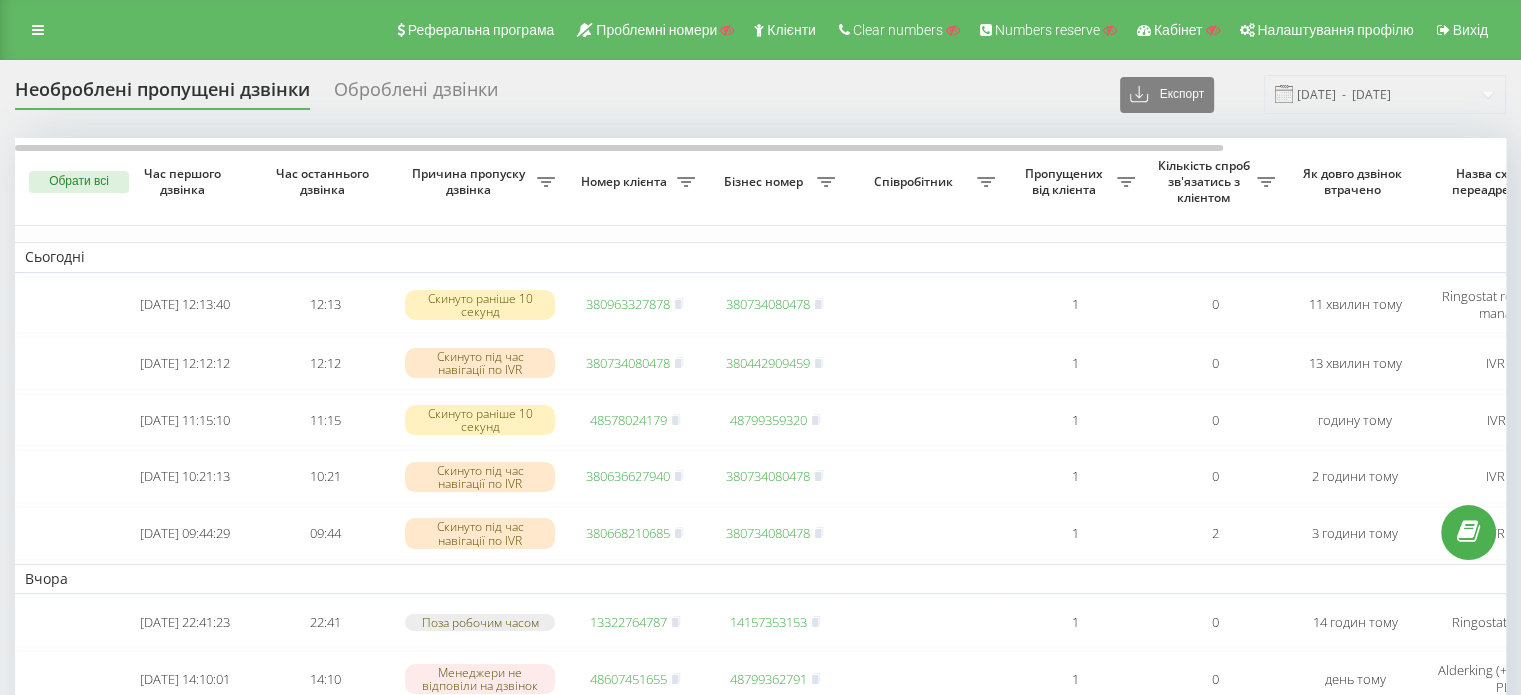 click on "Оброблені дзвінки" at bounding box center [416, 94] 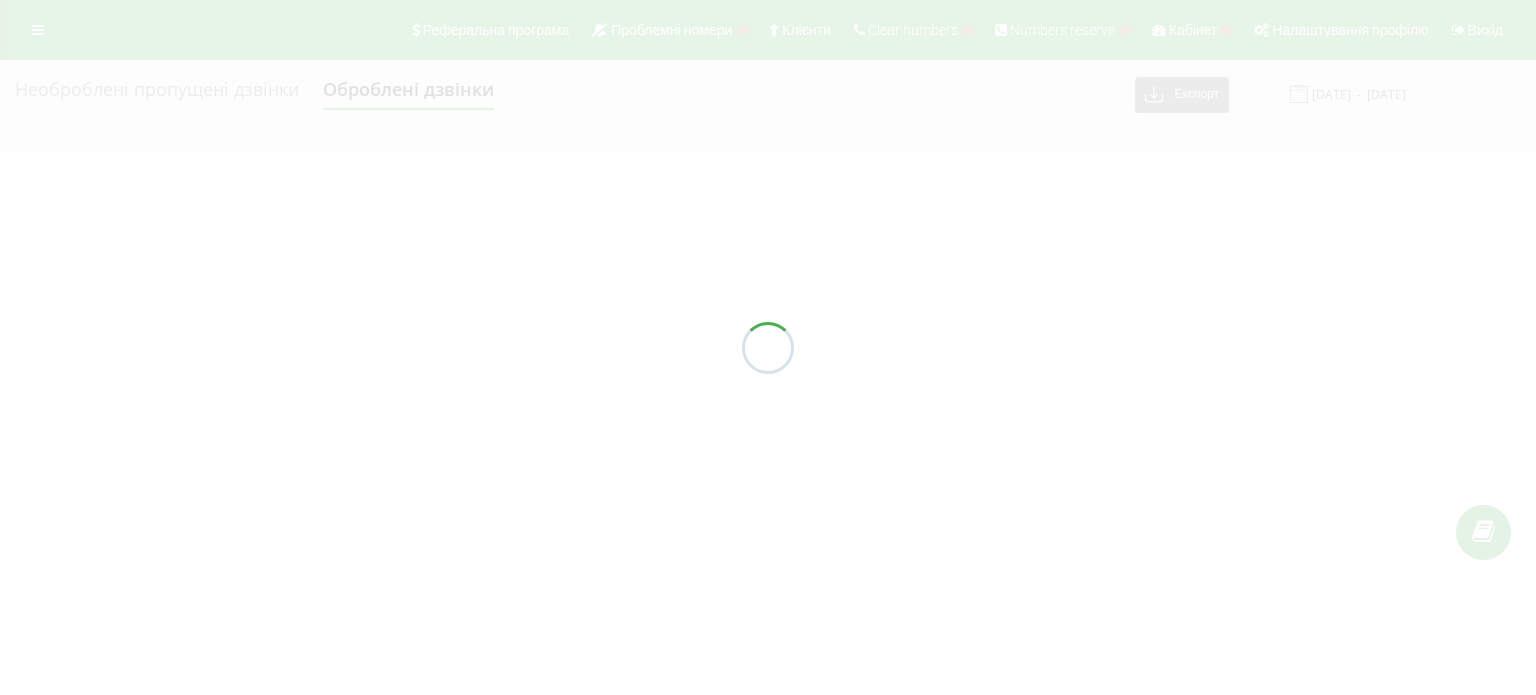 scroll, scrollTop: 0, scrollLeft: 0, axis: both 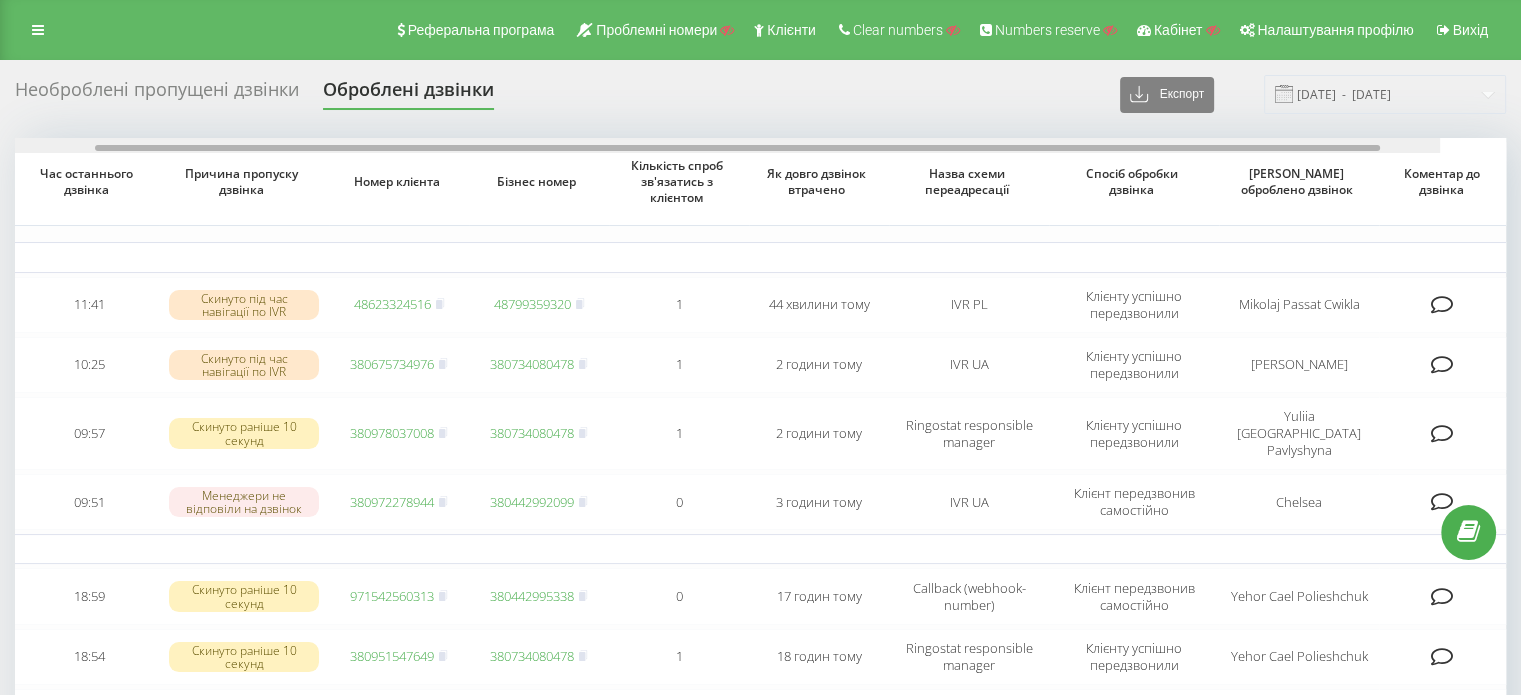 drag, startPoint x: 828, startPoint y: 145, endPoint x: 1028, endPoint y: 147, distance: 200.01 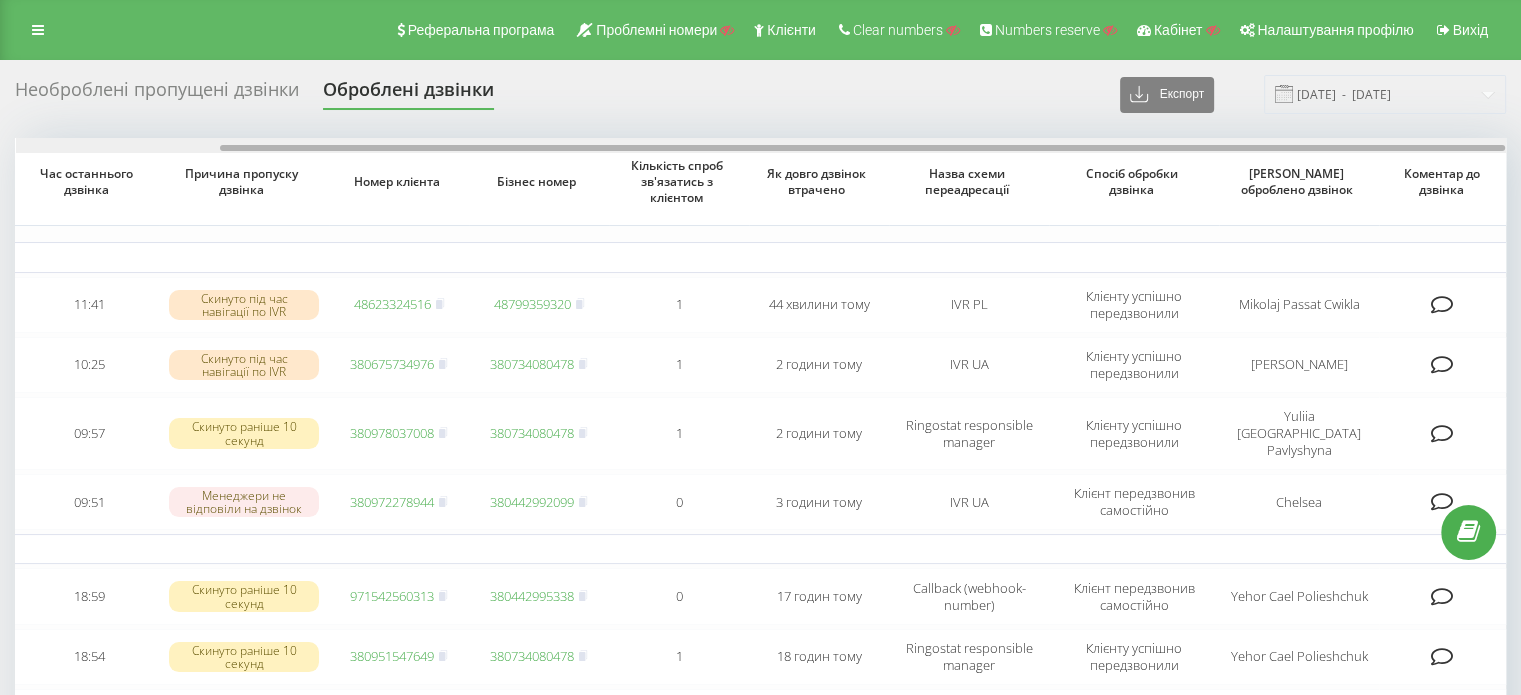 scroll, scrollTop: 0, scrollLeft: 239, axis: horizontal 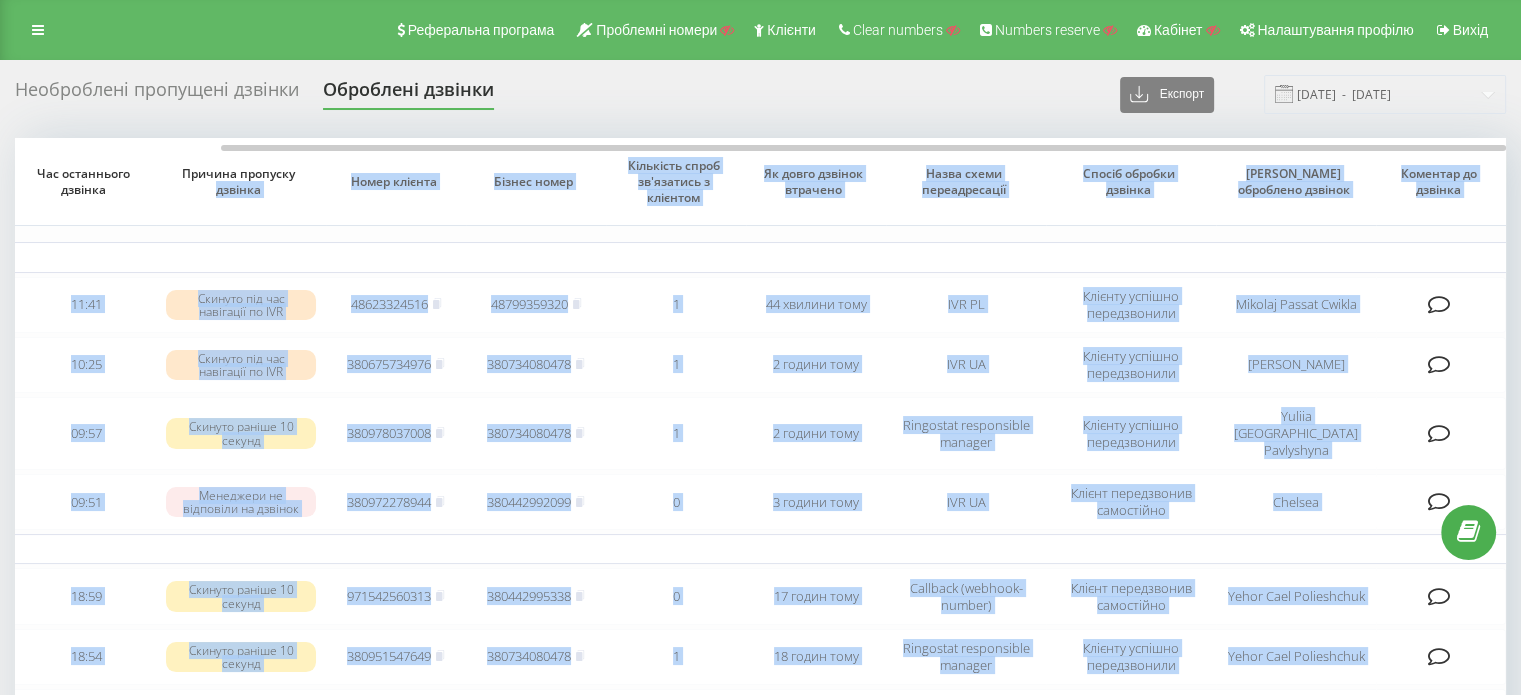 drag, startPoint x: 1177, startPoint y: 143, endPoint x: 296, endPoint y: 183, distance: 881.9076 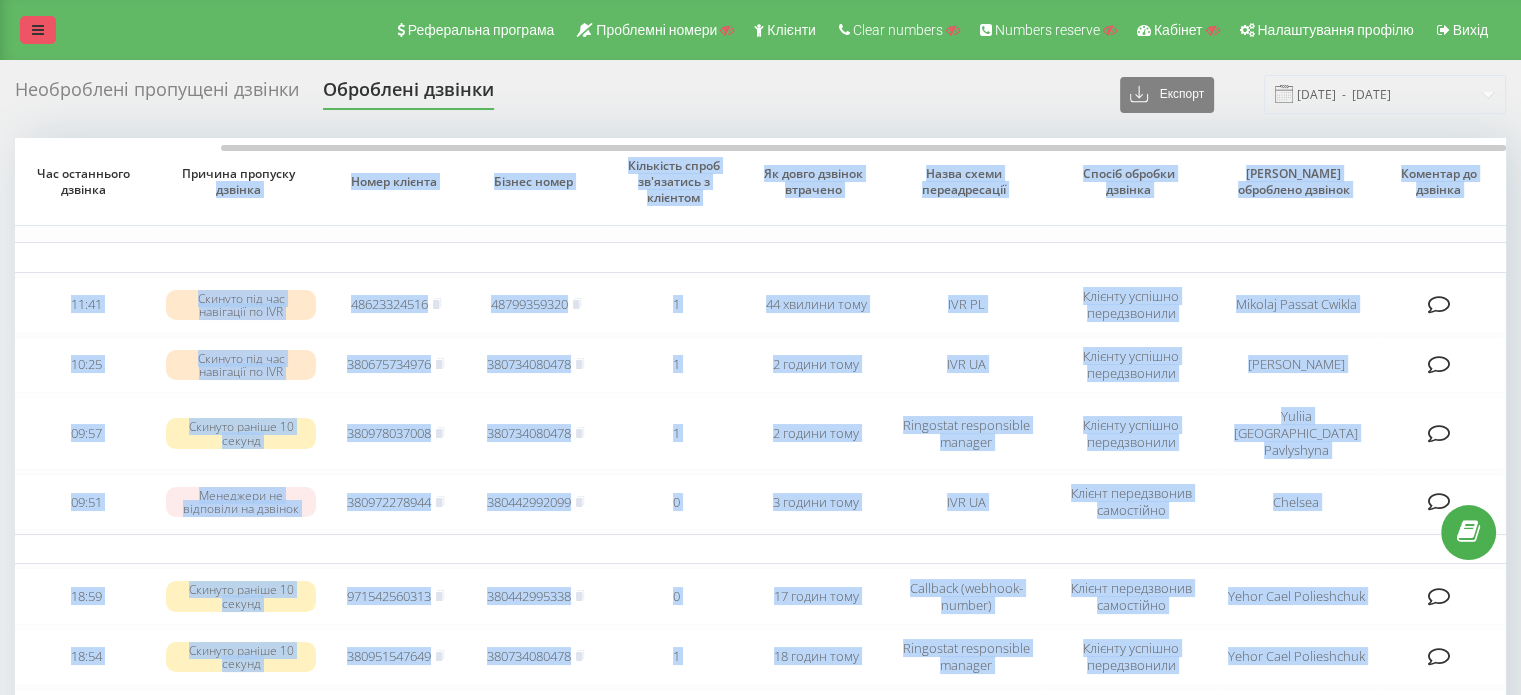 click at bounding box center (38, 30) 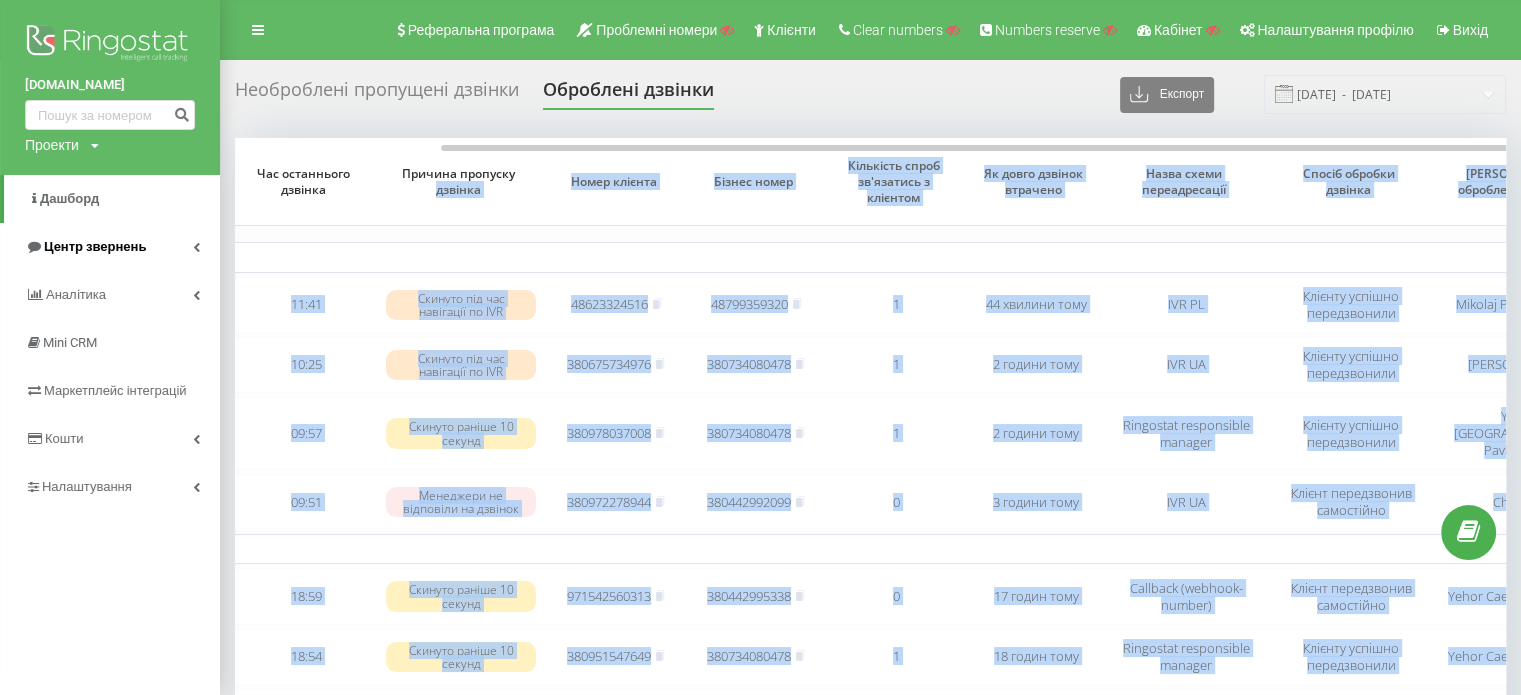 click on "Центр звернень" at bounding box center (95, 246) 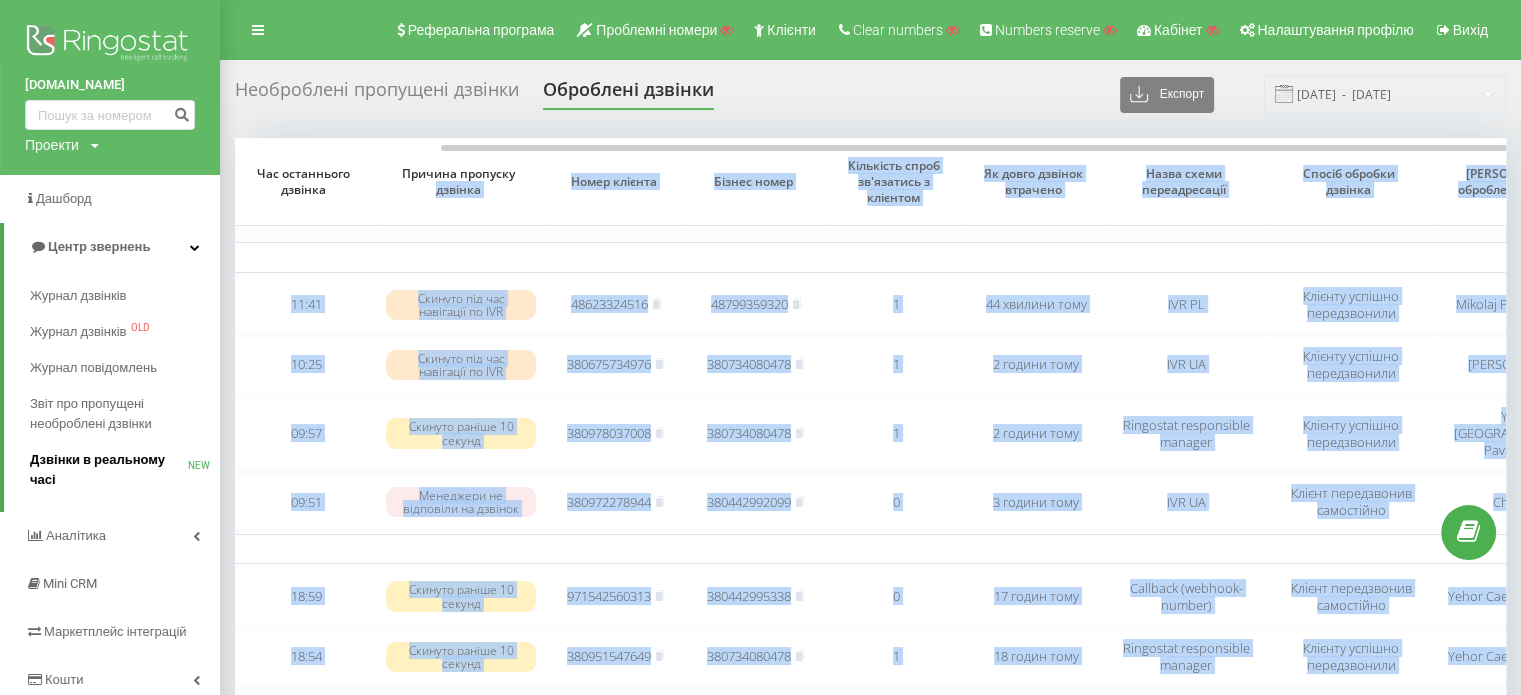 click on "Дзвінки в реальному часі" at bounding box center (109, 470) 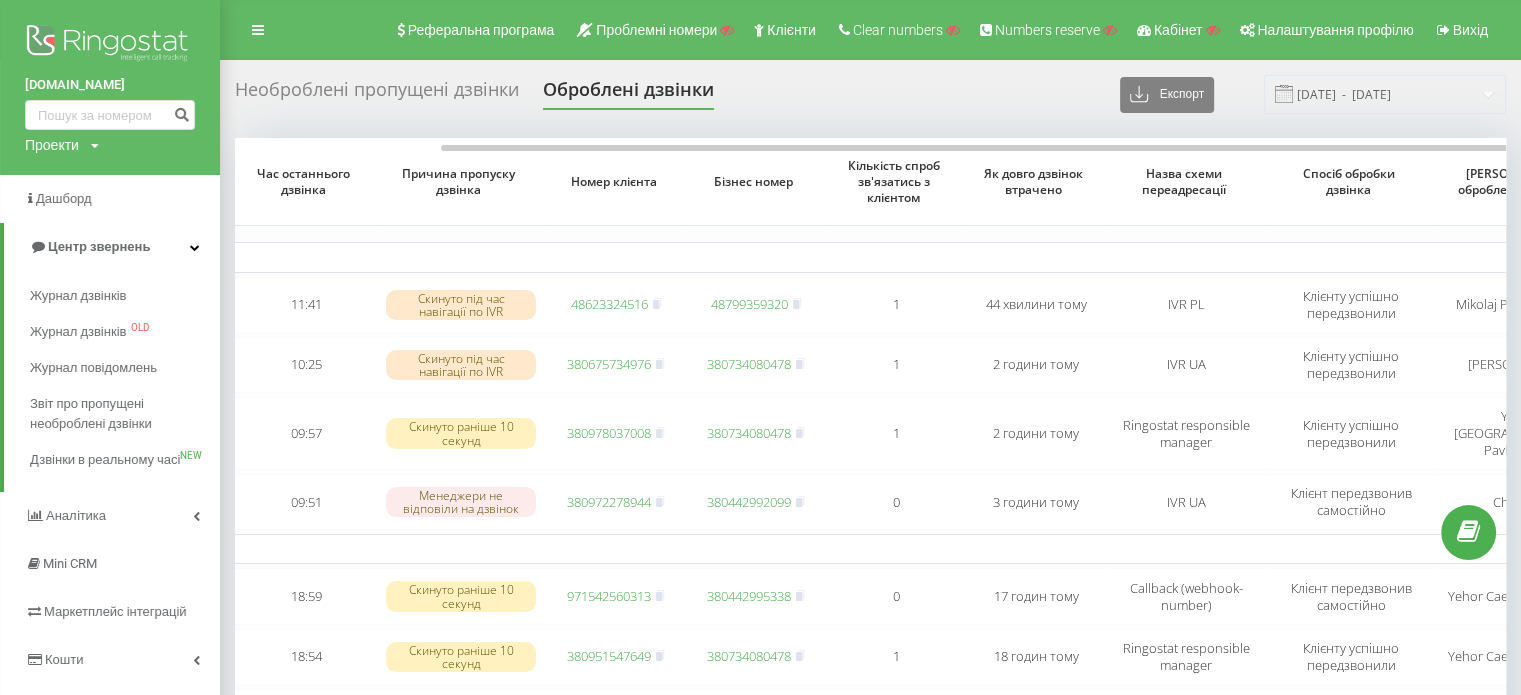 click on "Час останнього дзвінка" at bounding box center [306, 182] 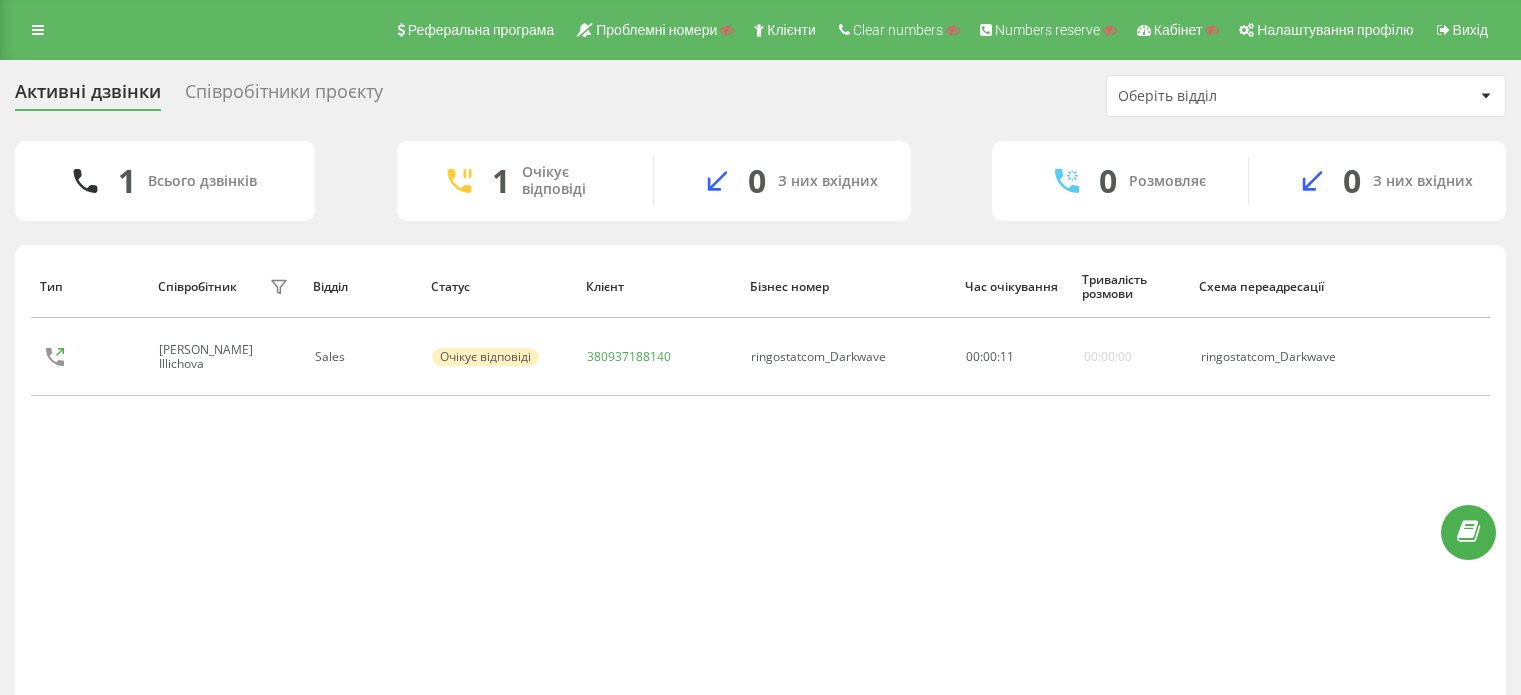scroll, scrollTop: 0, scrollLeft: 0, axis: both 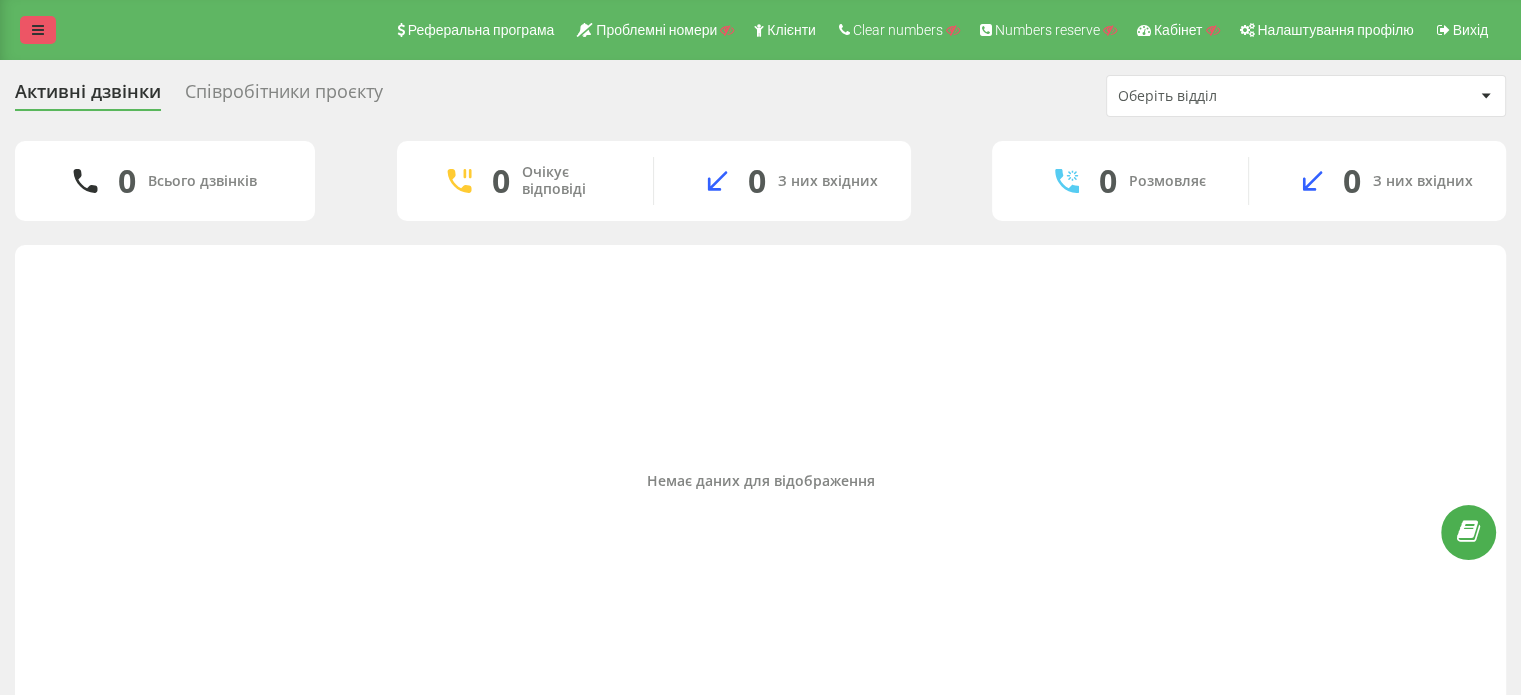 click at bounding box center (38, 30) 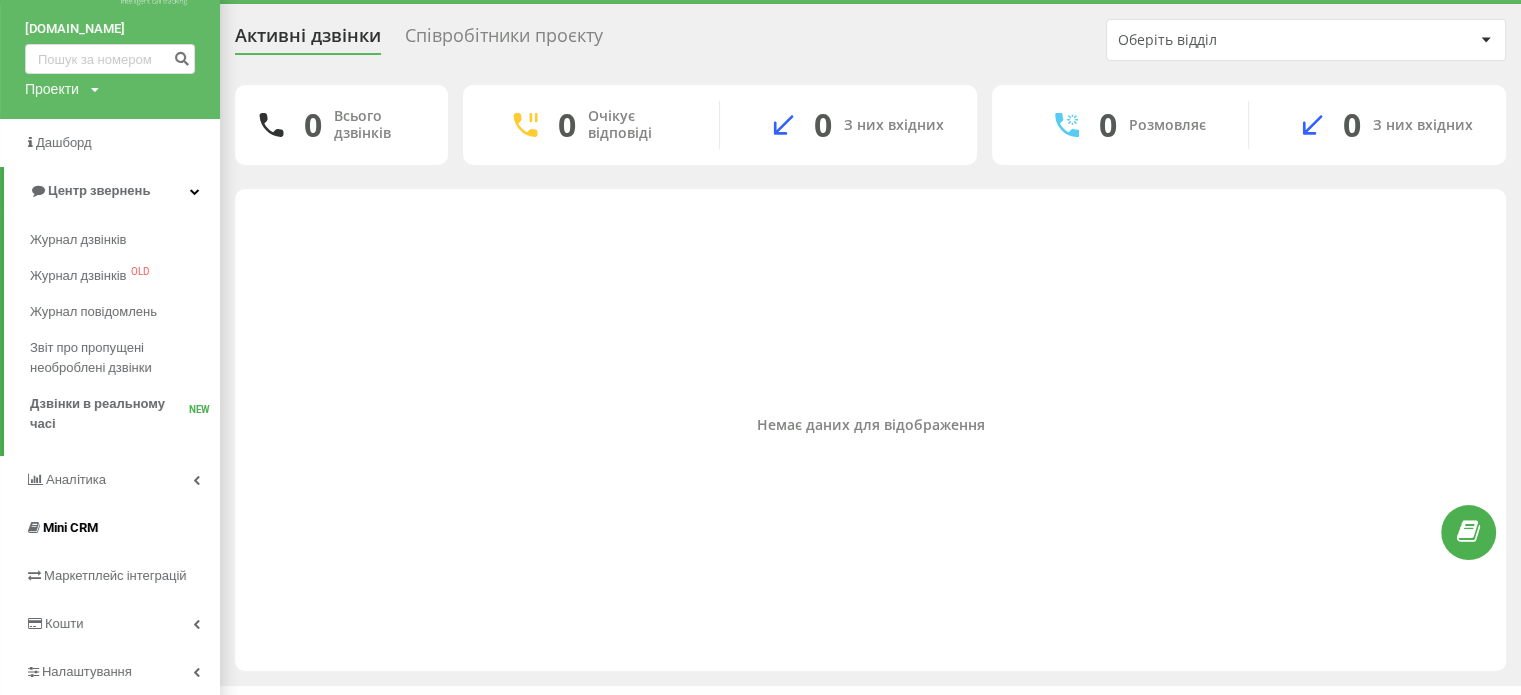 scroll, scrollTop: 87, scrollLeft: 0, axis: vertical 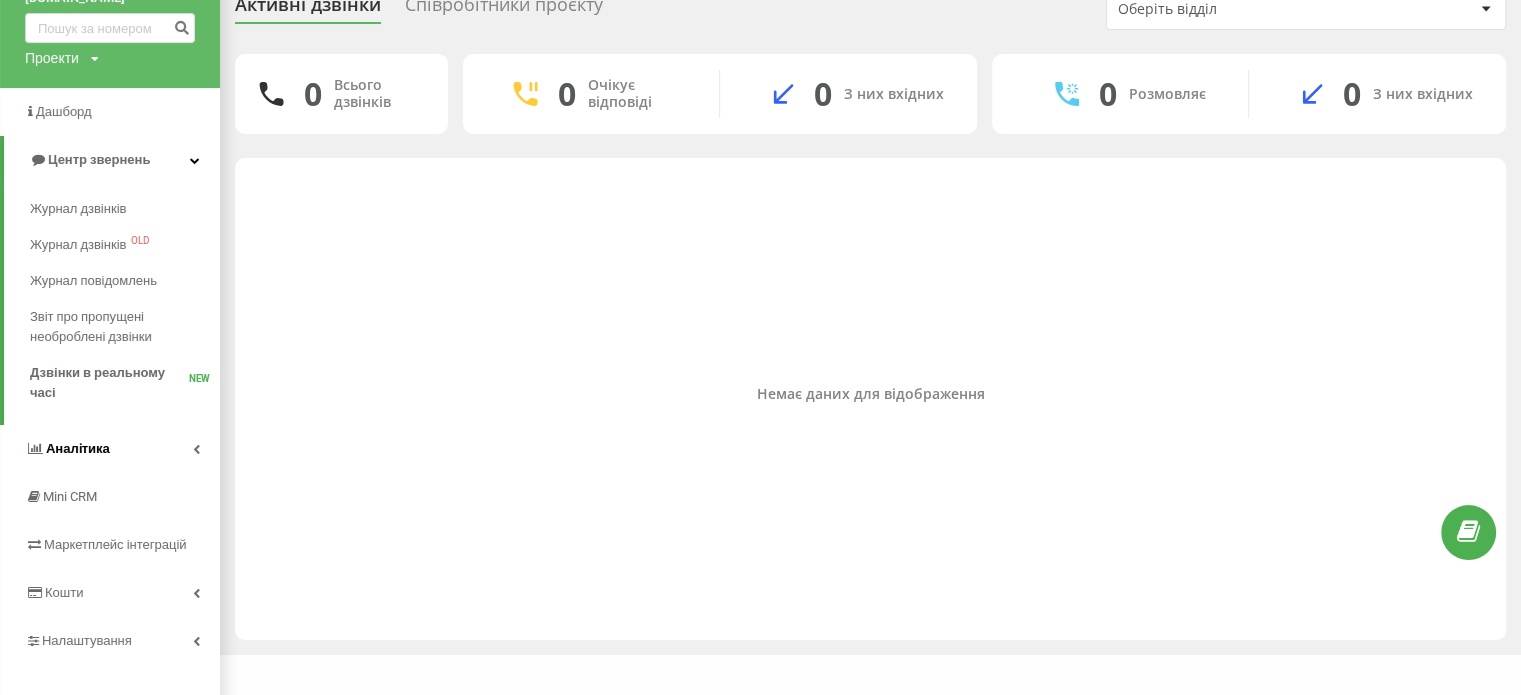 click on "Аналiтика" at bounding box center [67, 449] 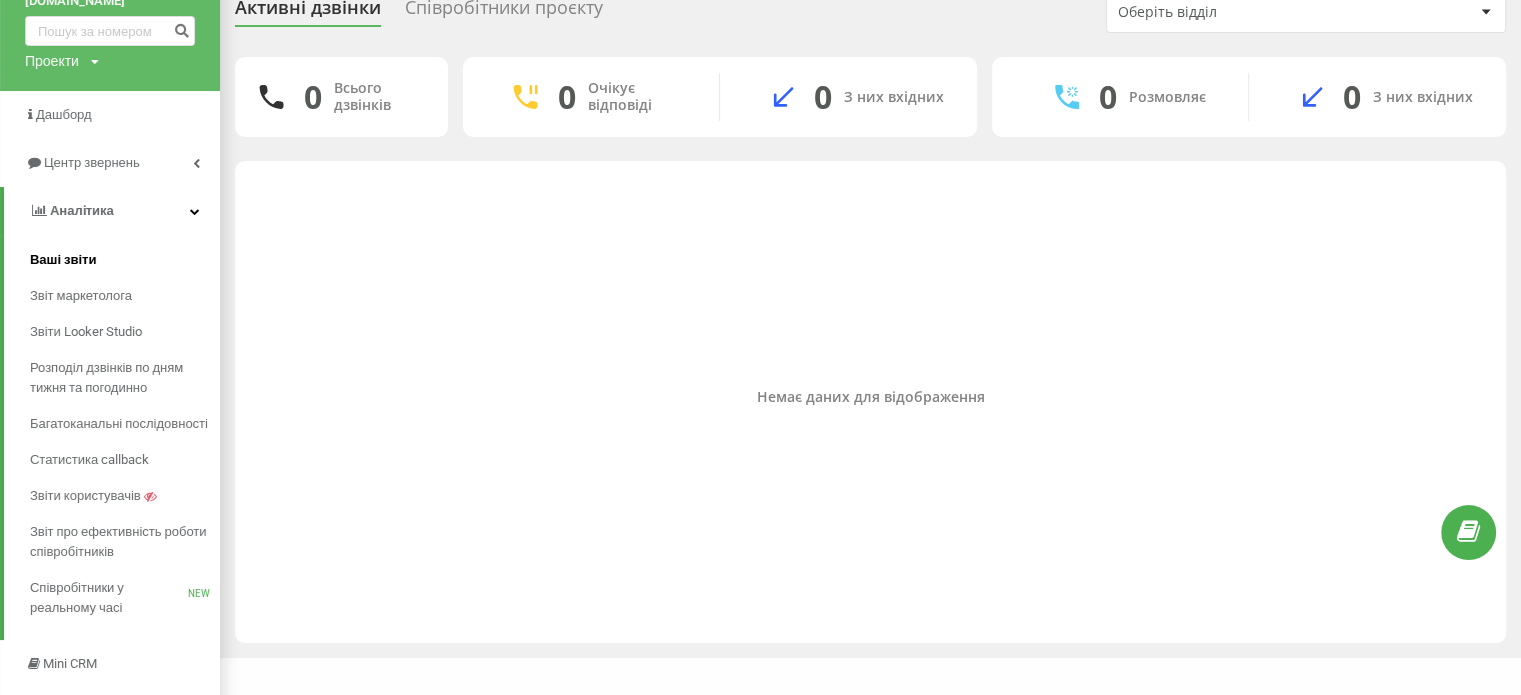 scroll, scrollTop: 0, scrollLeft: 0, axis: both 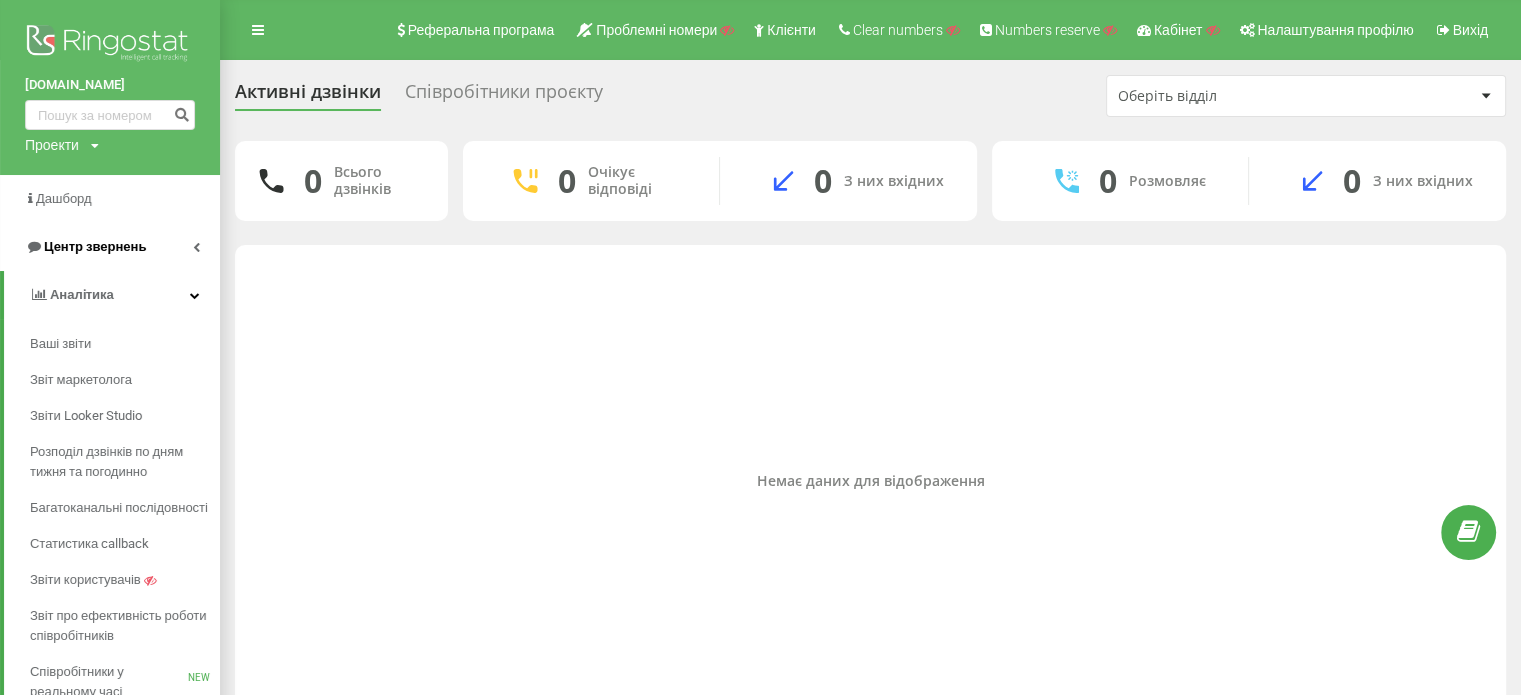 click on "Центр звернень" at bounding box center (85, 247) 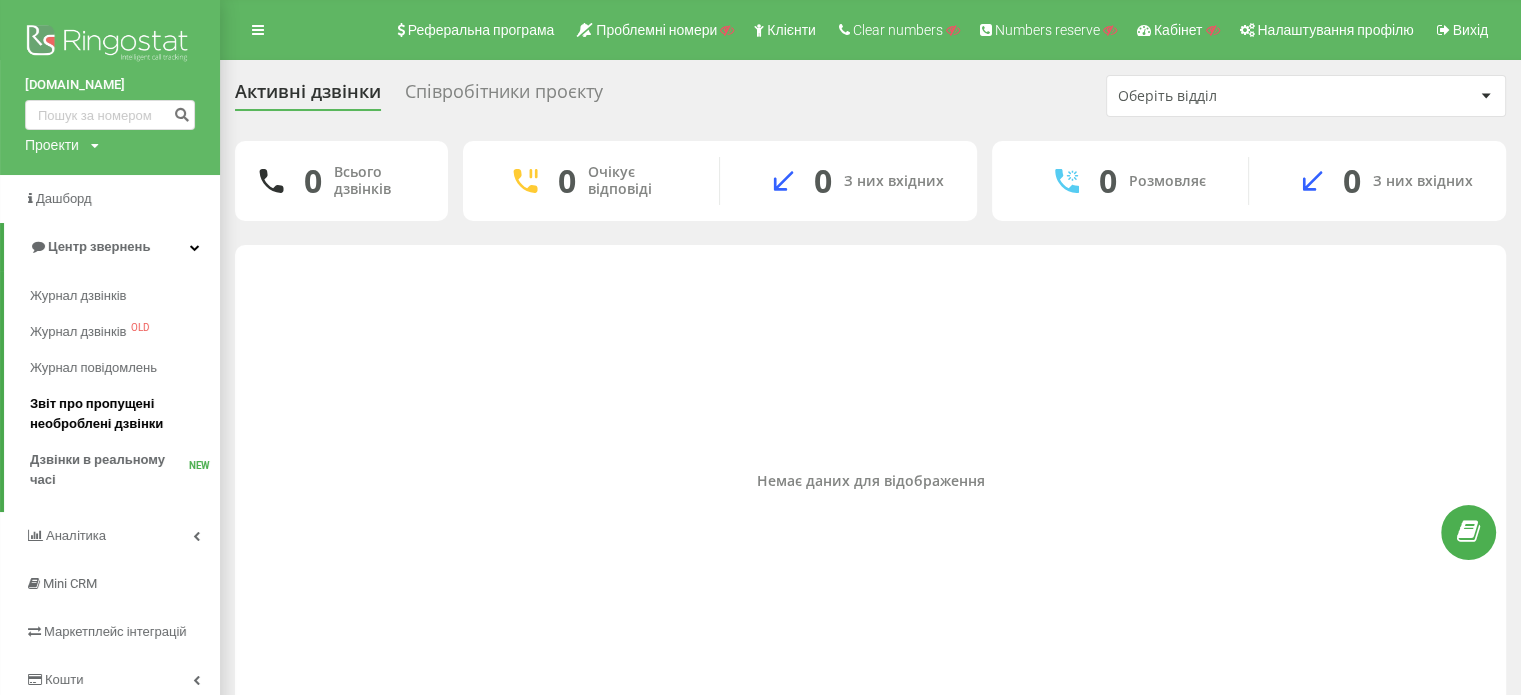 click on "Звіт про пропущені необроблені дзвінки" at bounding box center (120, 414) 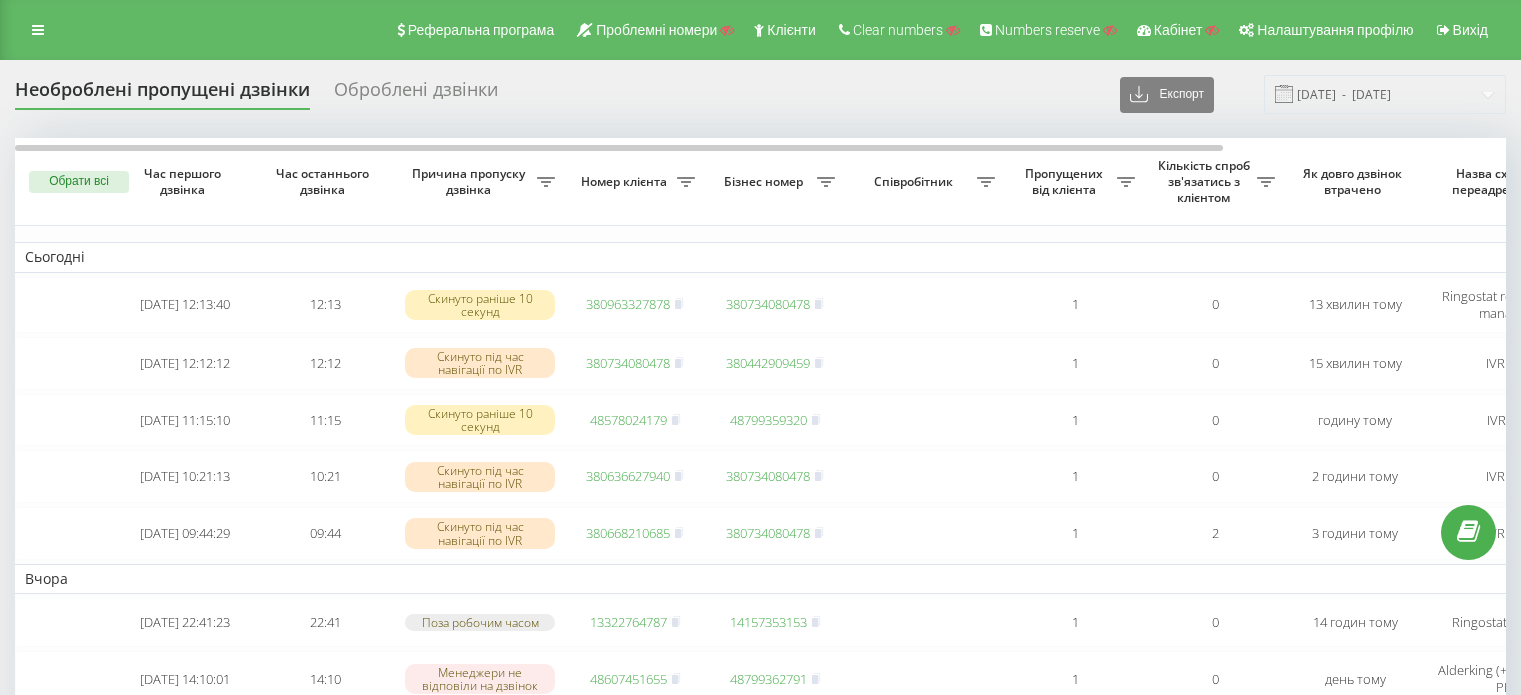 scroll, scrollTop: 0, scrollLeft: 0, axis: both 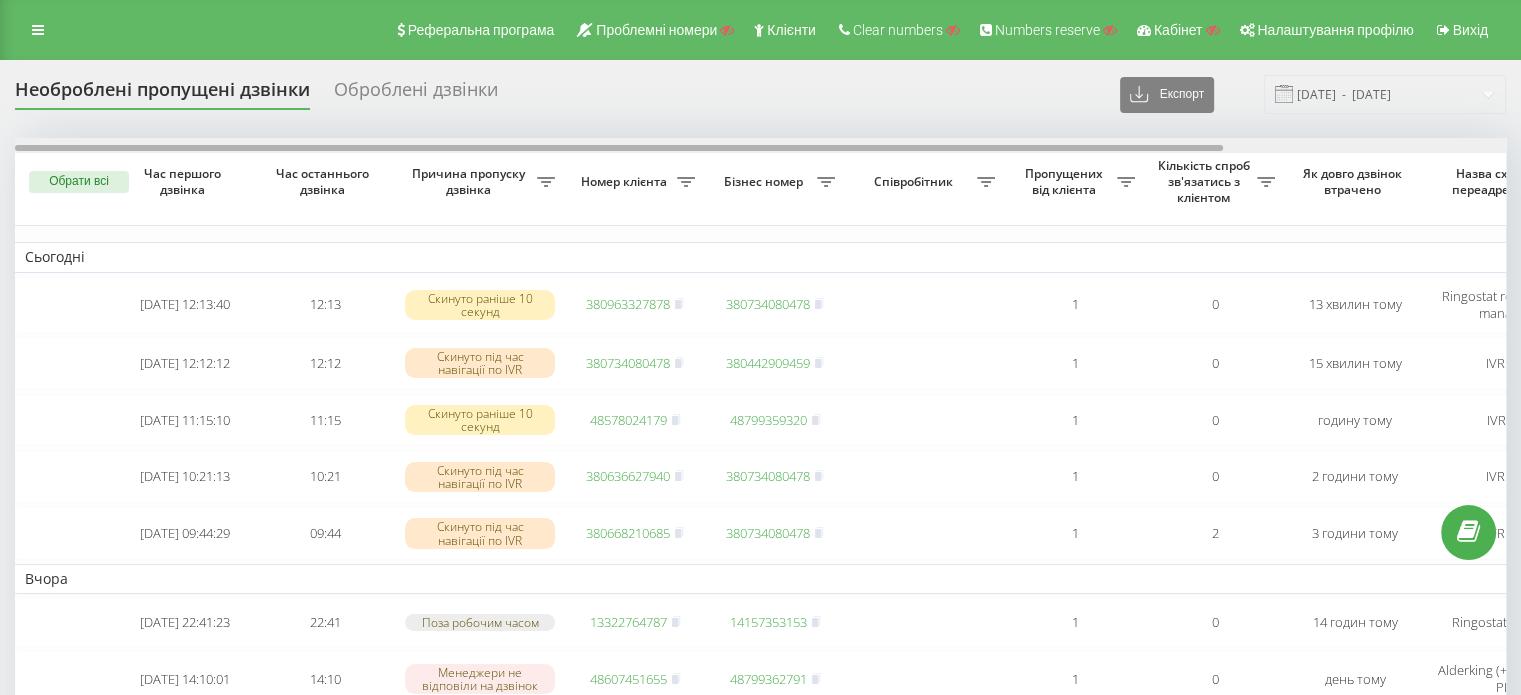 drag, startPoint x: 816, startPoint y: 147, endPoint x: 788, endPoint y: 179, distance: 42.520584 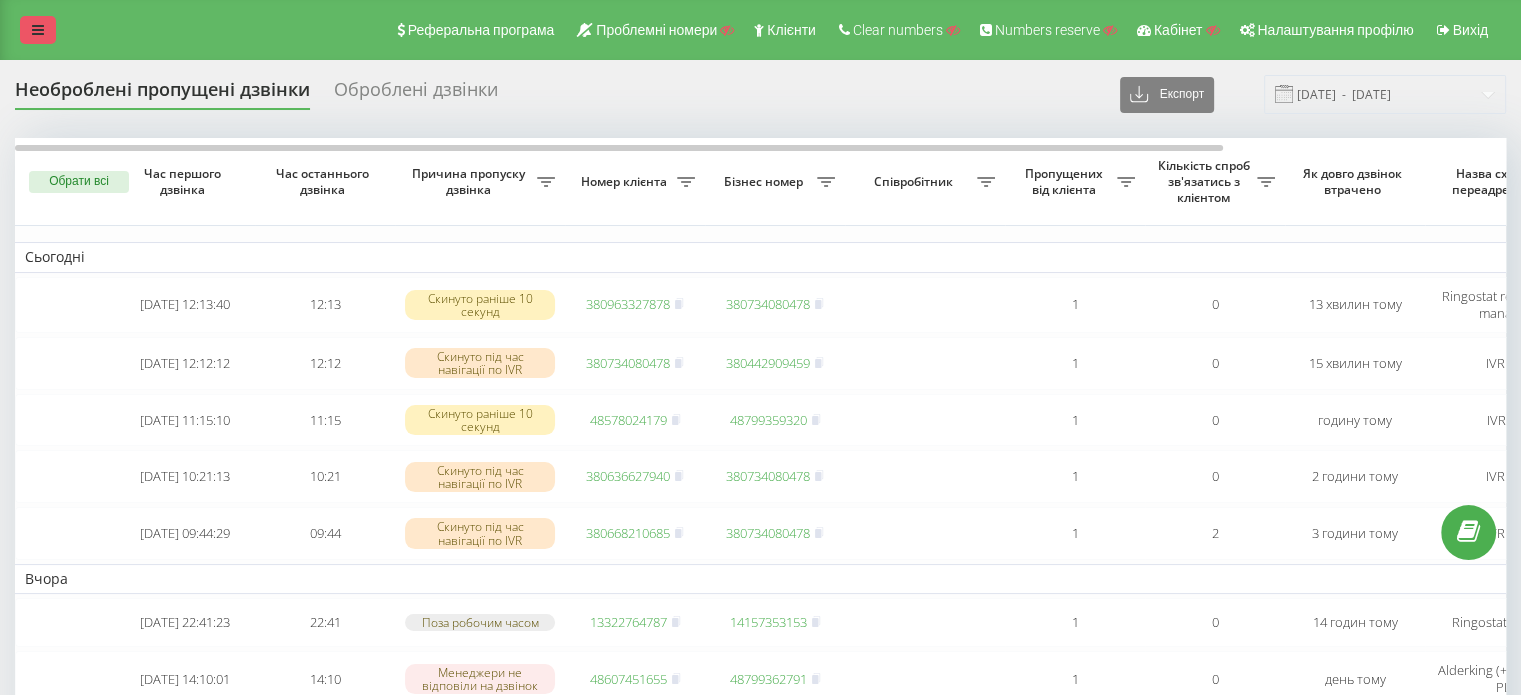 click at bounding box center (38, 30) 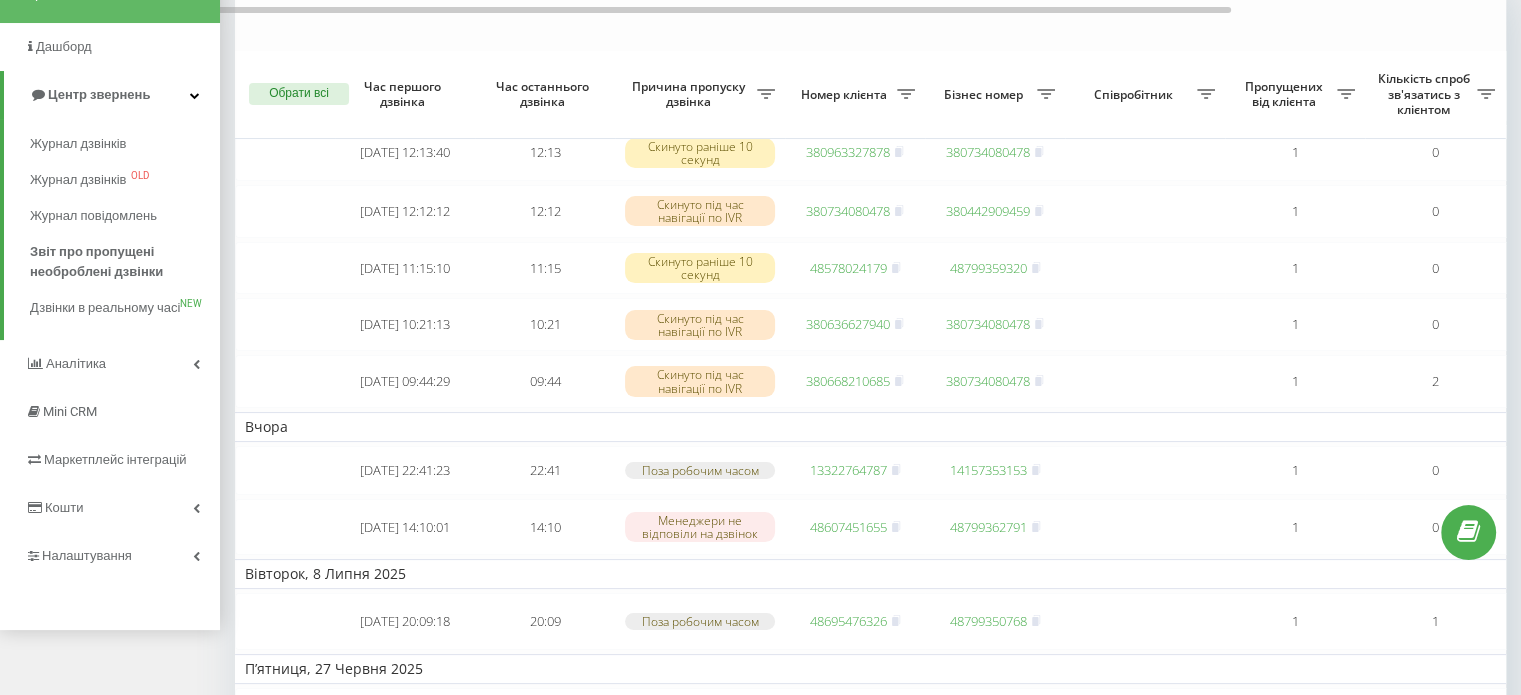 scroll, scrollTop: 200, scrollLeft: 0, axis: vertical 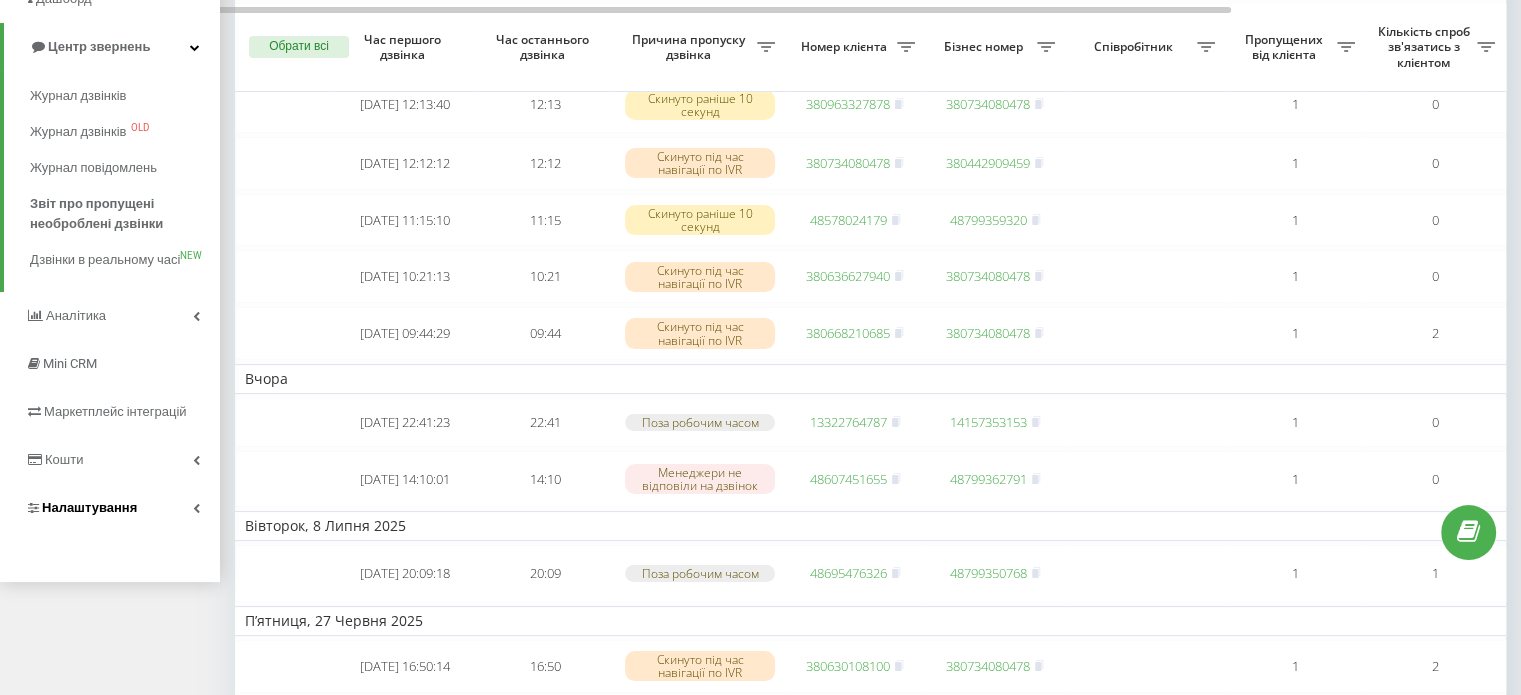 click on "Налаштування" at bounding box center (89, 507) 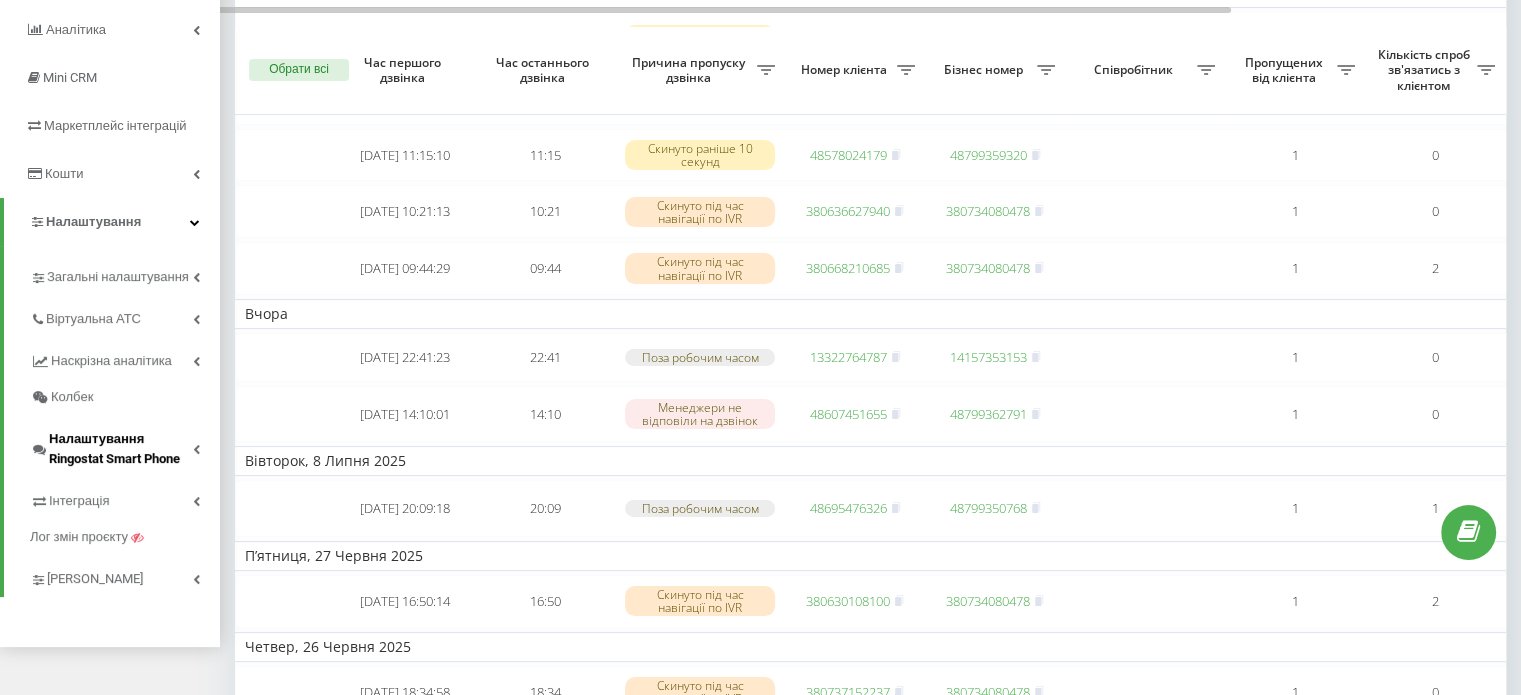 scroll, scrollTop: 300, scrollLeft: 0, axis: vertical 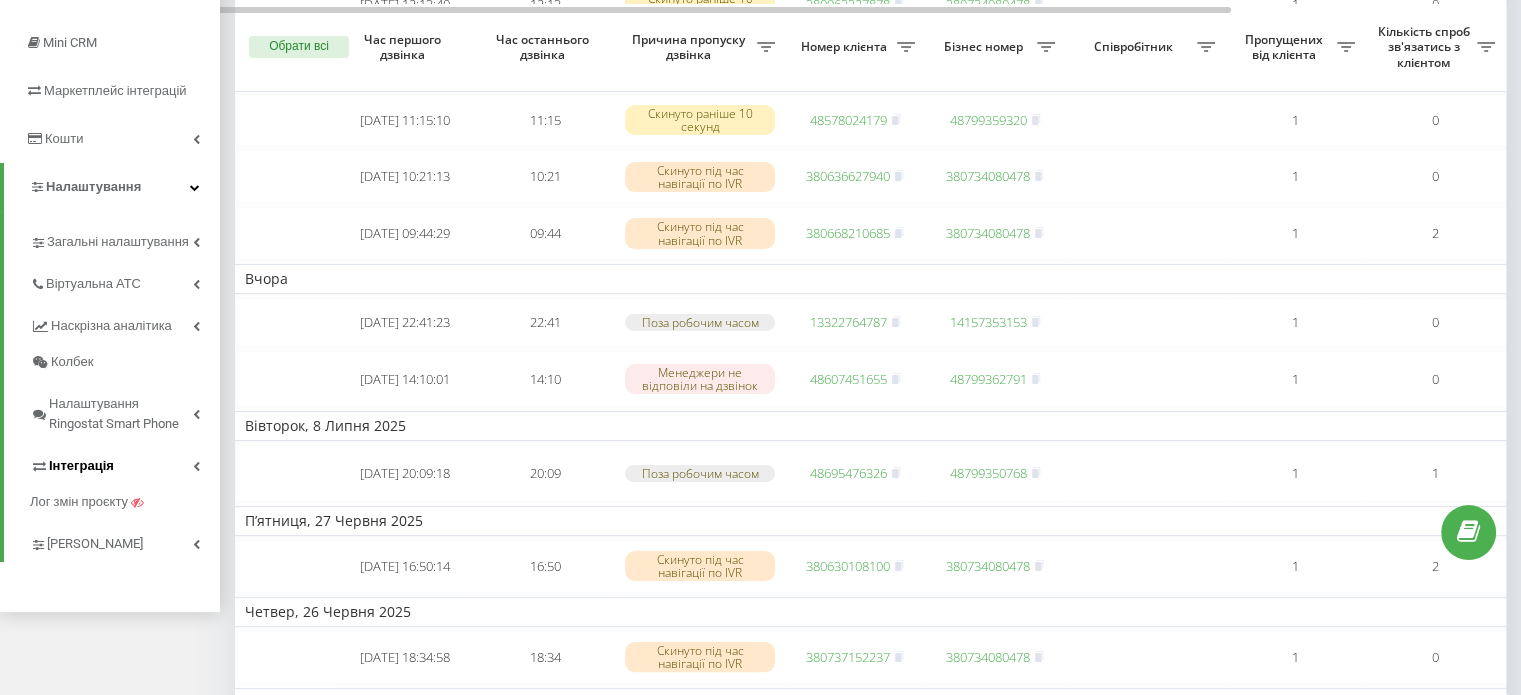 click on "Інтеграція" at bounding box center (81, 466) 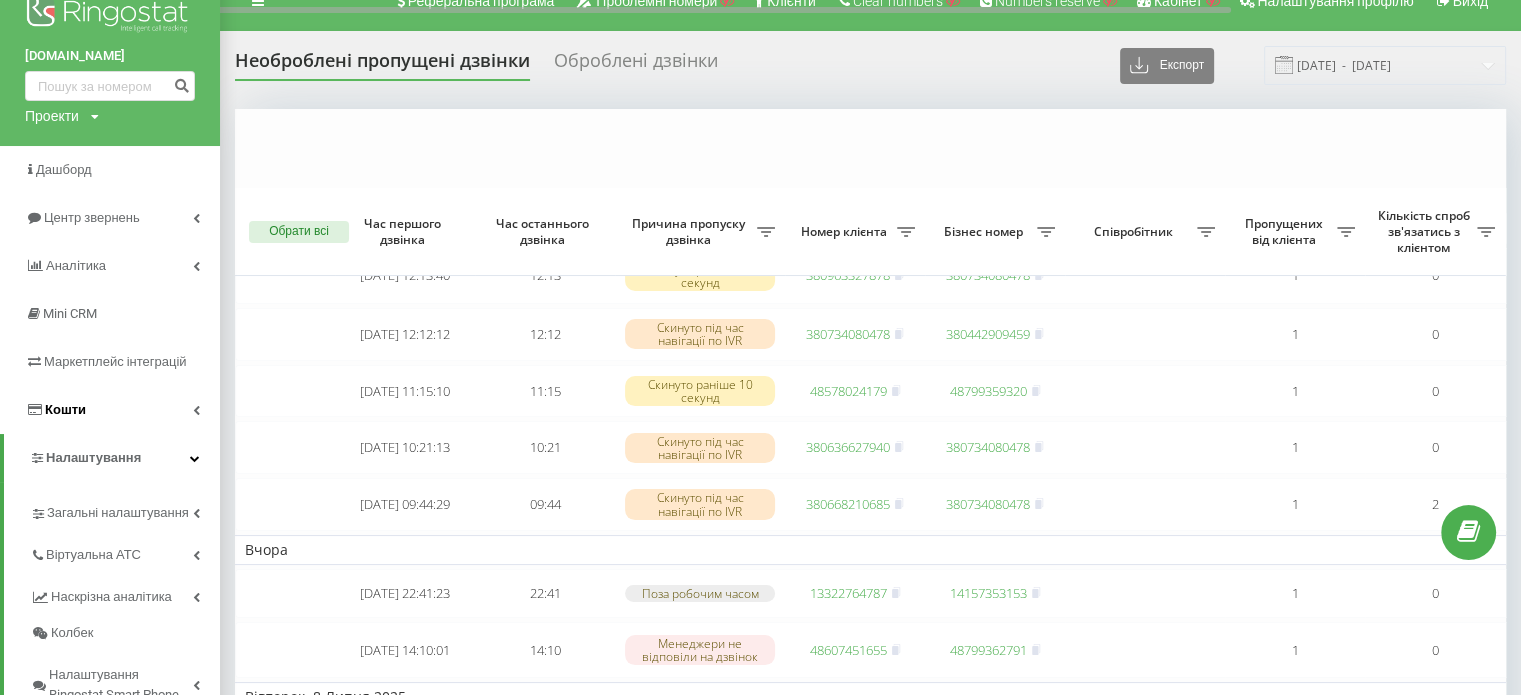 scroll, scrollTop: 0, scrollLeft: 0, axis: both 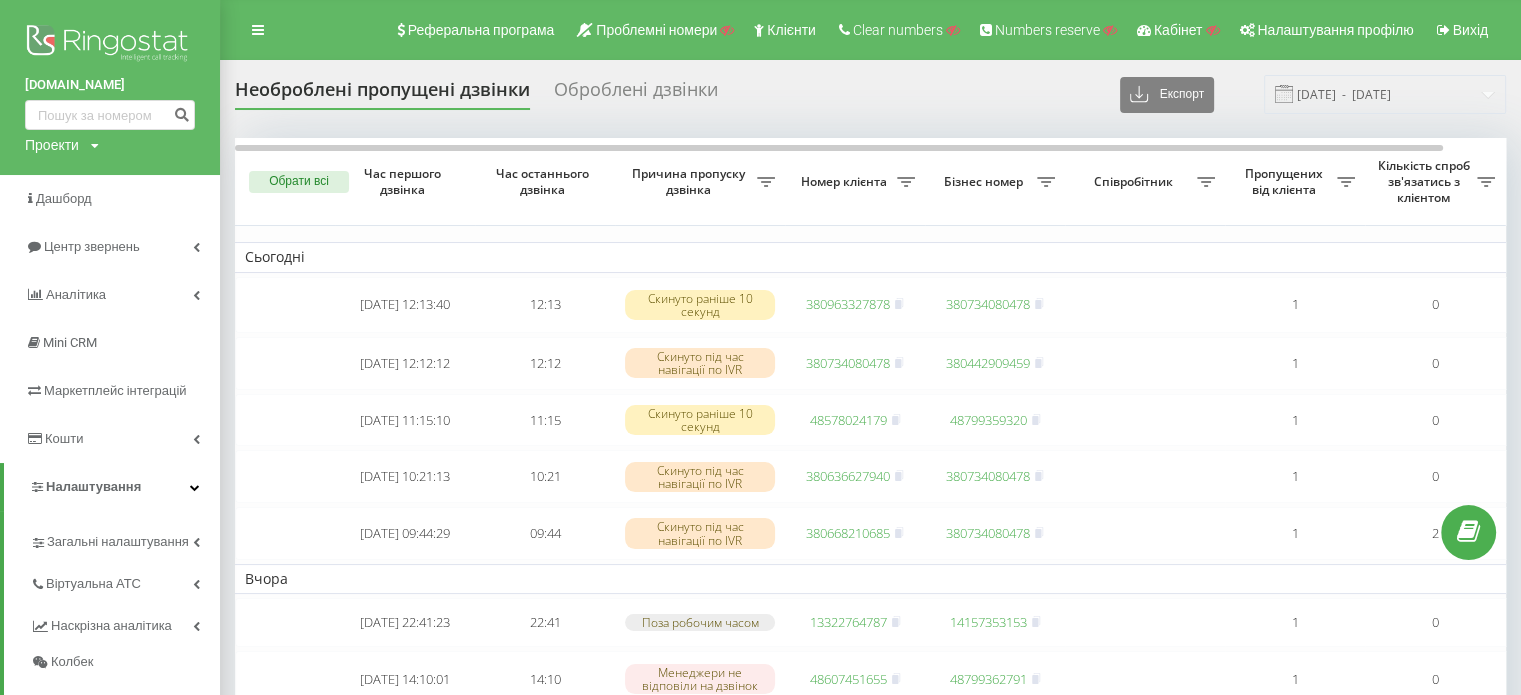 click on "Реферальна програма Проблемні номери Клієнти Clear numbers Numbers reserve Кабінет Налаштування профілю Вихід" at bounding box center [760, 30] 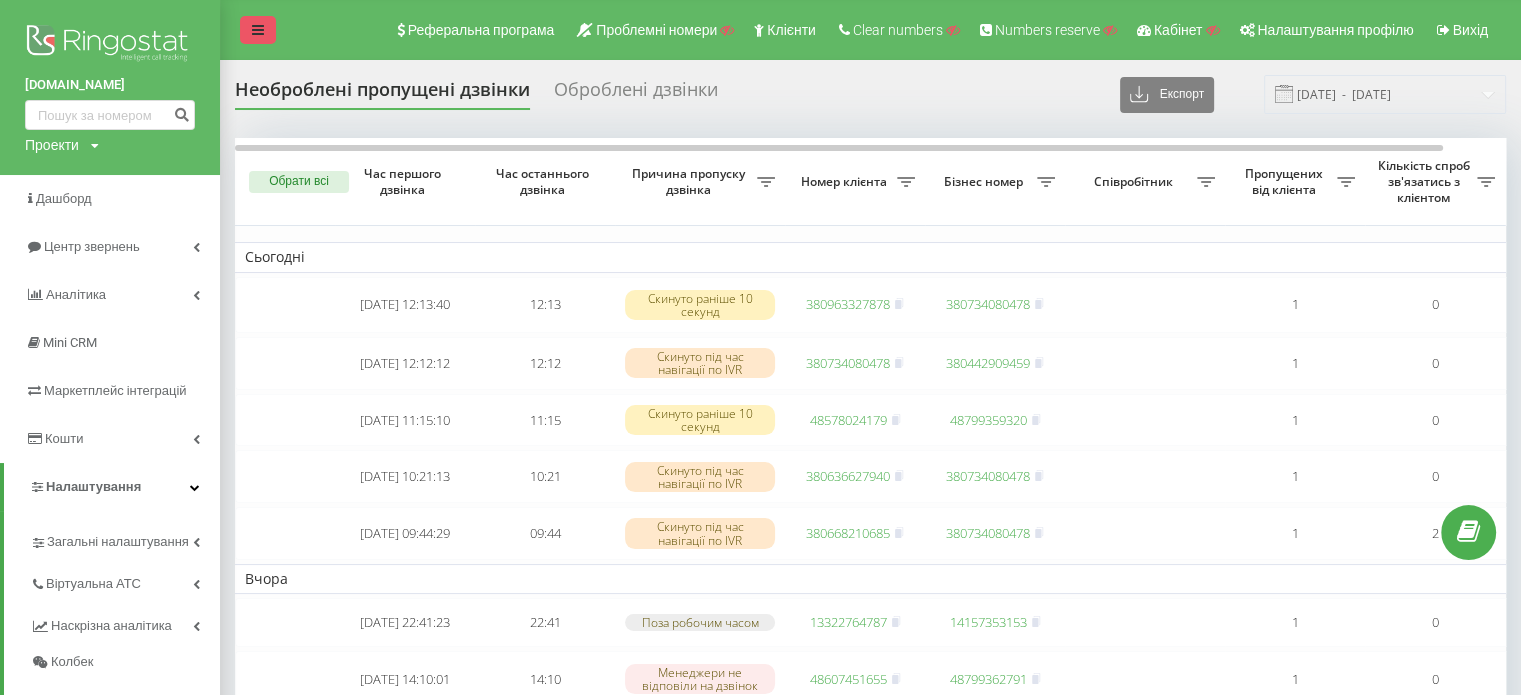 click at bounding box center [258, 30] 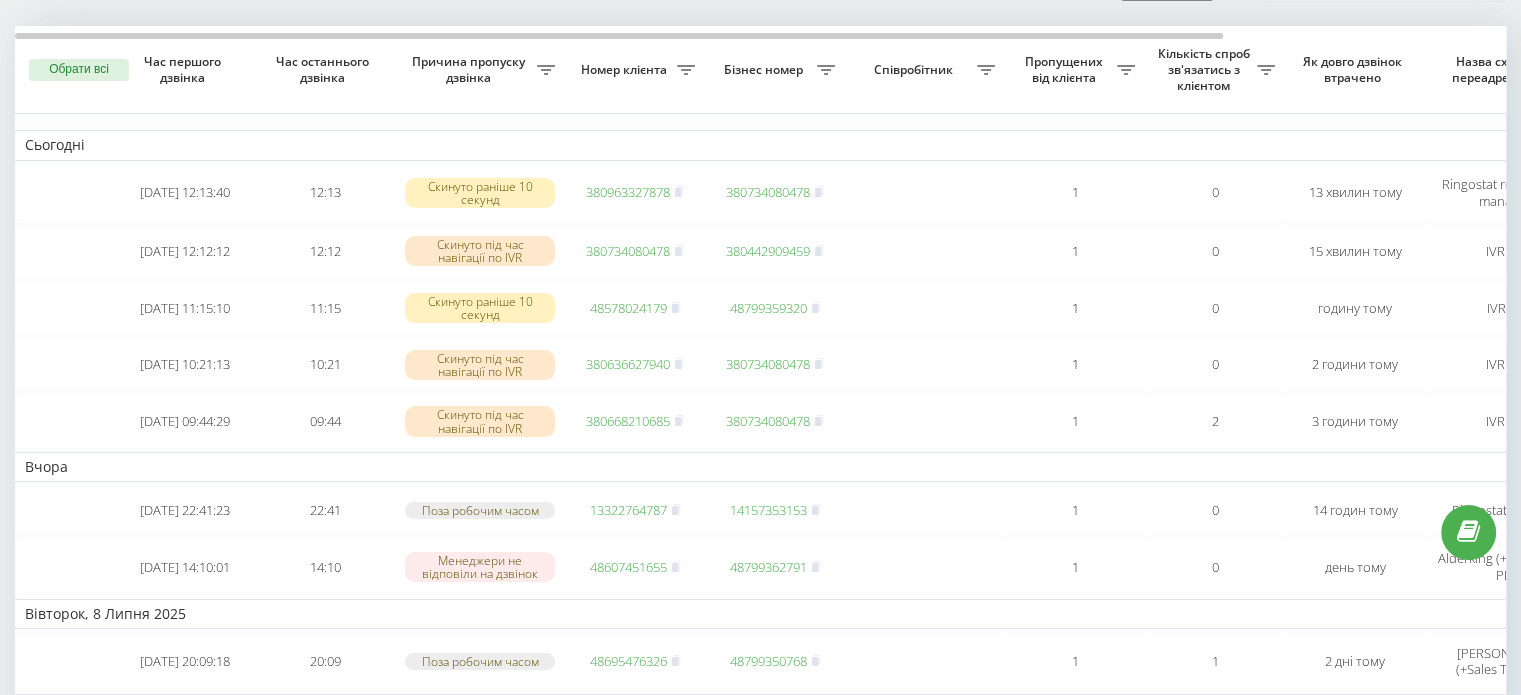 scroll, scrollTop: 0, scrollLeft: 0, axis: both 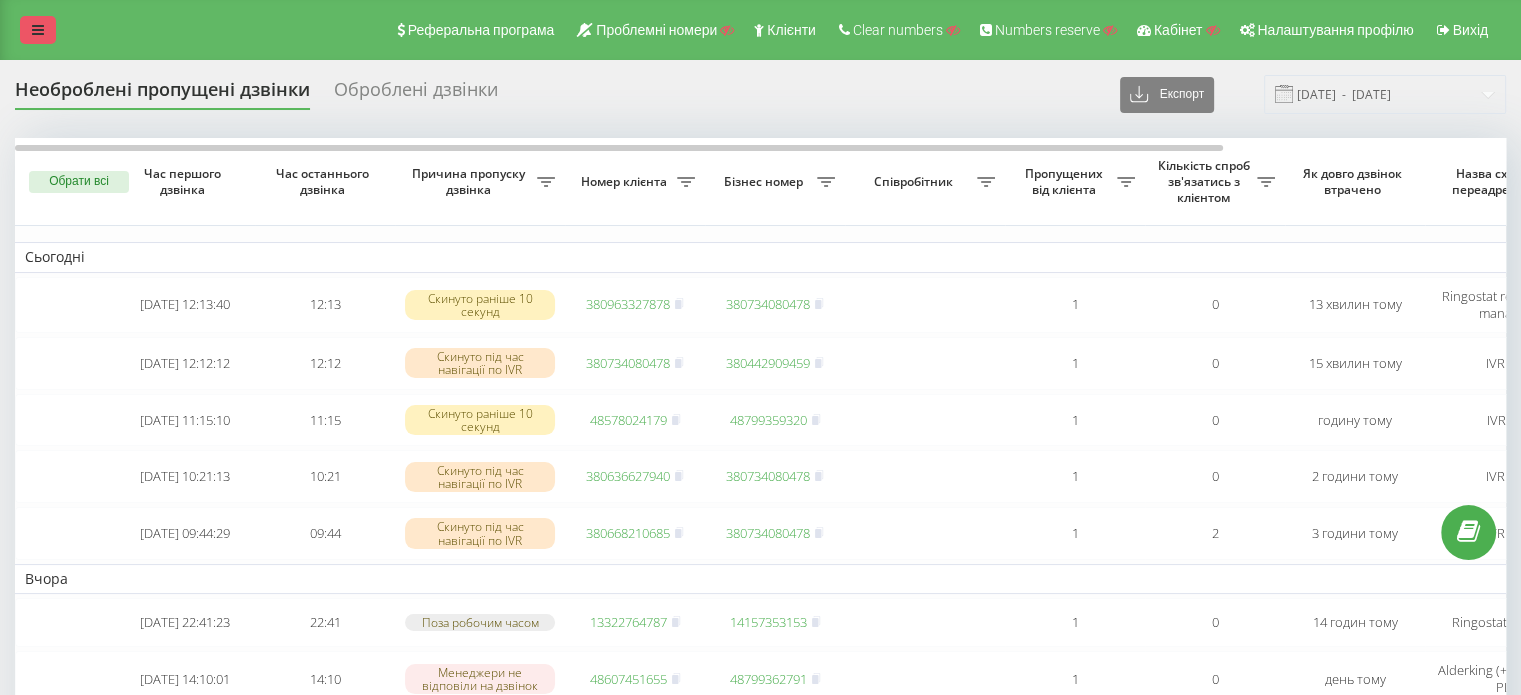 click at bounding box center (38, 30) 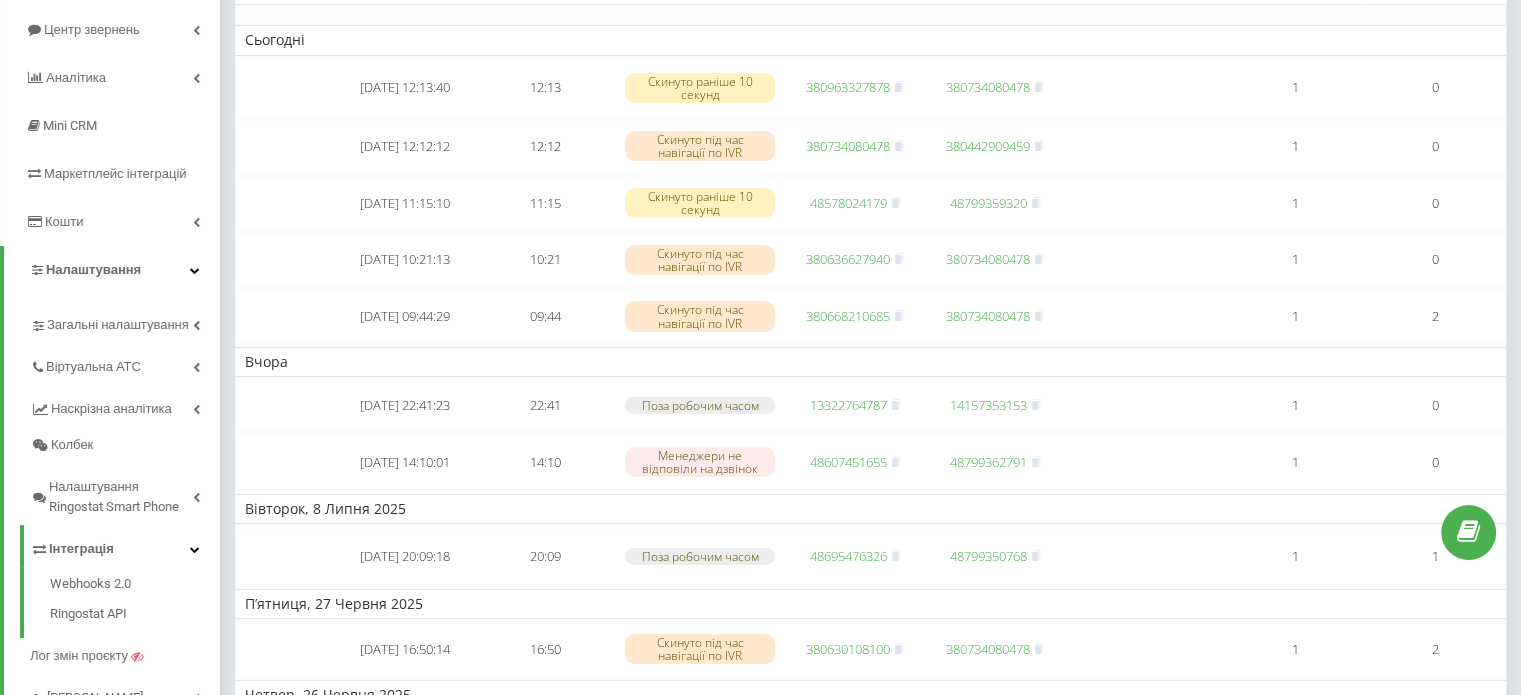 scroll, scrollTop: 0, scrollLeft: 0, axis: both 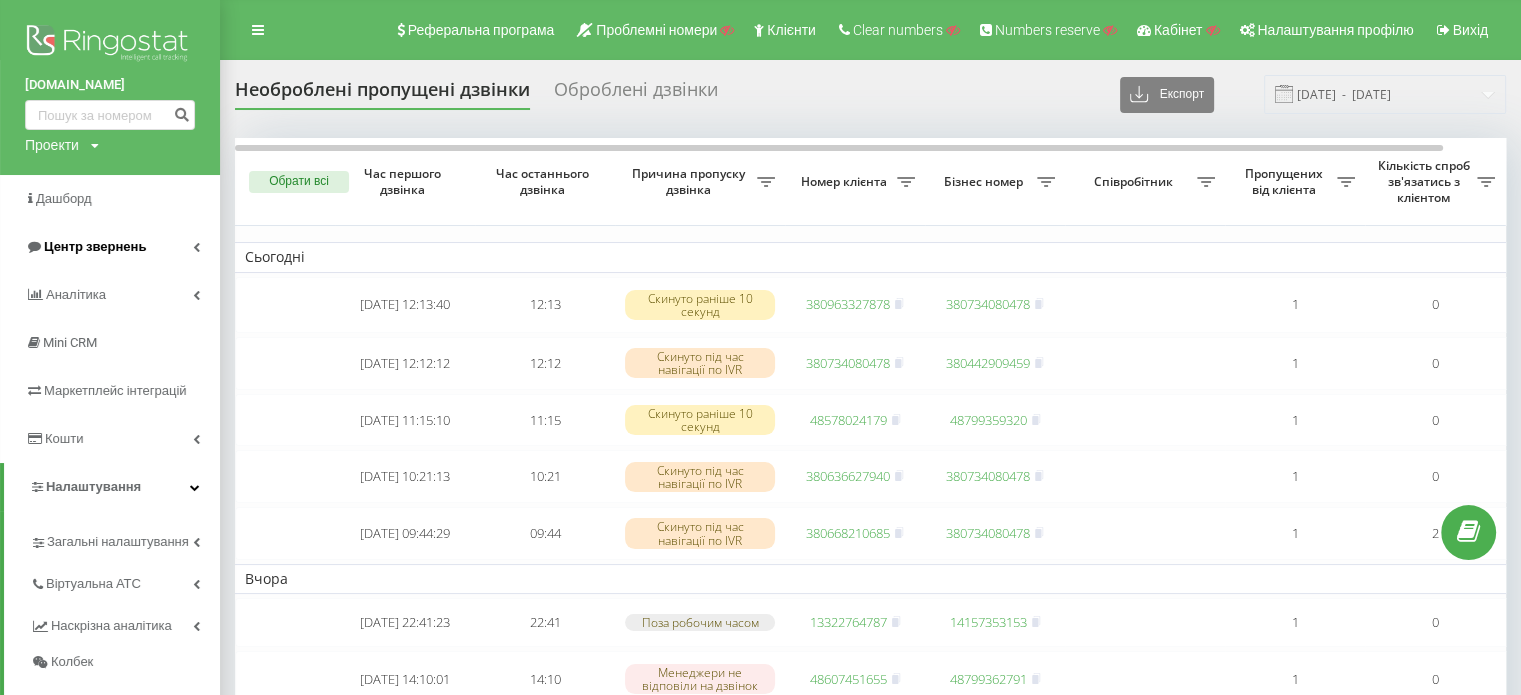 click on "Центр звернень" at bounding box center [85, 247] 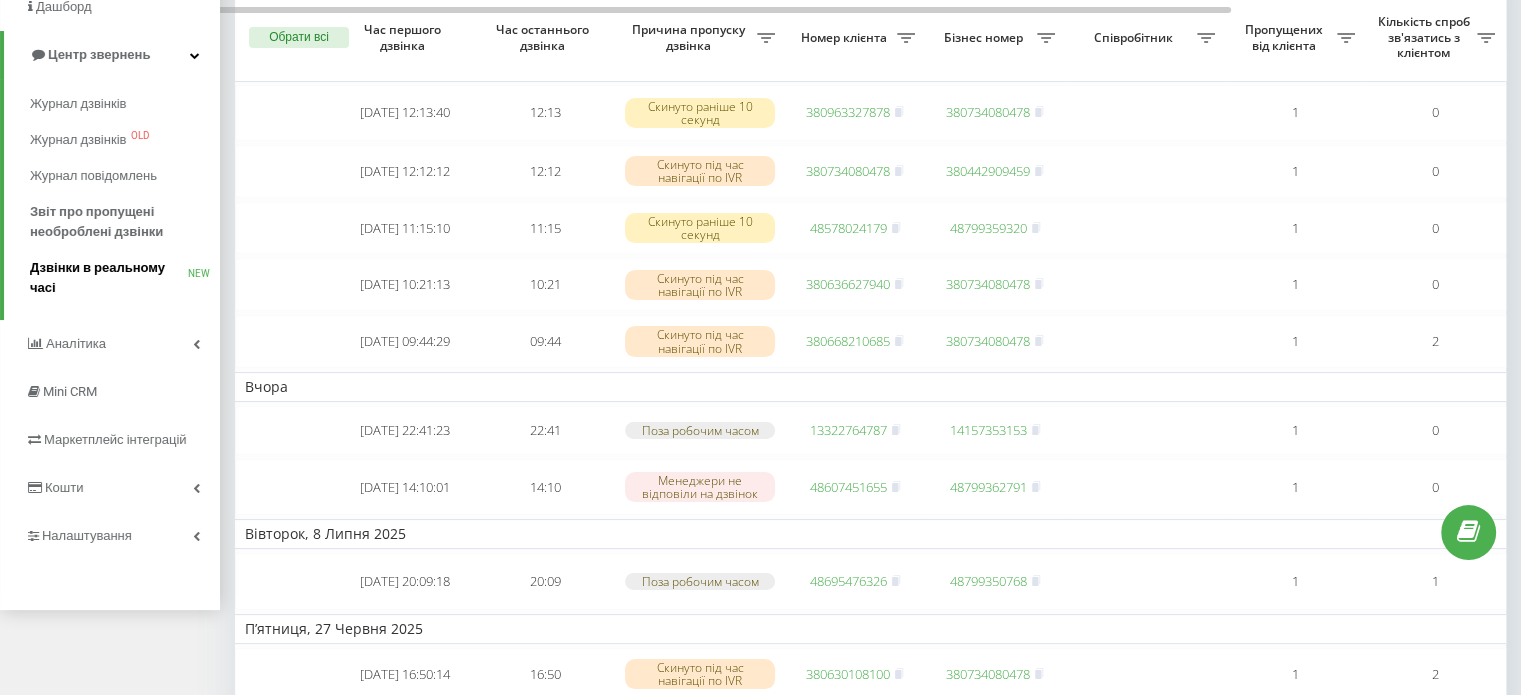 scroll, scrollTop: 200, scrollLeft: 0, axis: vertical 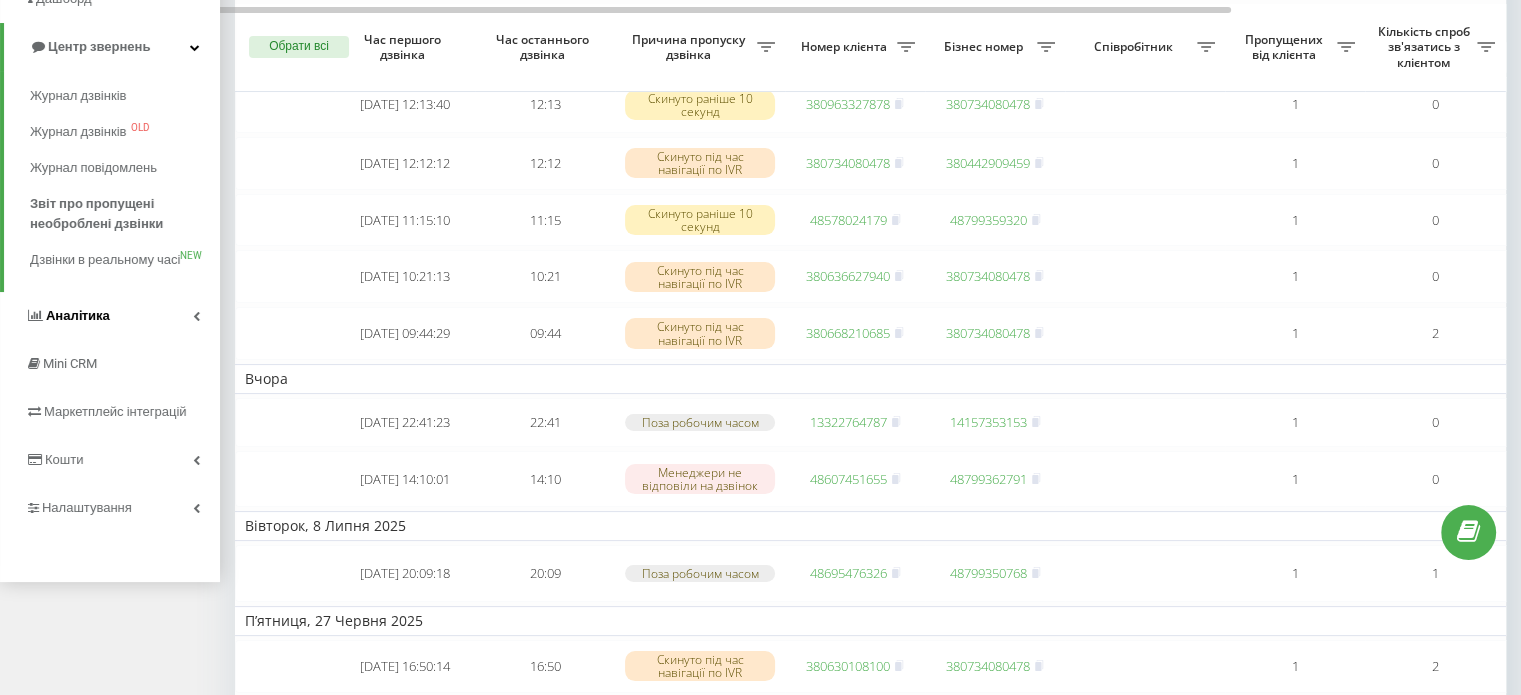 click on "Аналiтика" at bounding box center [78, 315] 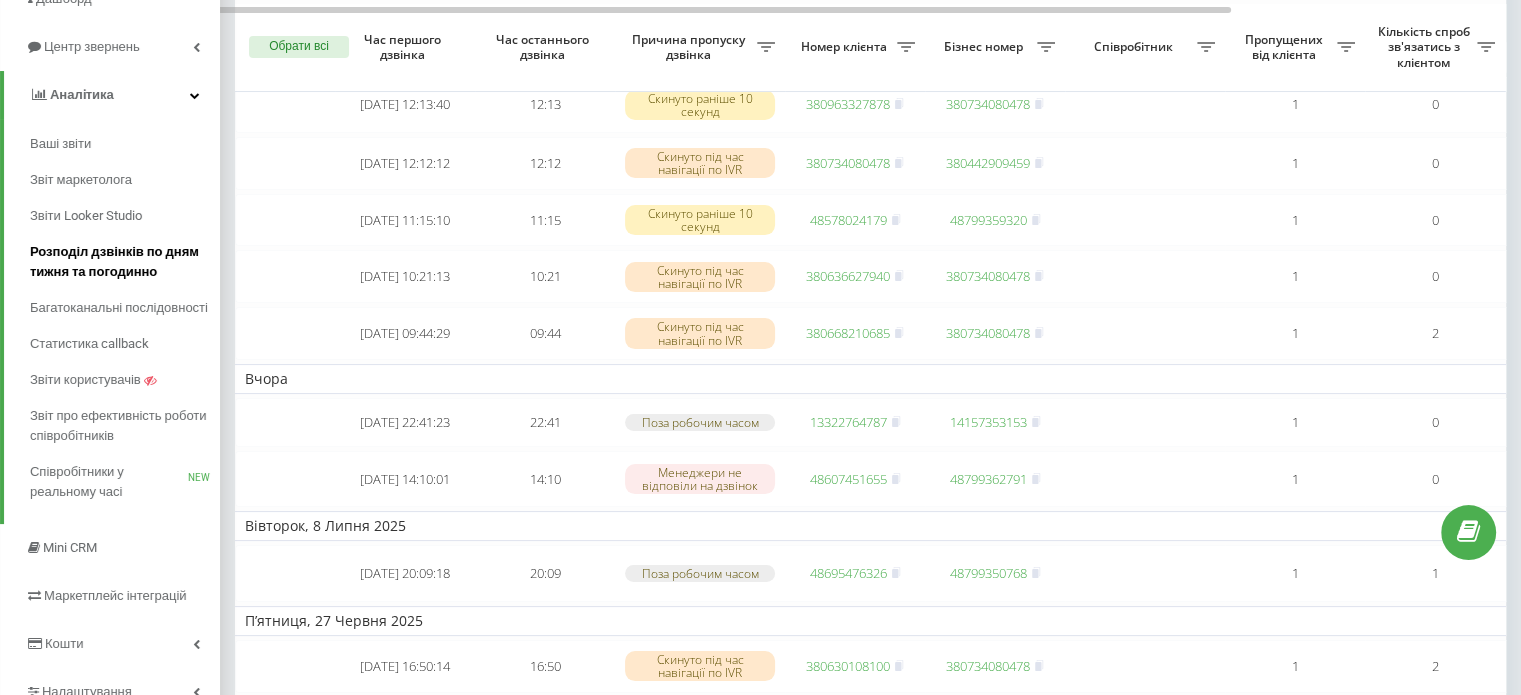 click on "Розподіл дзвінків по дням тижня та погодинно" at bounding box center (120, 262) 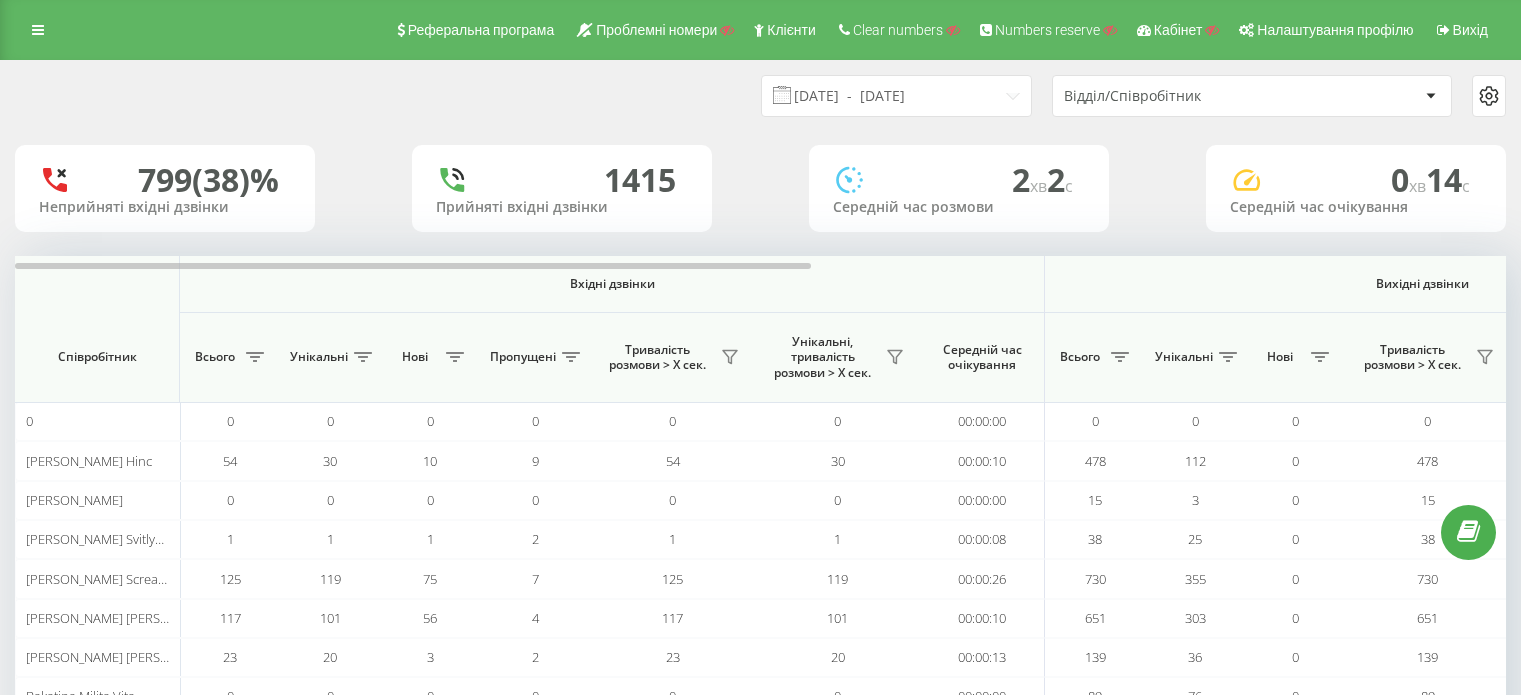 scroll, scrollTop: 0, scrollLeft: 0, axis: both 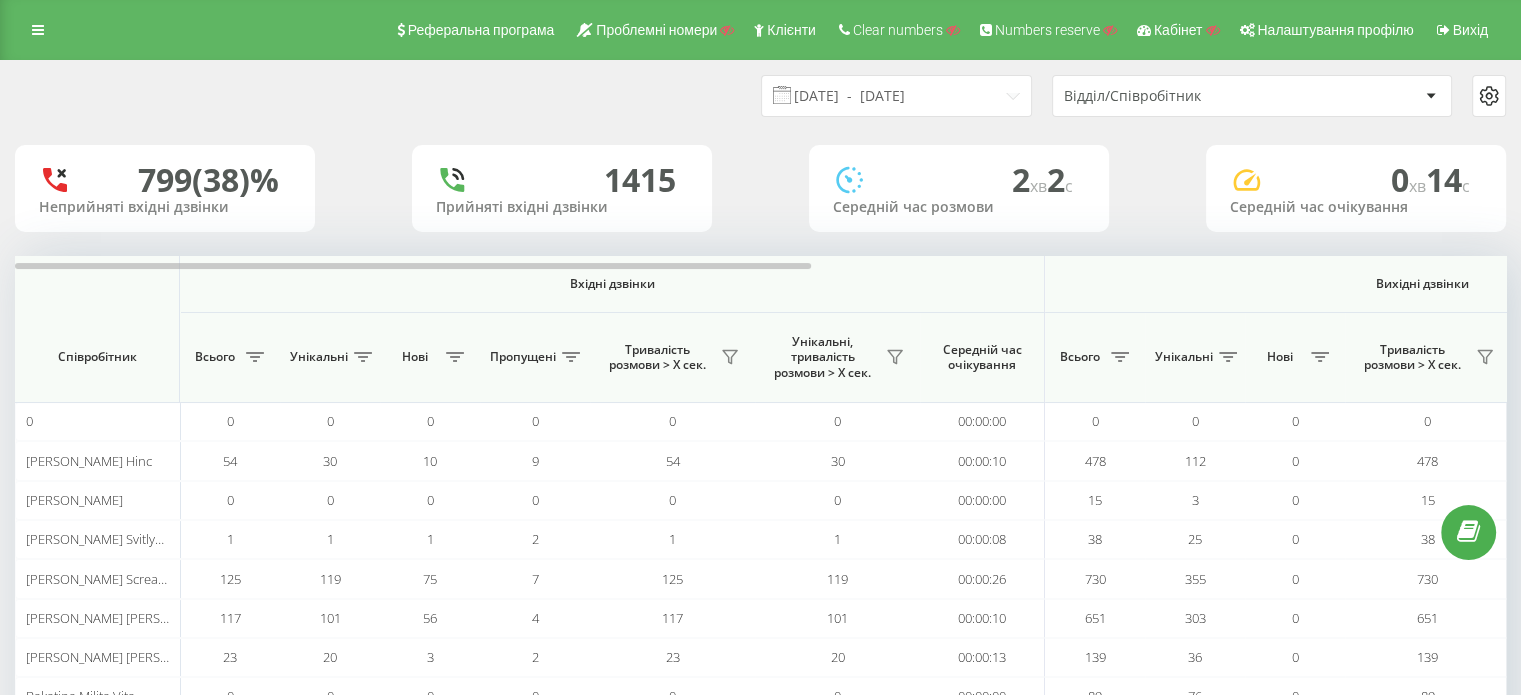 click on "Відділ/Співробітник" at bounding box center [1183, 96] 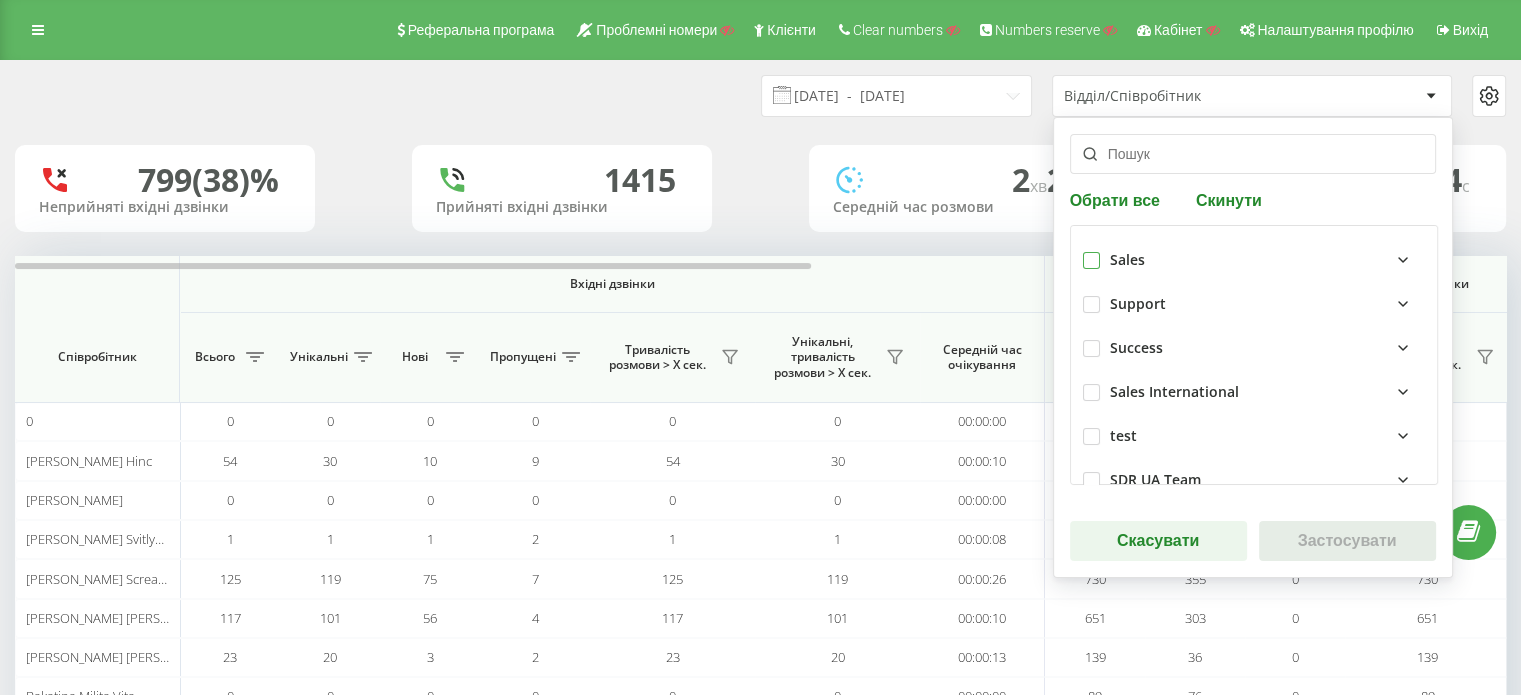 click at bounding box center [1091, 252] 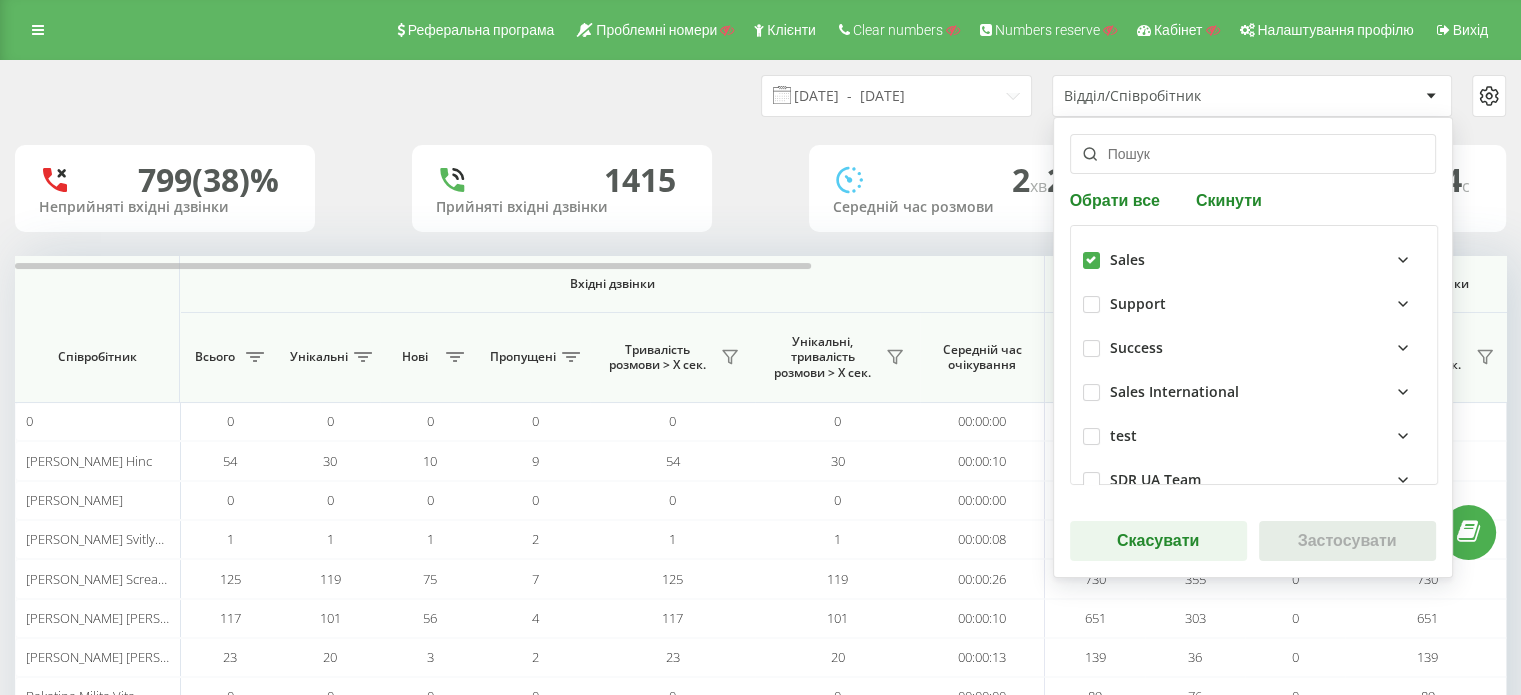 checkbox on "true" 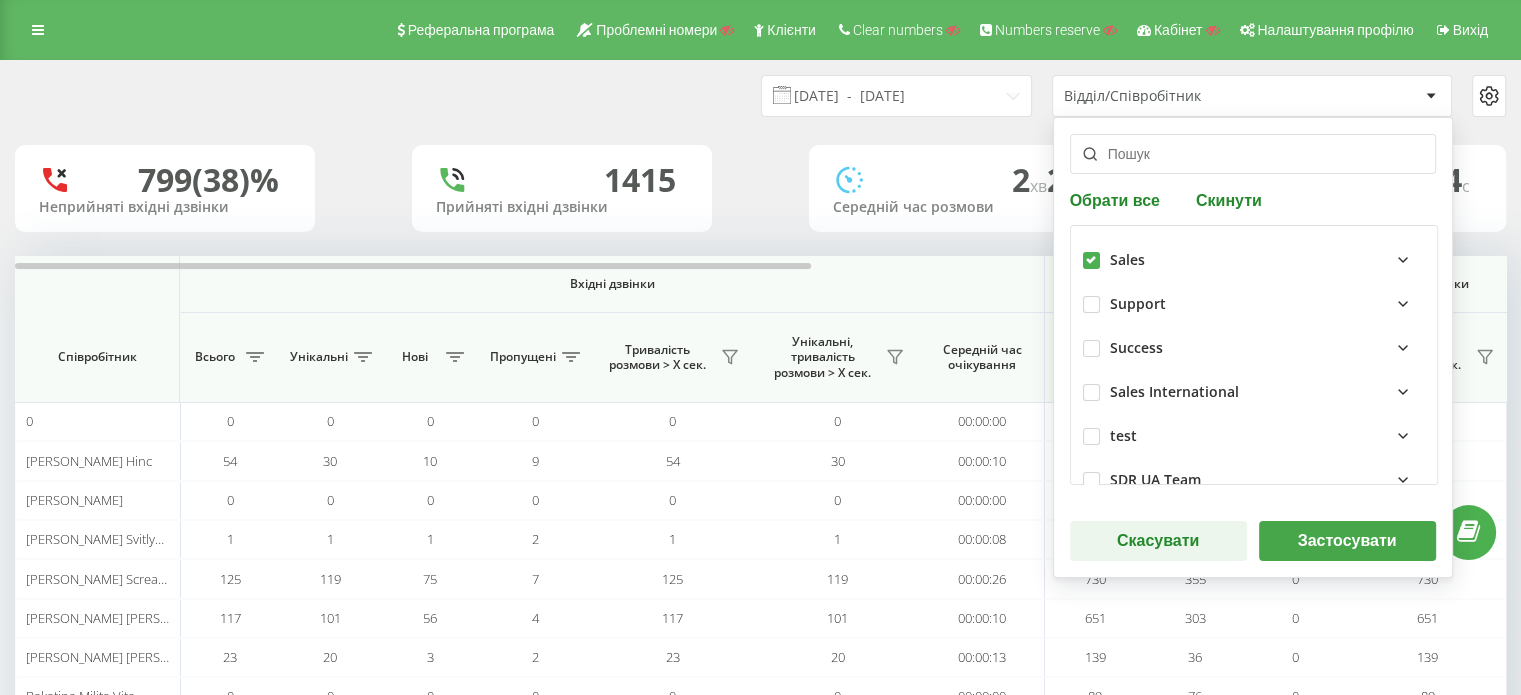 click on "Застосувати" at bounding box center (1347, 541) 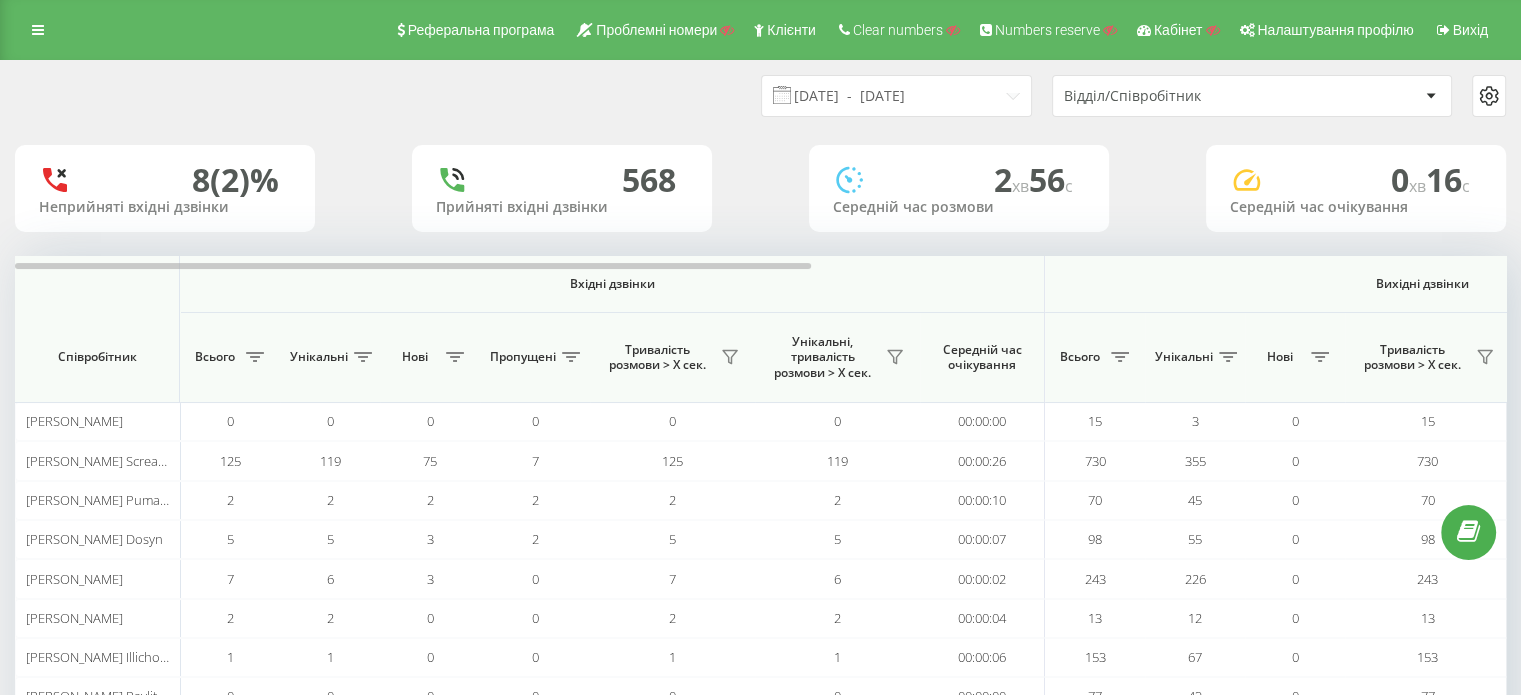 click 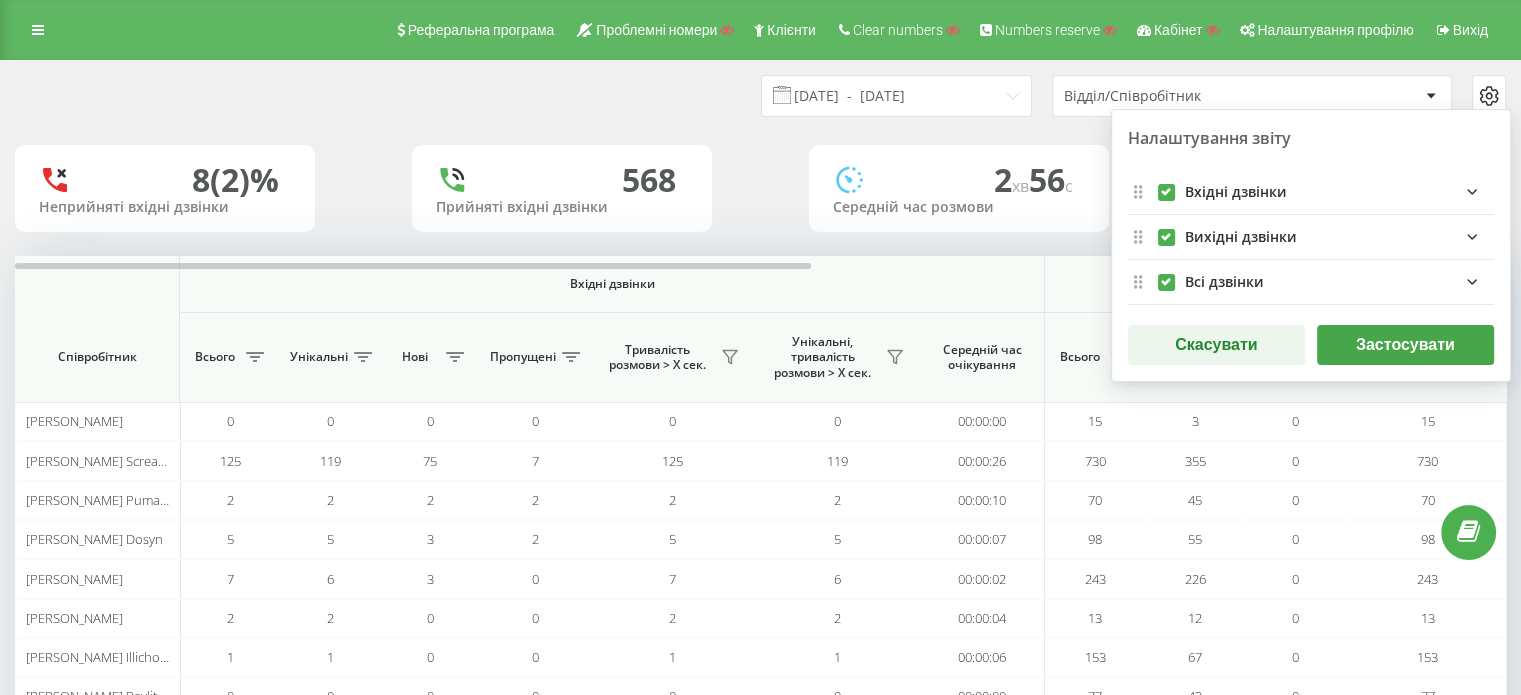 click on "Вихідні дзвінки" at bounding box center [1311, 237] 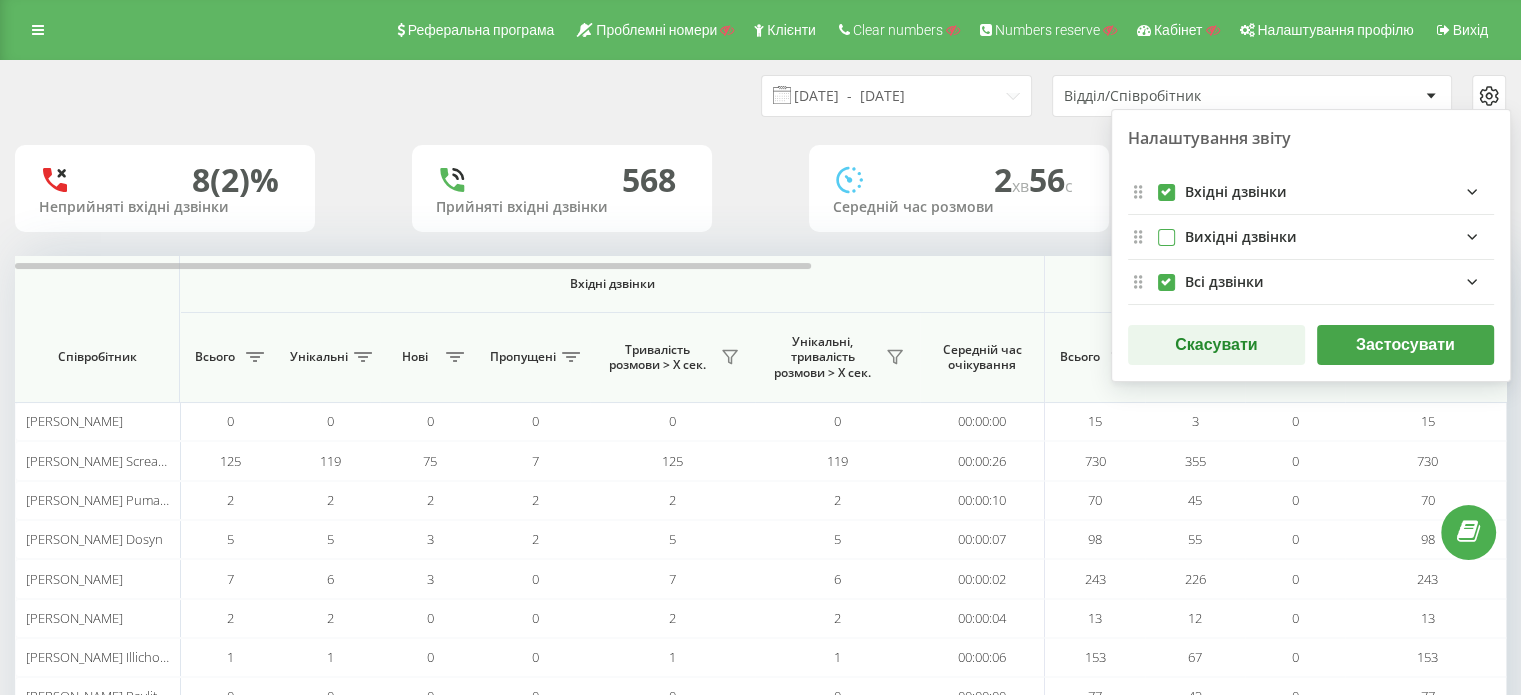checkbox on "false" 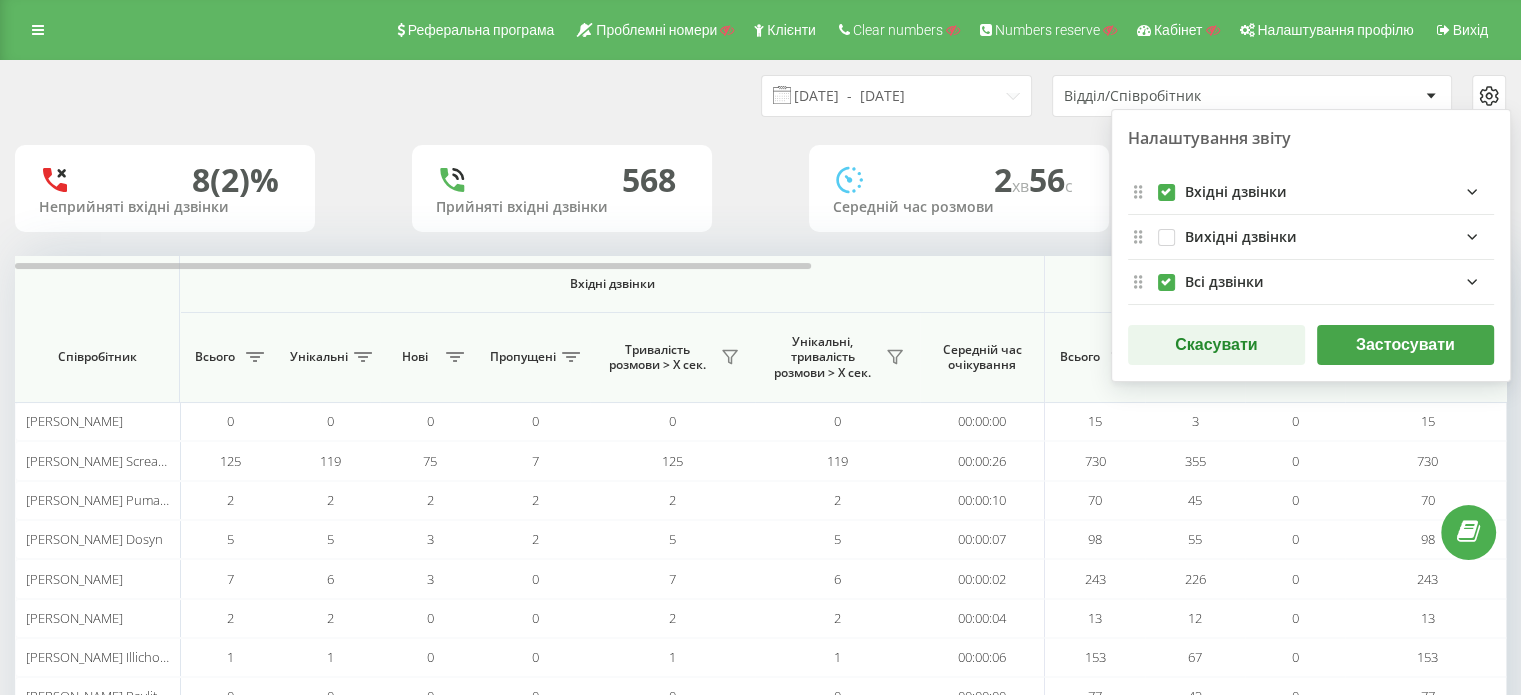 click on "Всі дзвінки" at bounding box center [1311, 282] 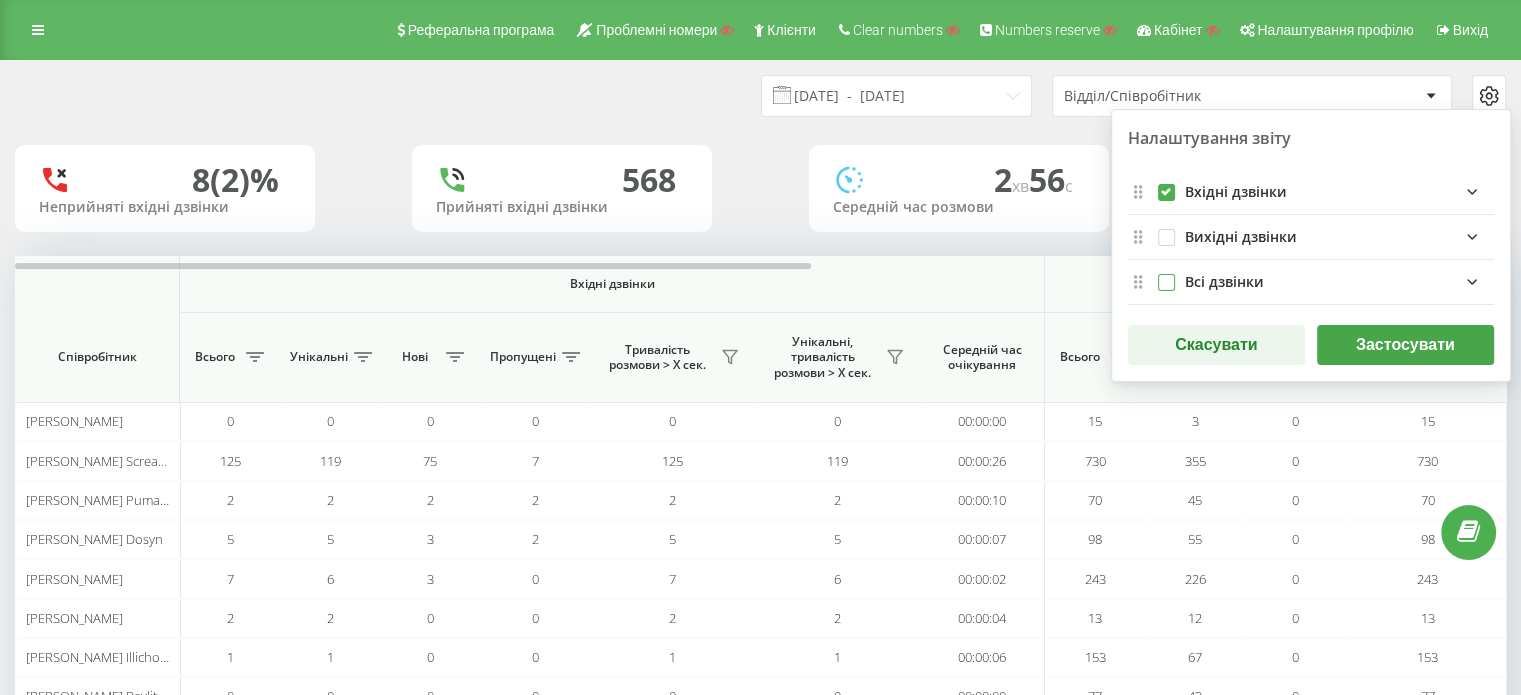 checkbox on "false" 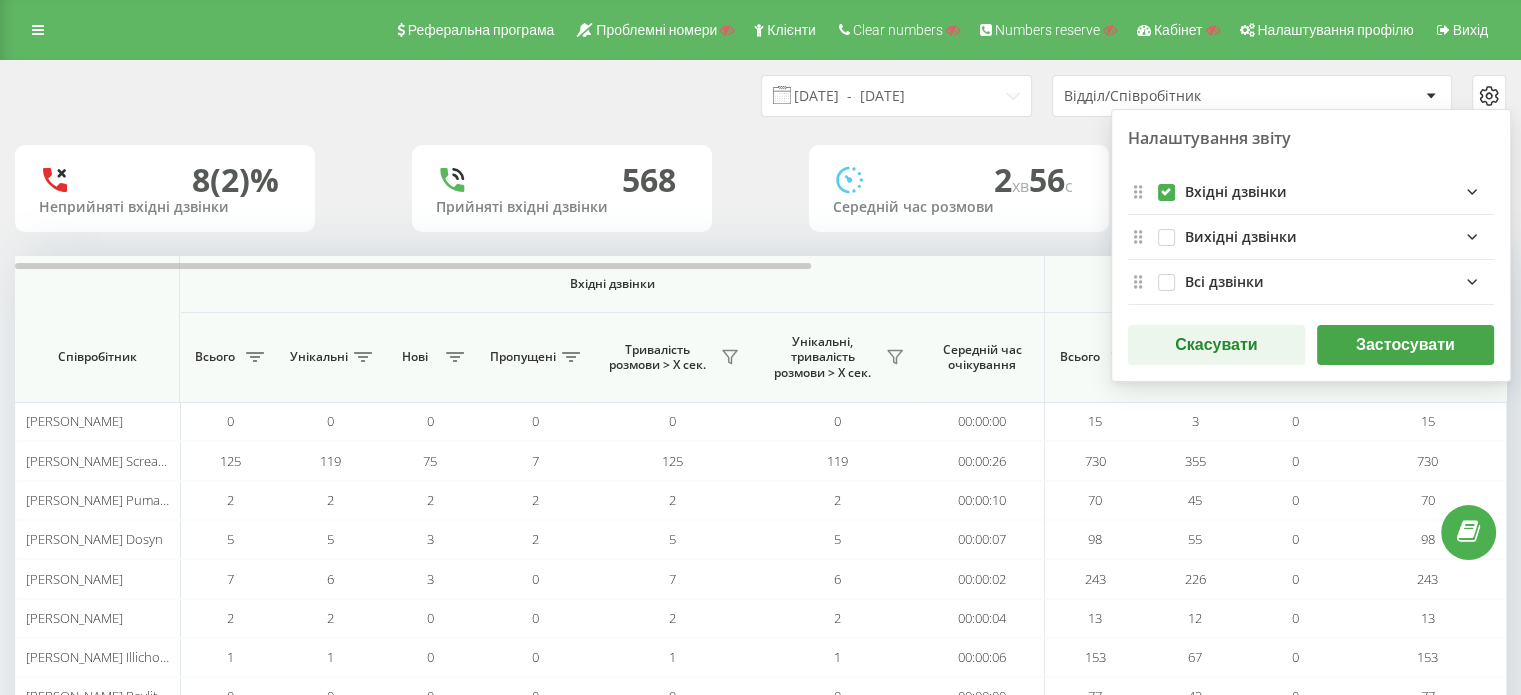 click at bounding box center (1166, 184) 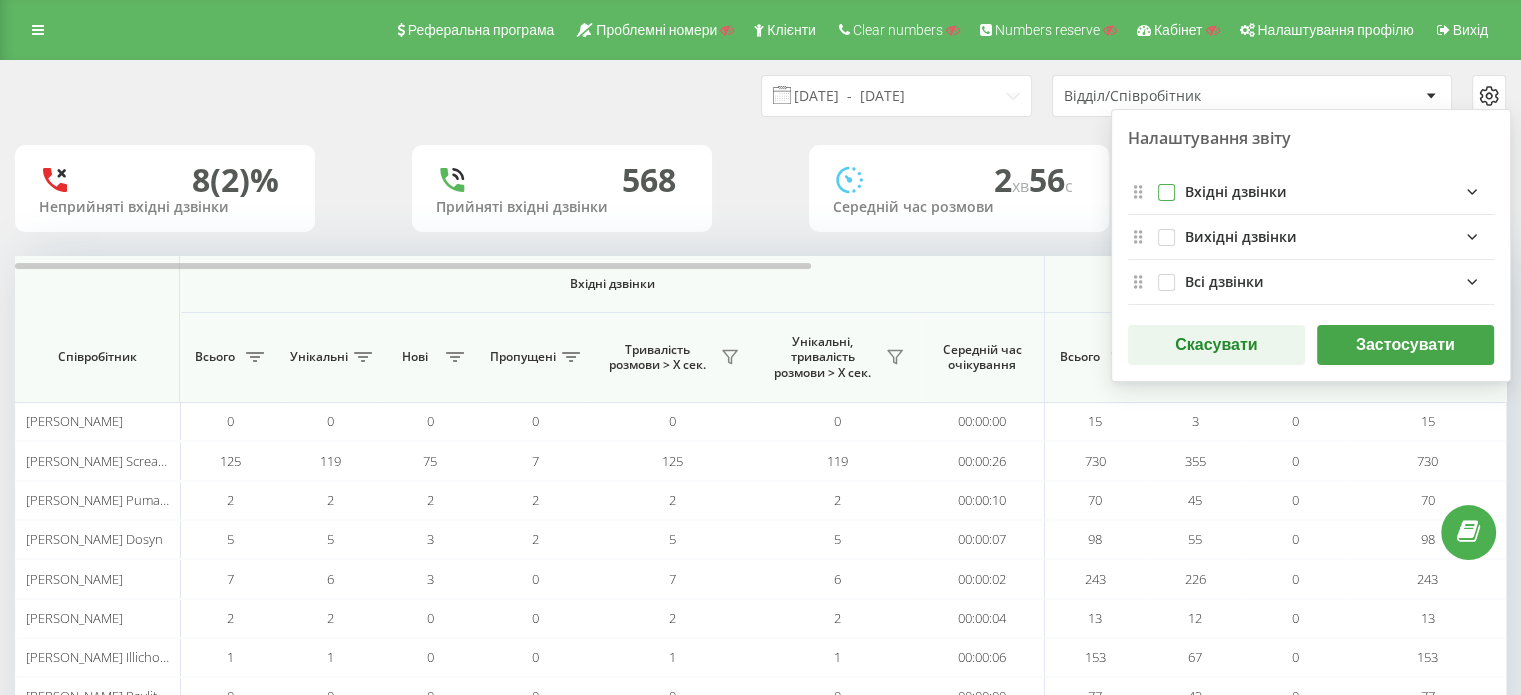 checkbox on "false" 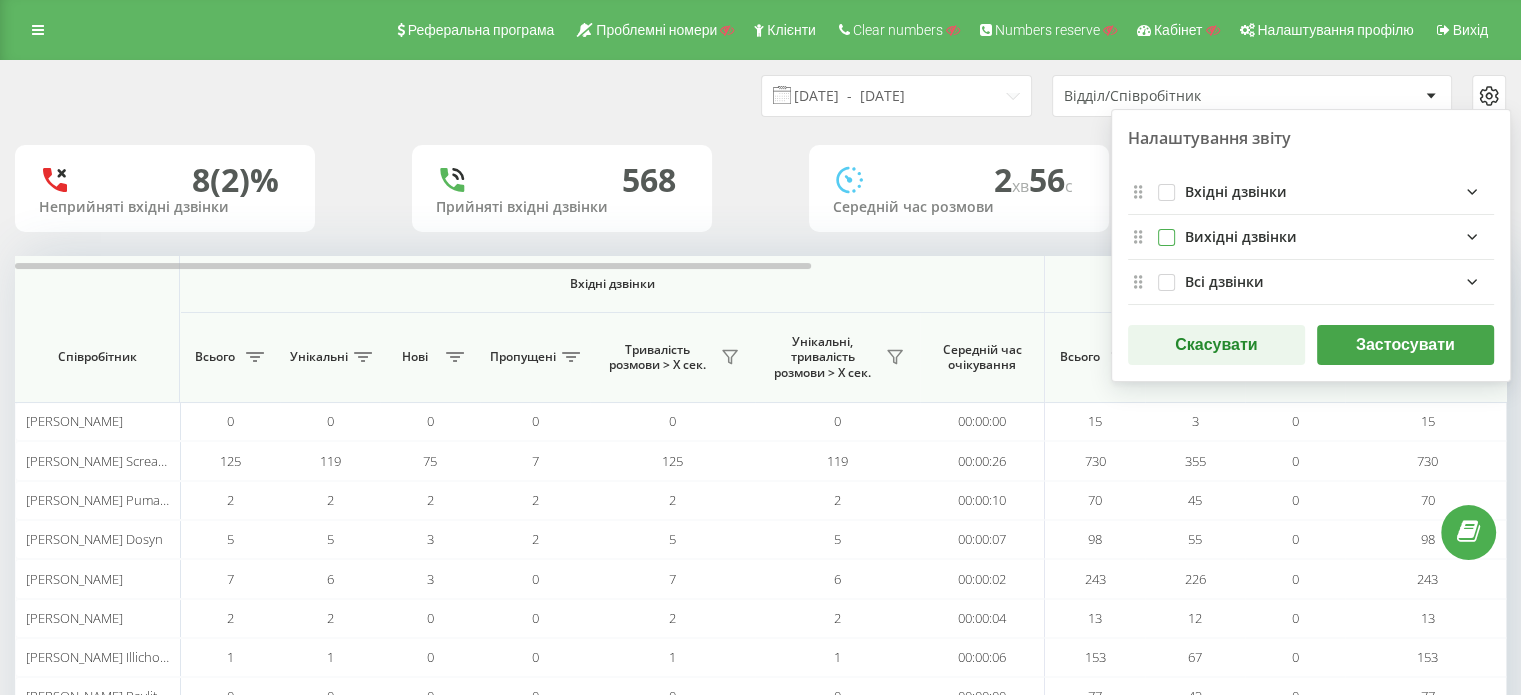 click at bounding box center (1166, 229) 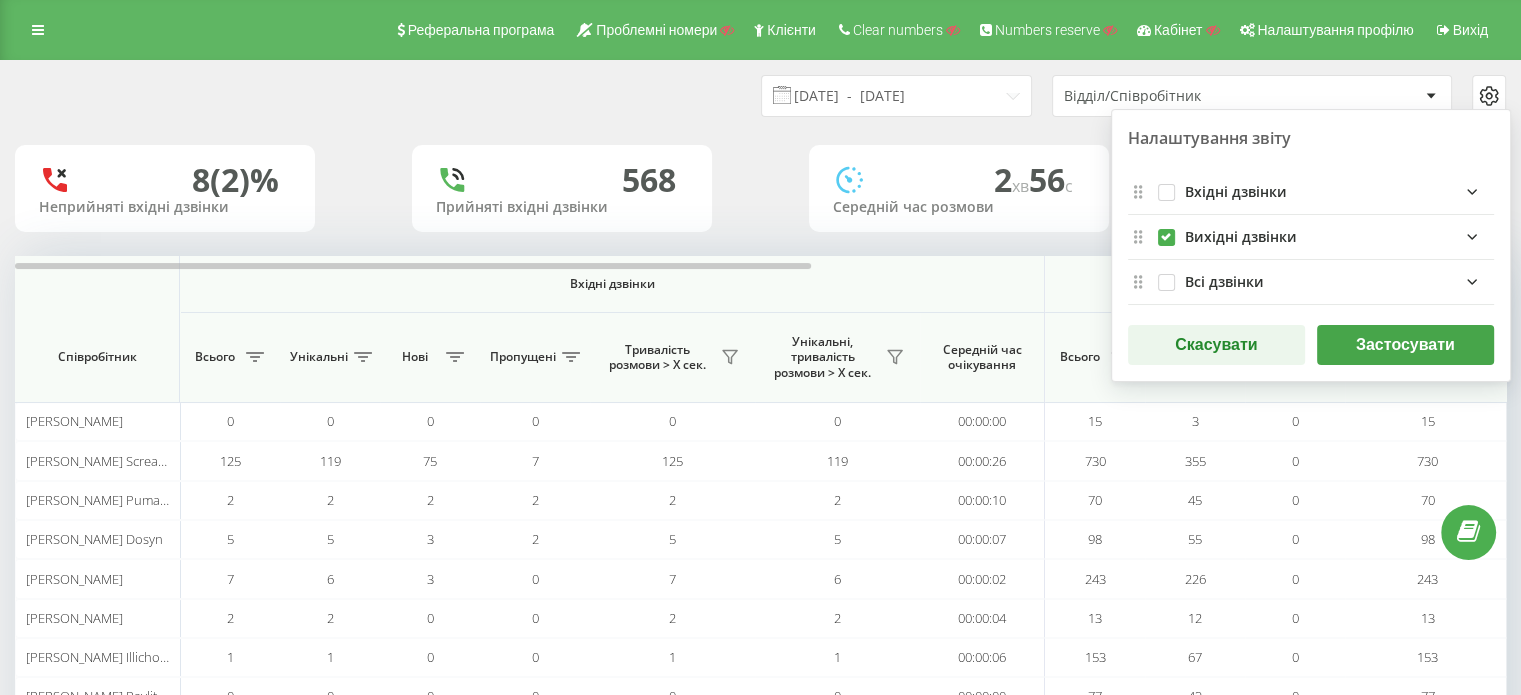 checkbox on "true" 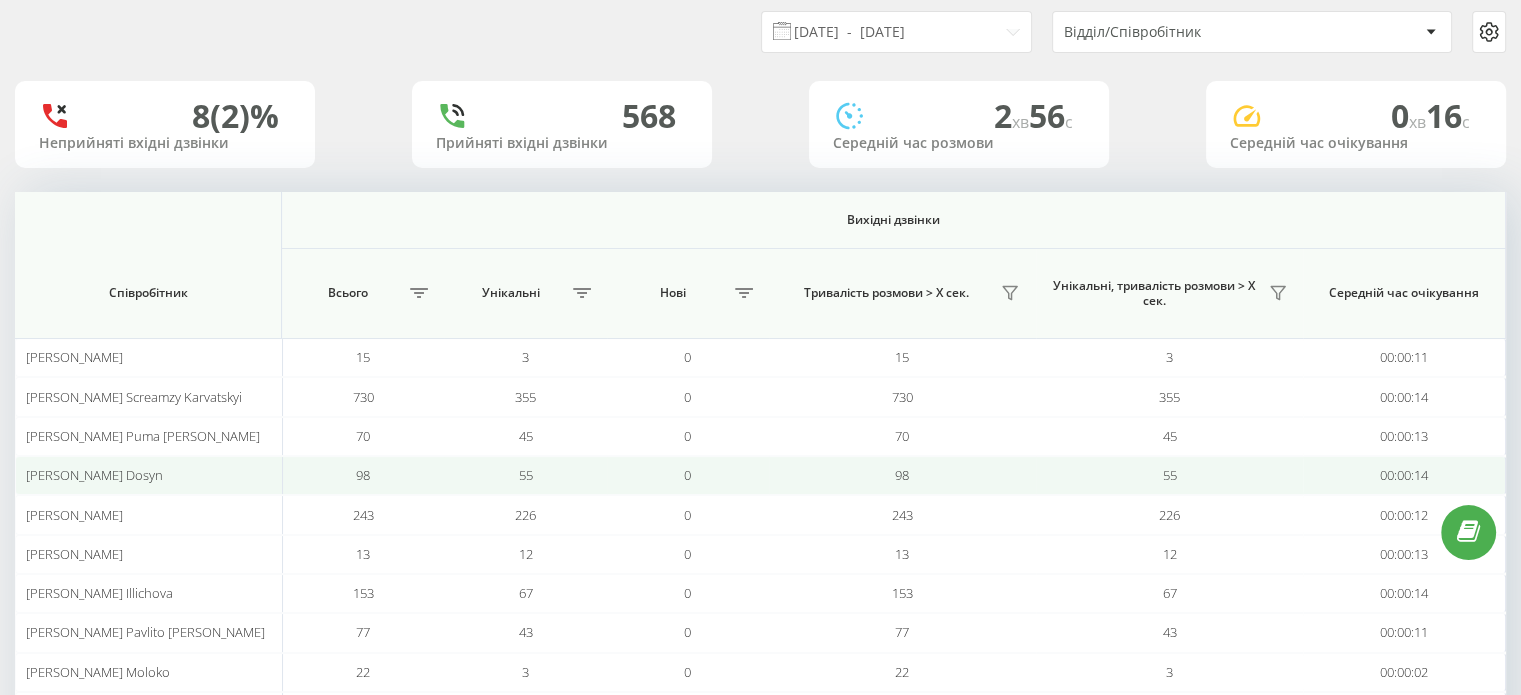 scroll, scrollTop: 0, scrollLeft: 0, axis: both 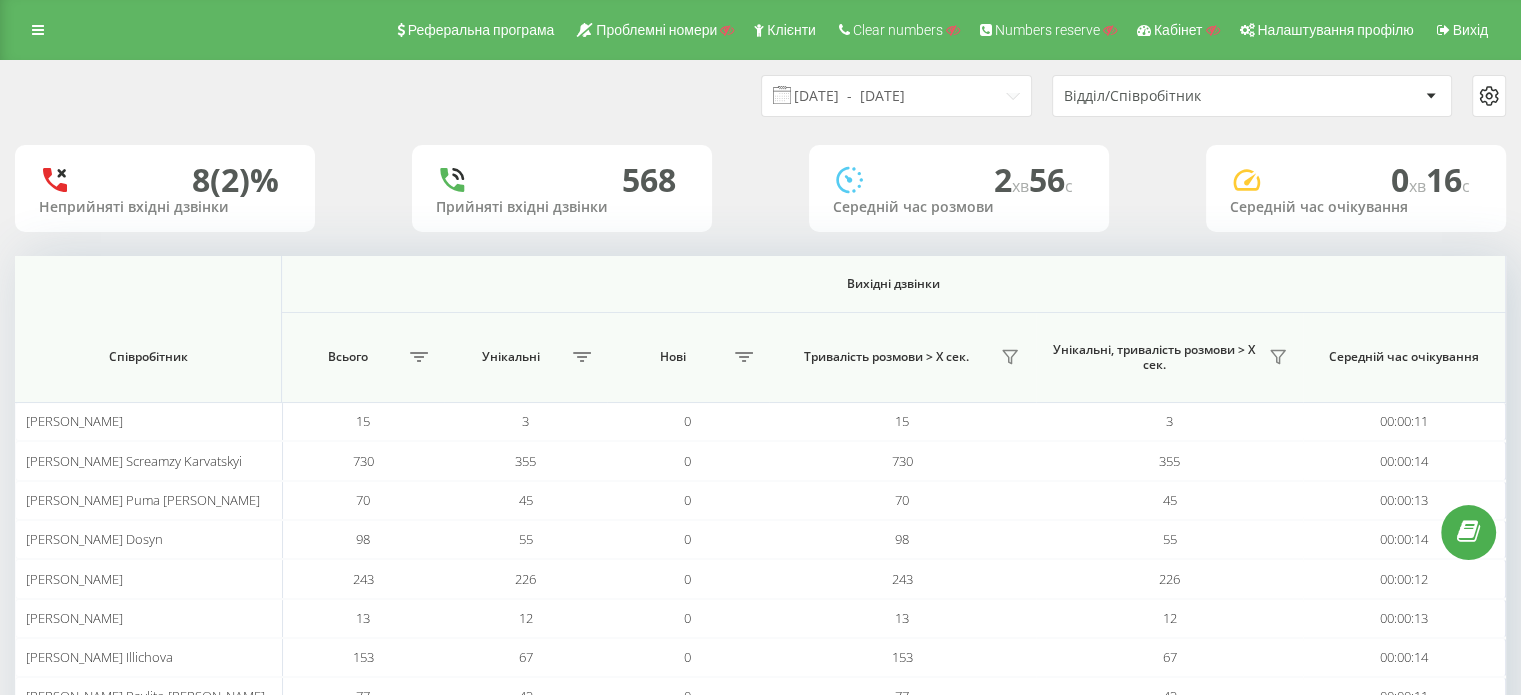 click 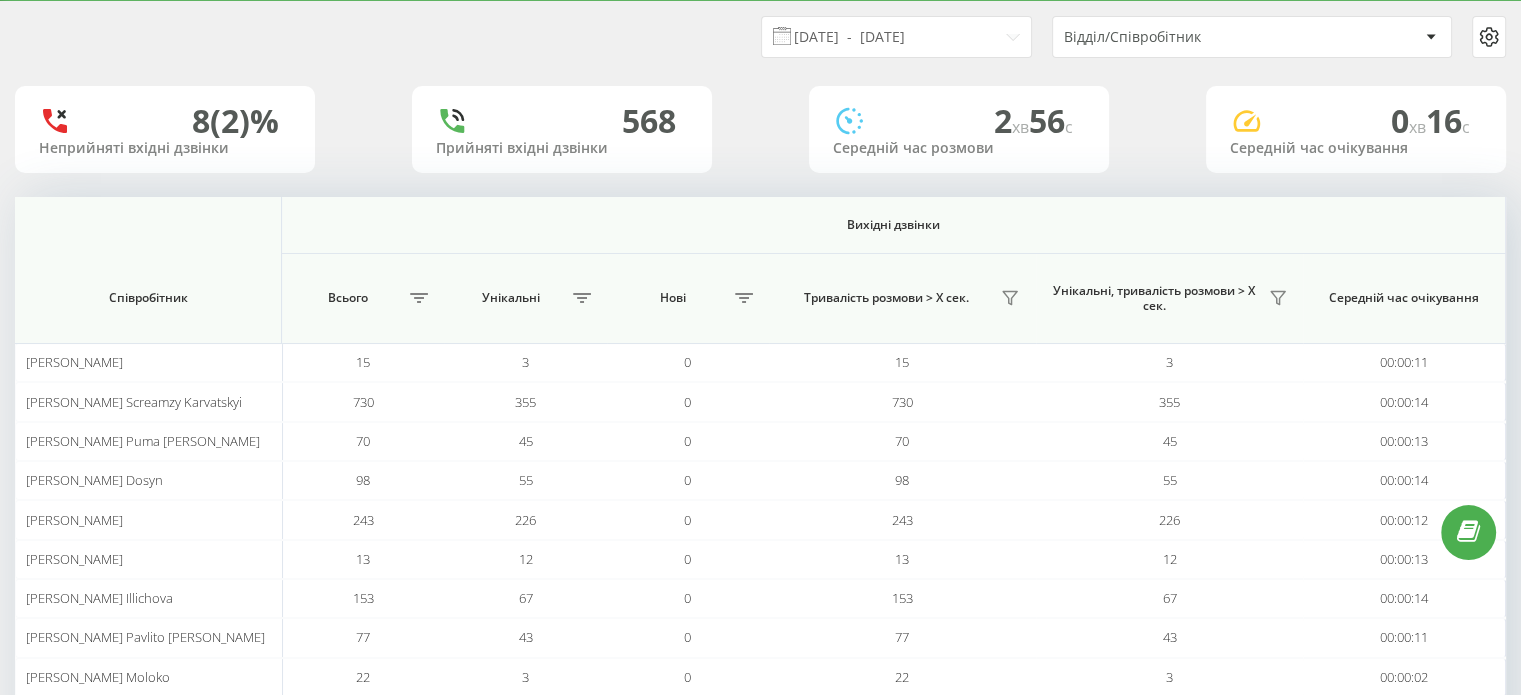 scroll, scrollTop: 0, scrollLeft: 0, axis: both 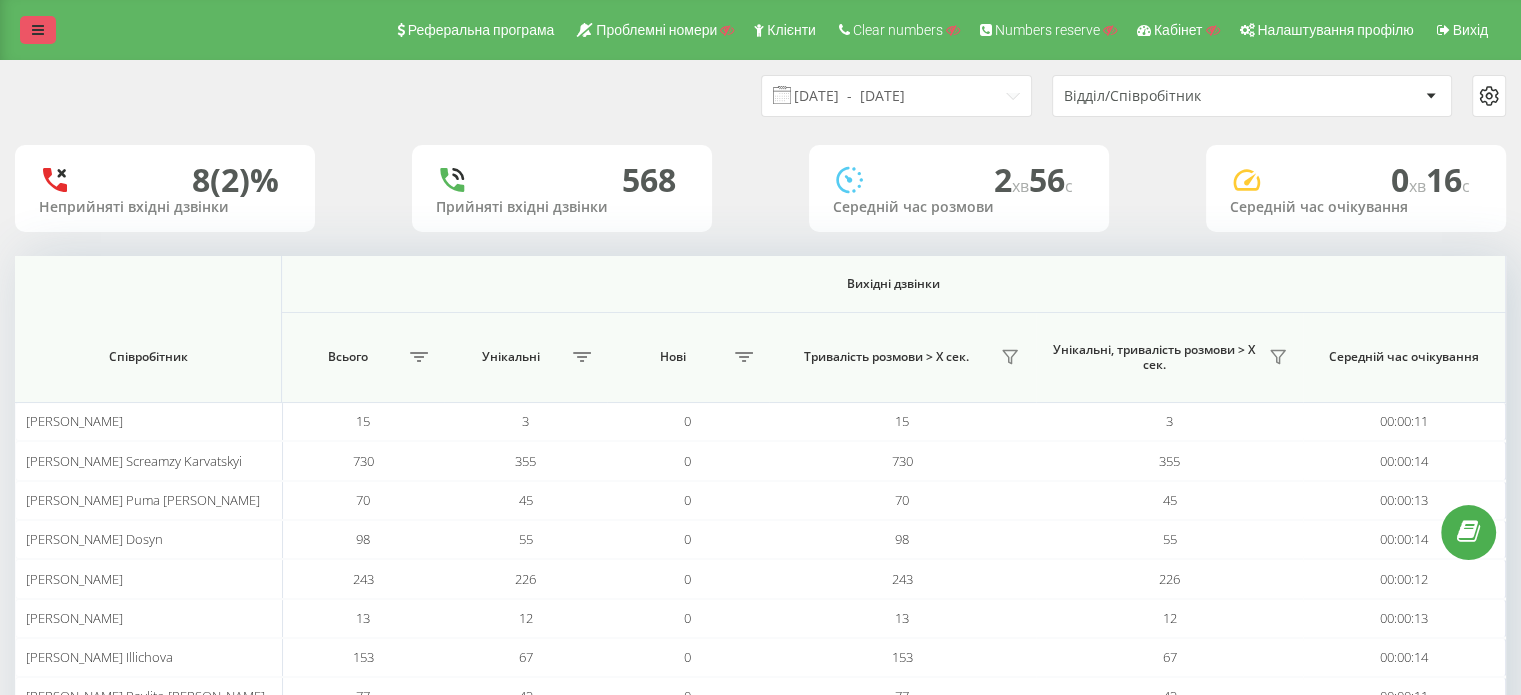 click on "Реферальна програма Проблемні номери Клієнти Clear numbers Numbers reserve Кабінет Налаштування профілю Вихід" at bounding box center [760, 30] 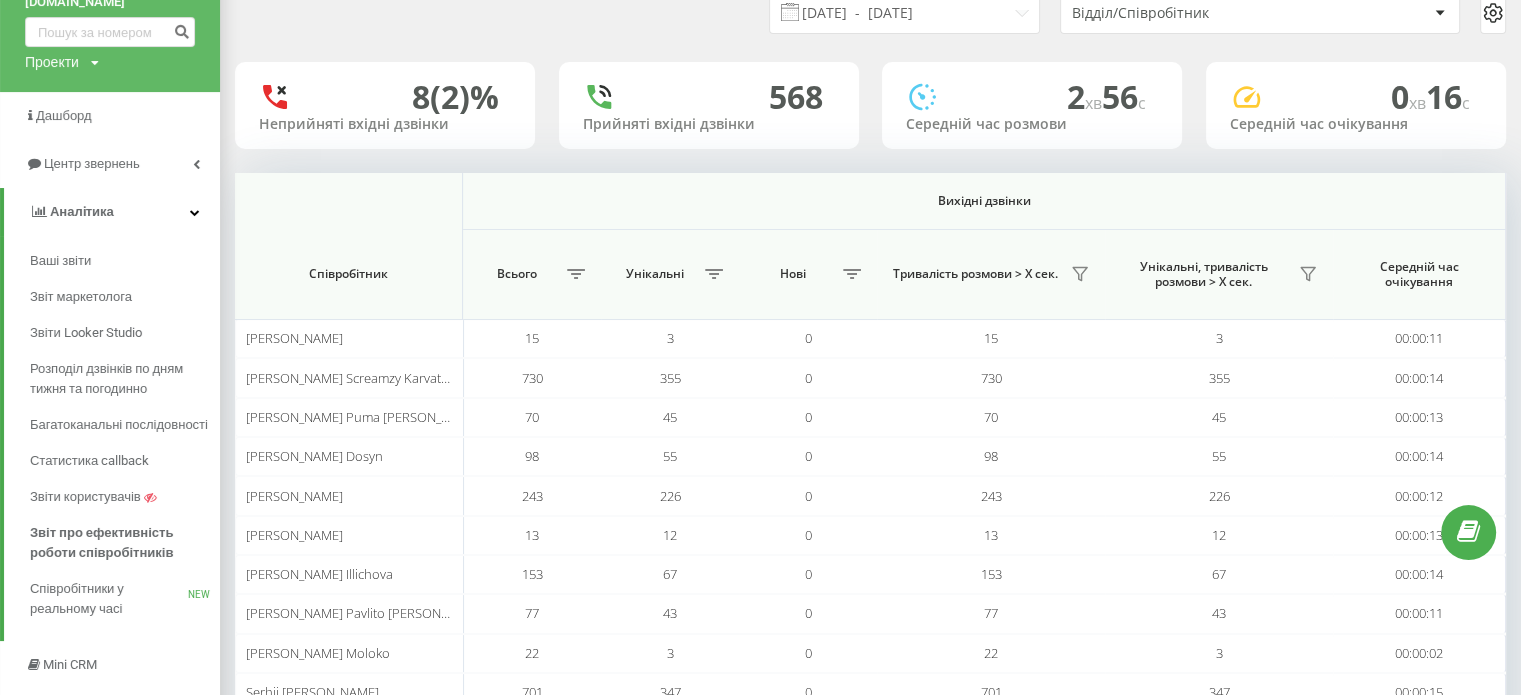 scroll, scrollTop: 0, scrollLeft: 0, axis: both 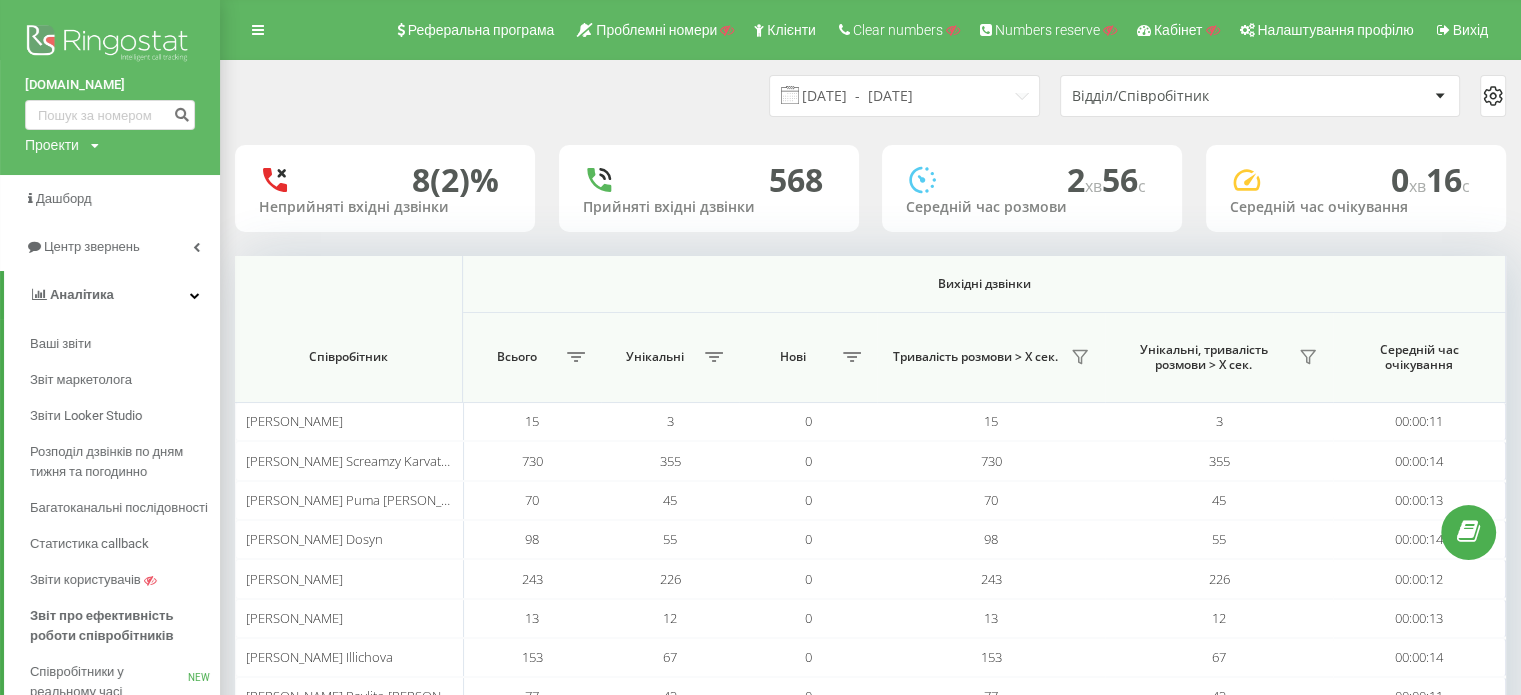 click on "10.06.2025  -  10.07.2025 Відділ/Співробітник" at bounding box center (870, 96) 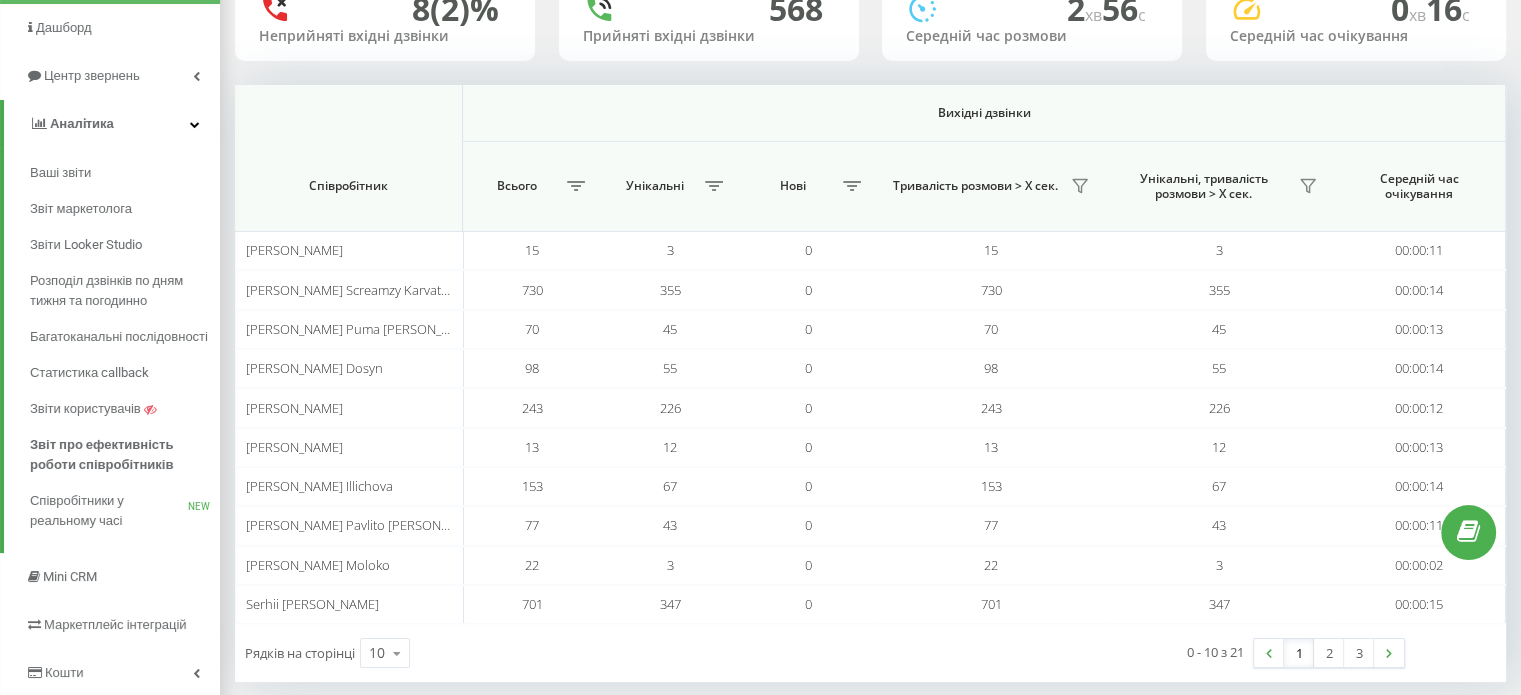 scroll, scrollTop: 200, scrollLeft: 0, axis: vertical 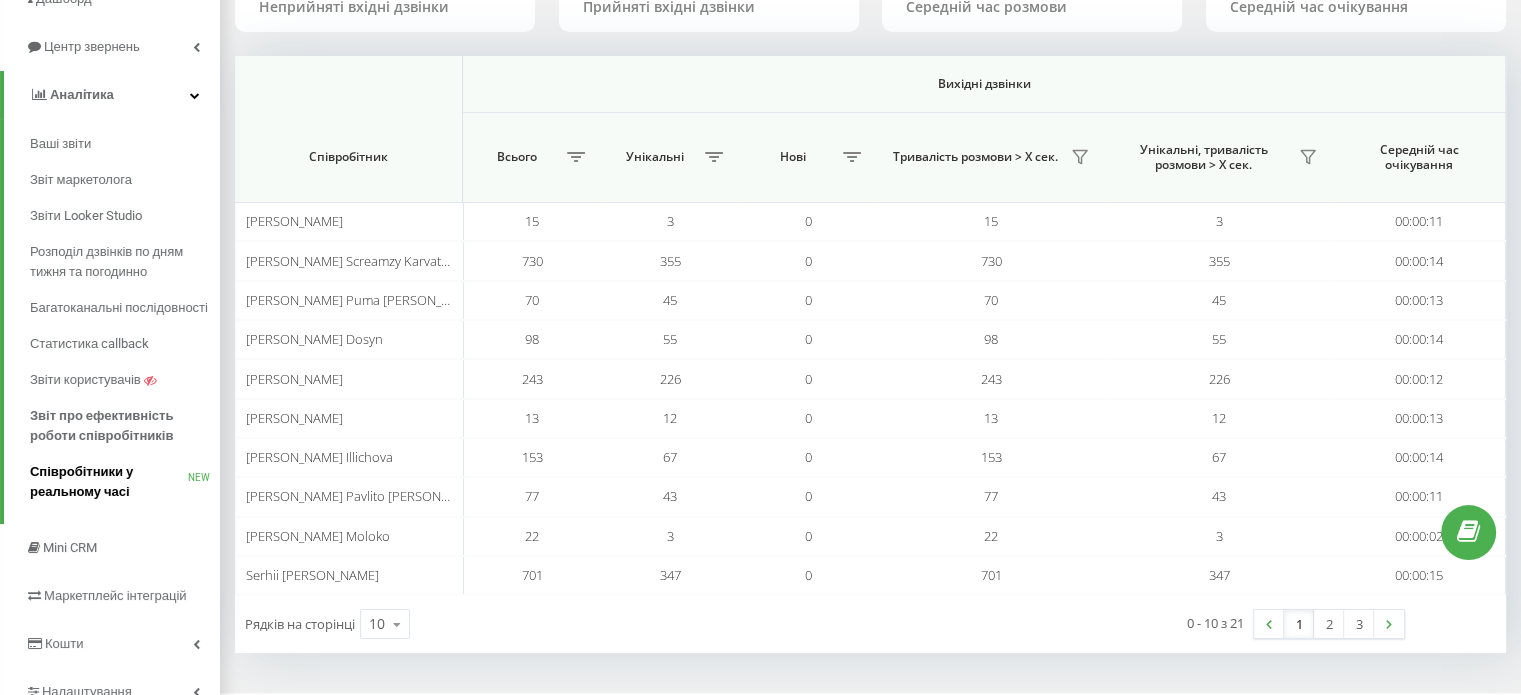 click on "Співробітники у реальному часі" at bounding box center (109, 482) 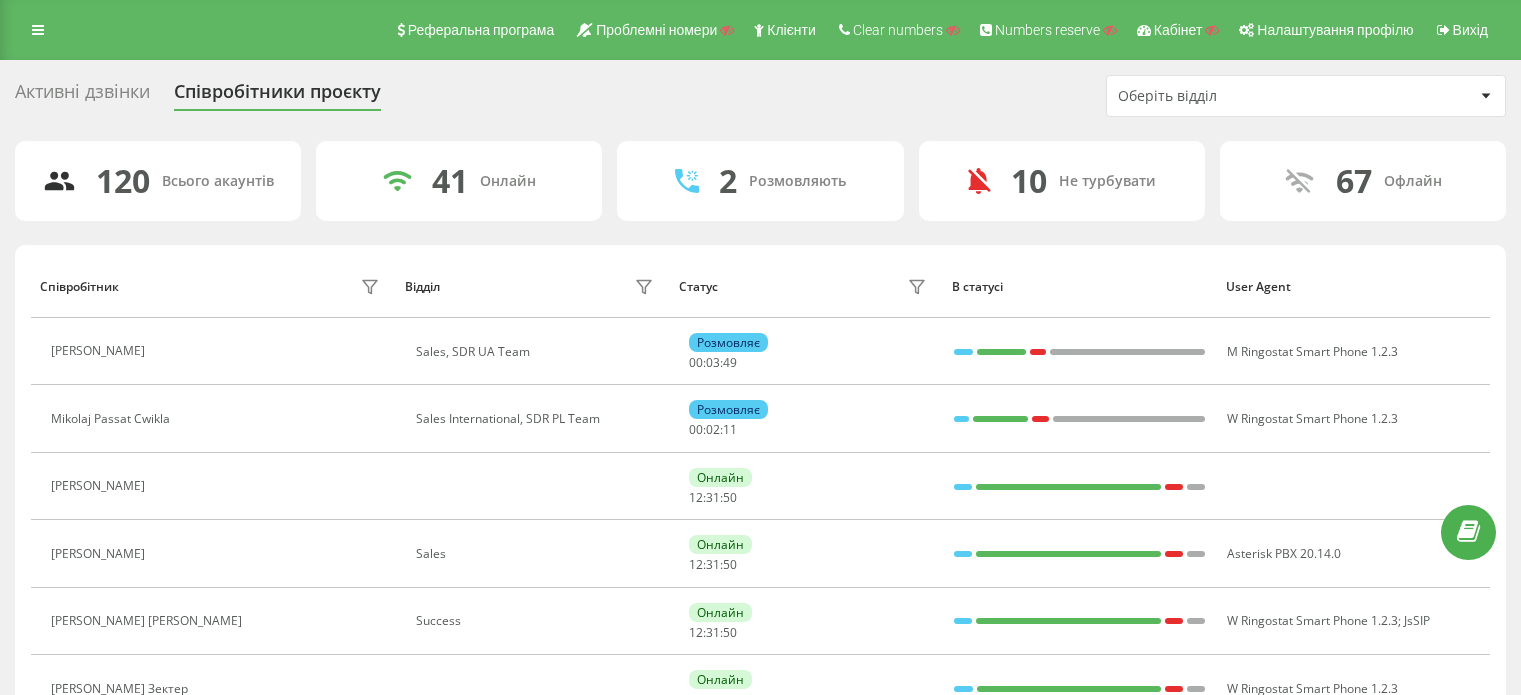 scroll, scrollTop: 100, scrollLeft: 0, axis: vertical 